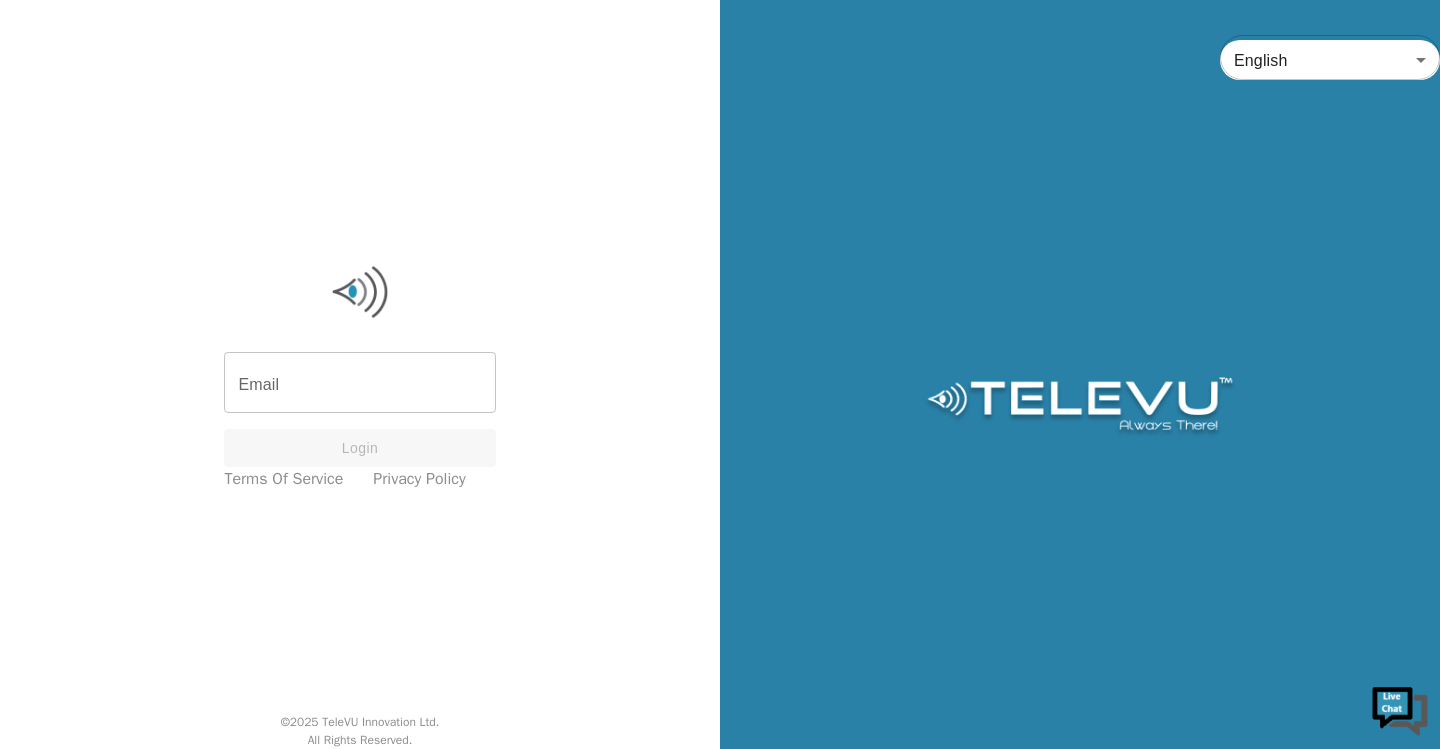 scroll, scrollTop: 0, scrollLeft: 0, axis: both 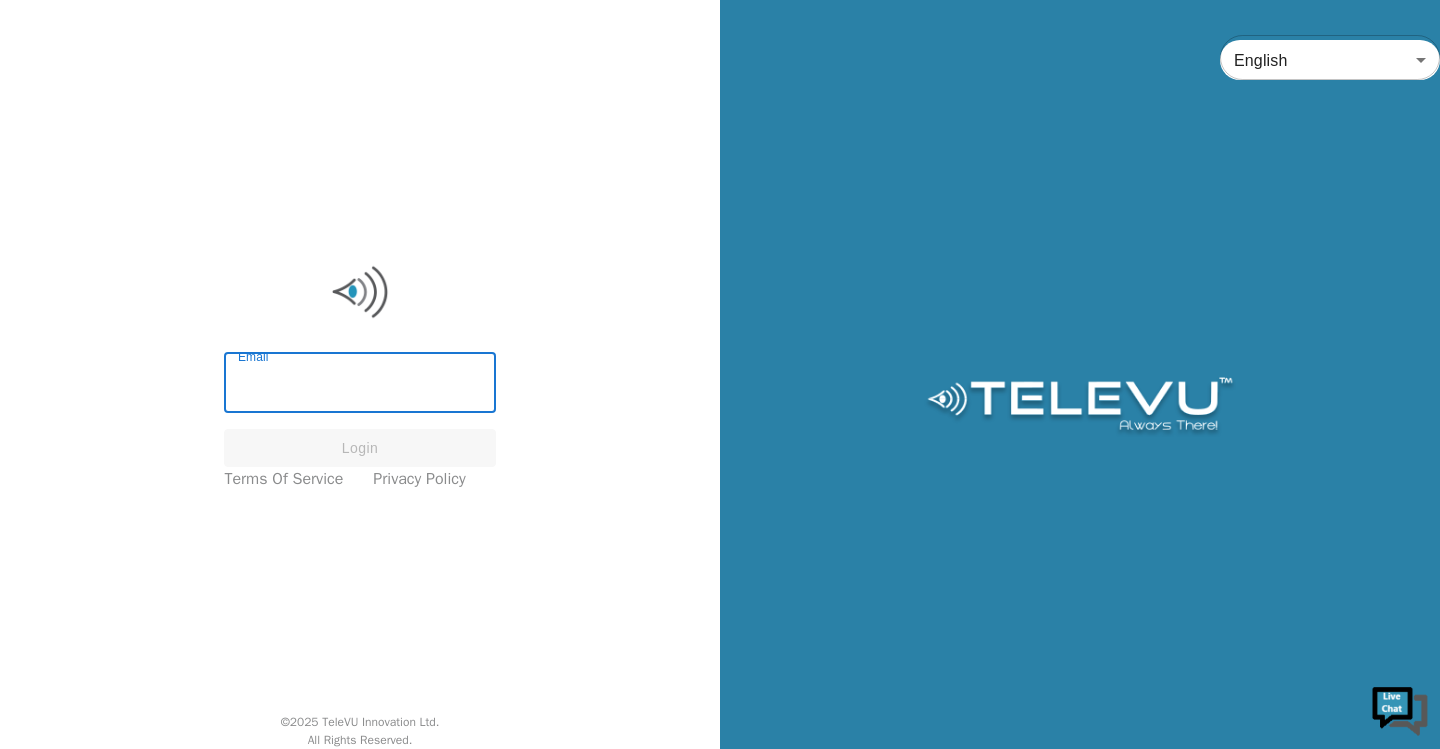 click on "Email" at bounding box center [359, 385] 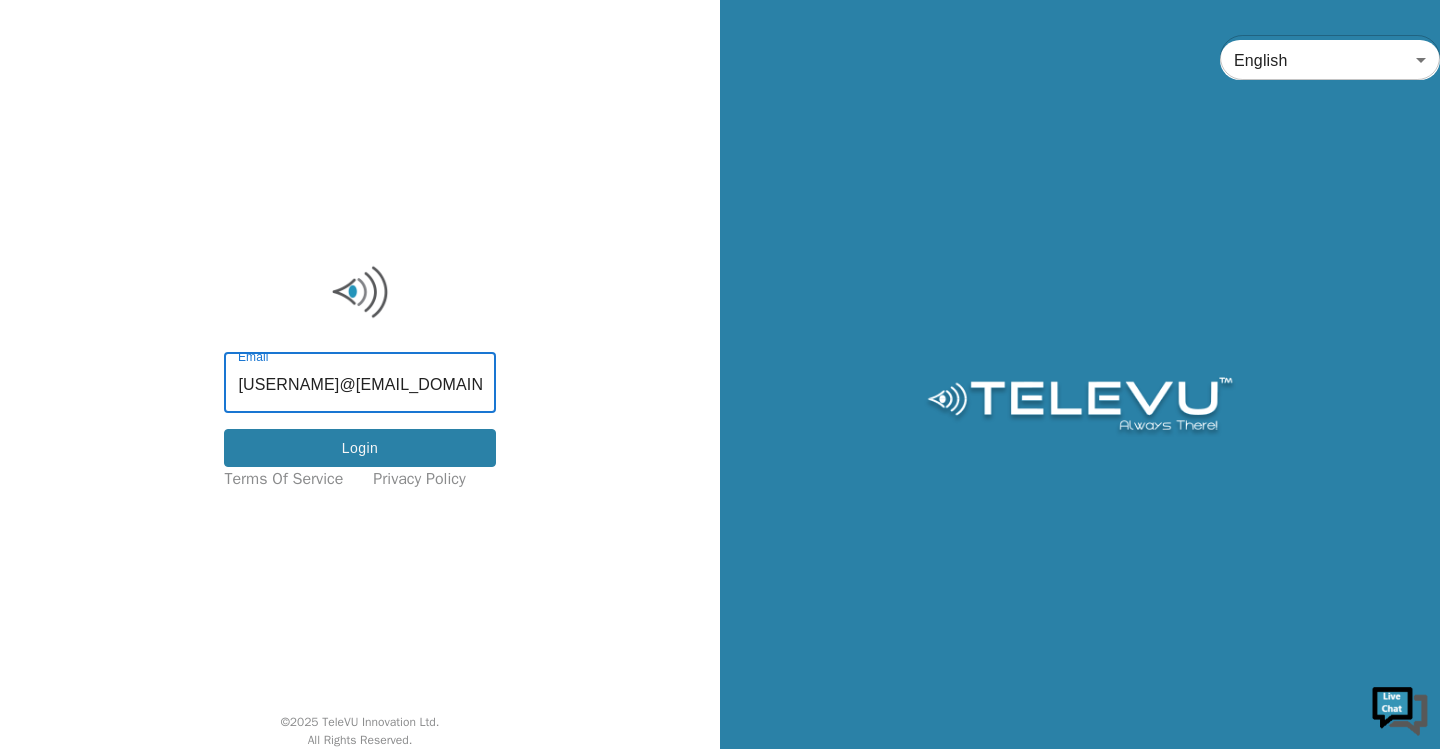 type on "f_baba@yahoo.com" 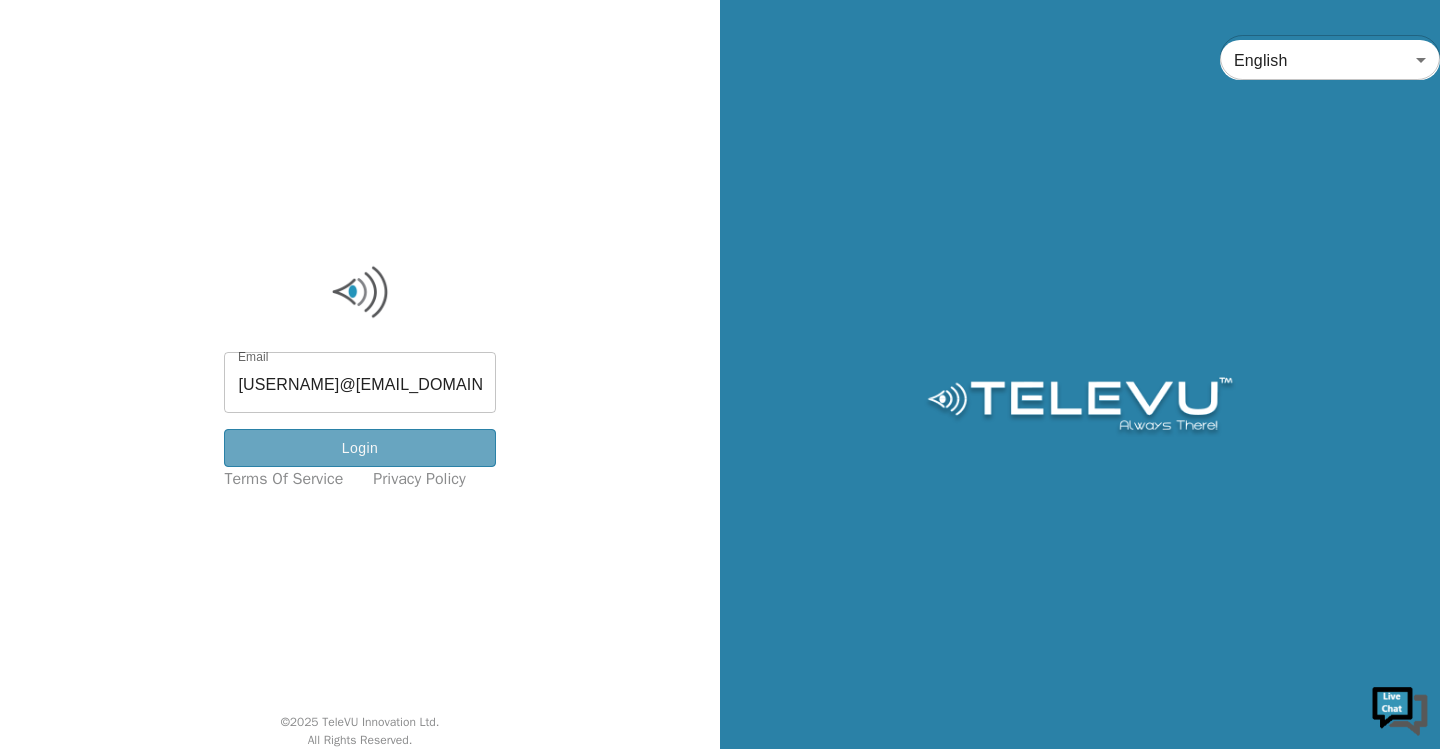 click on "Login" at bounding box center (359, 448) 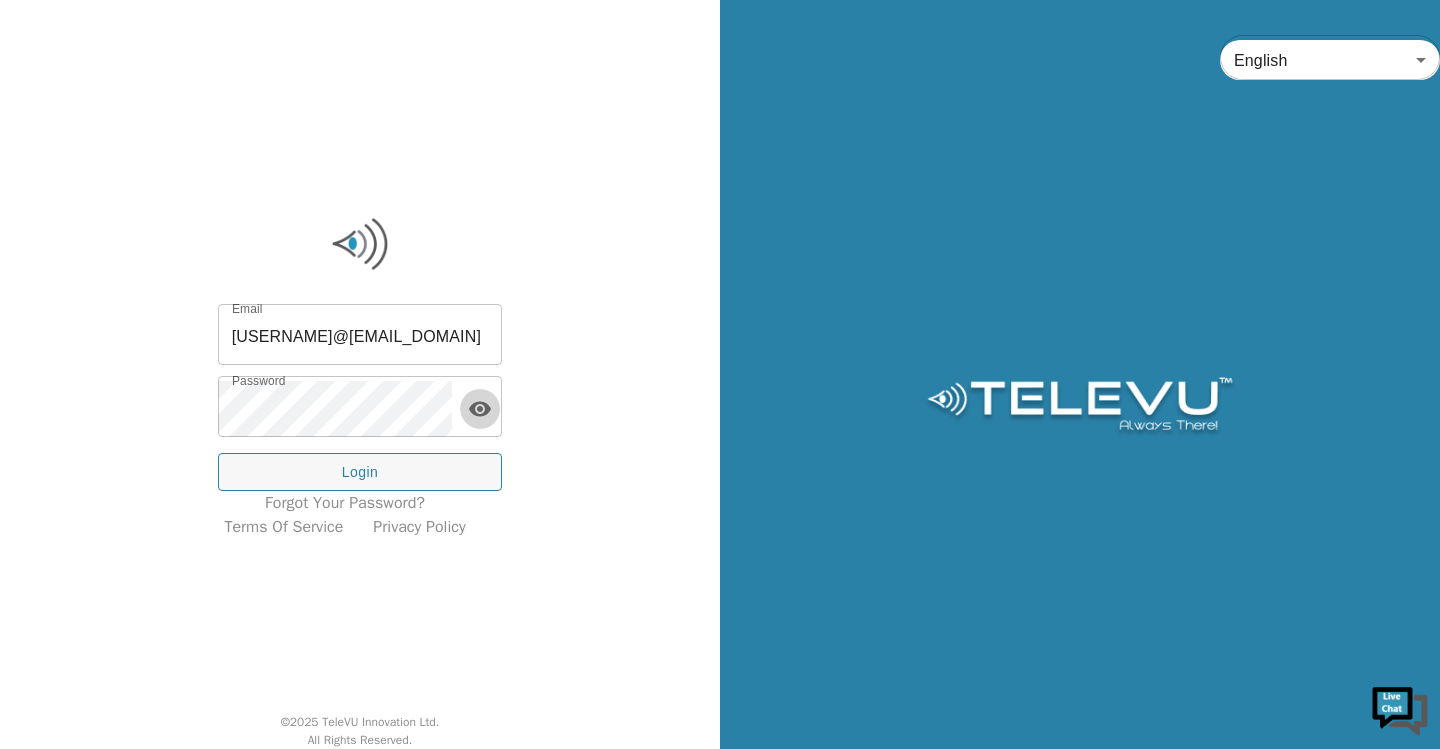 click 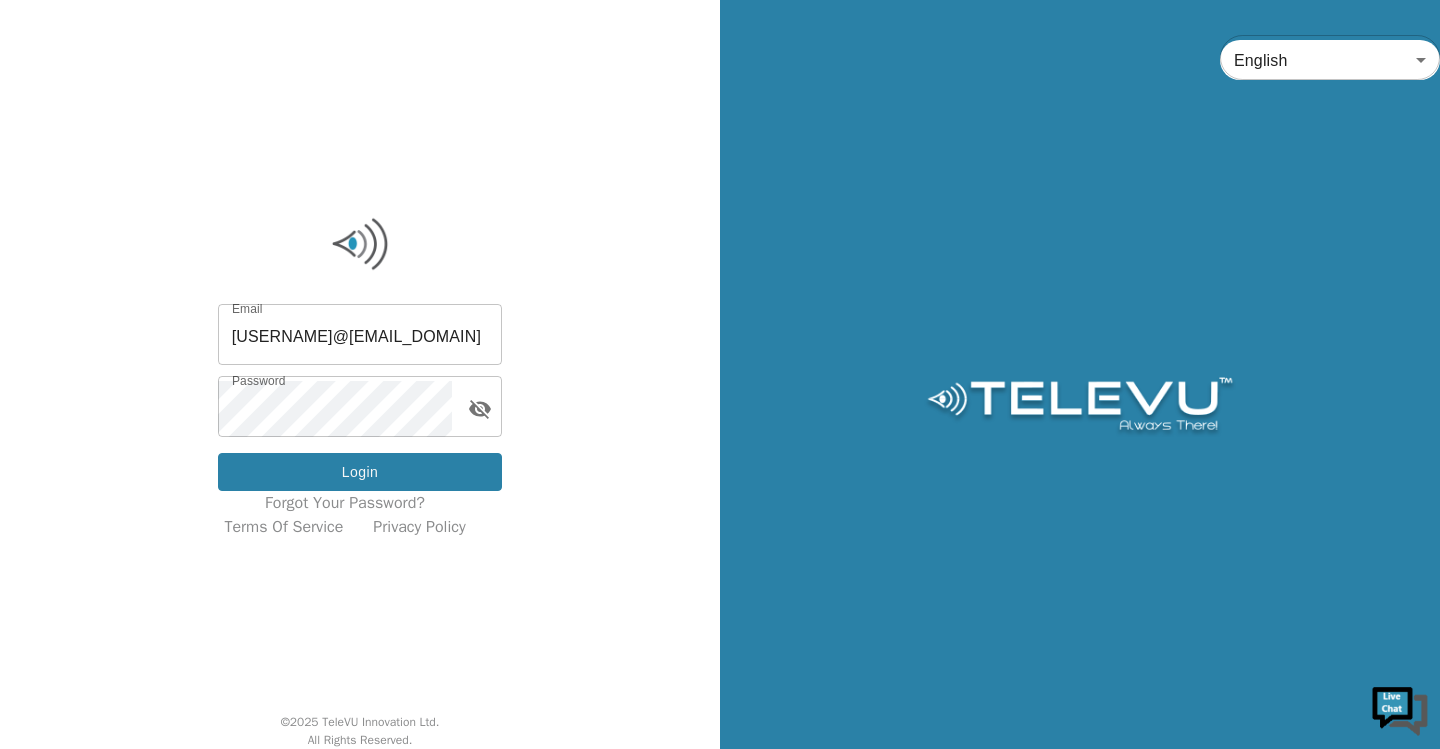 click on "Login" at bounding box center [360, 472] 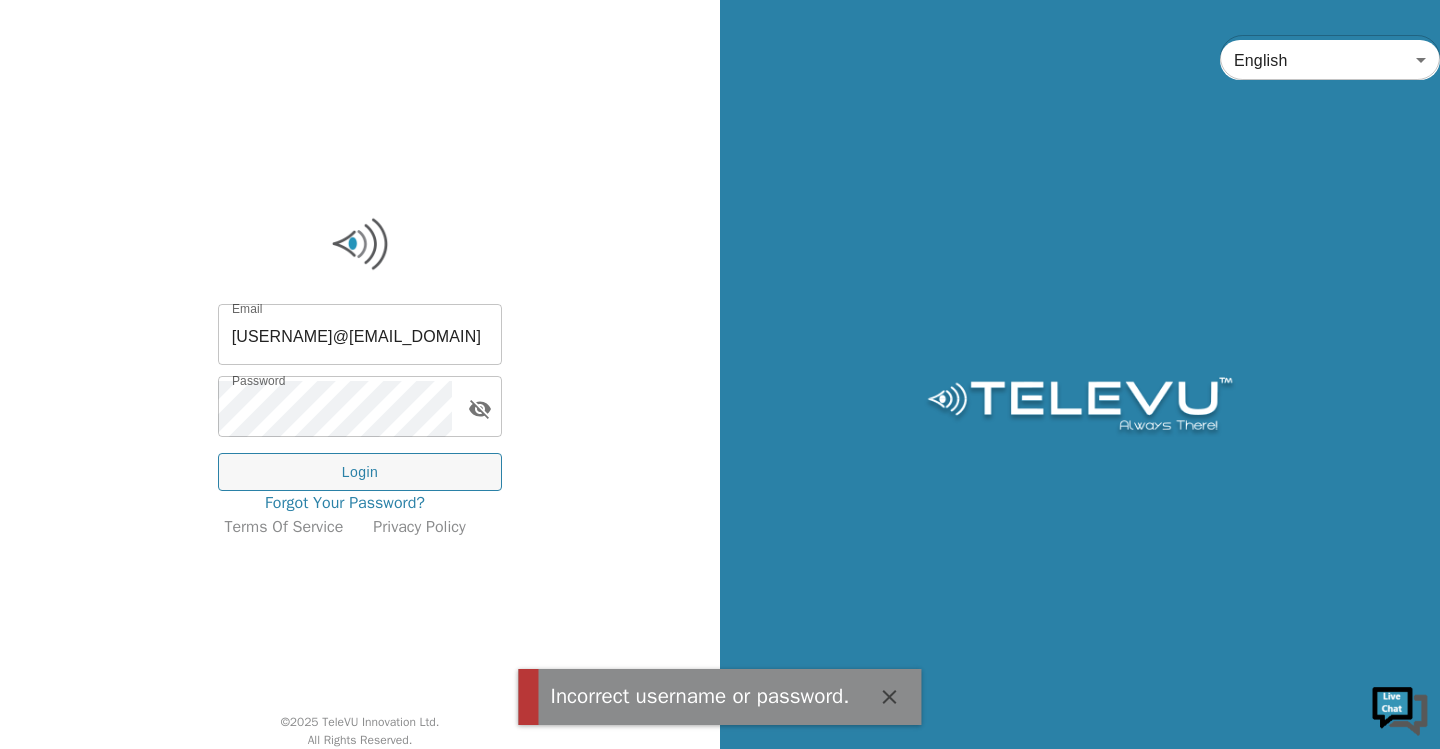 click on "Forgot your password?" at bounding box center [345, 503] 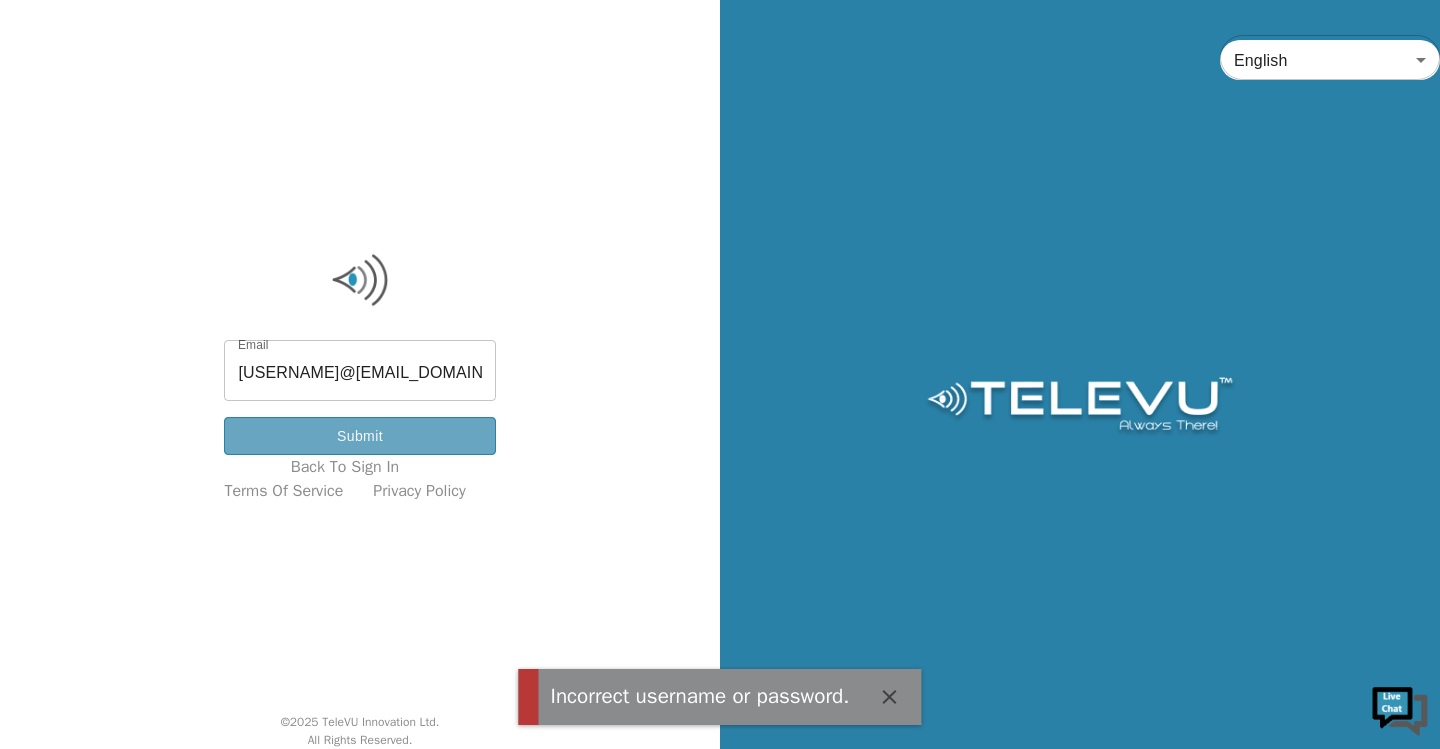 click on "Submit" at bounding box center (359, 436) 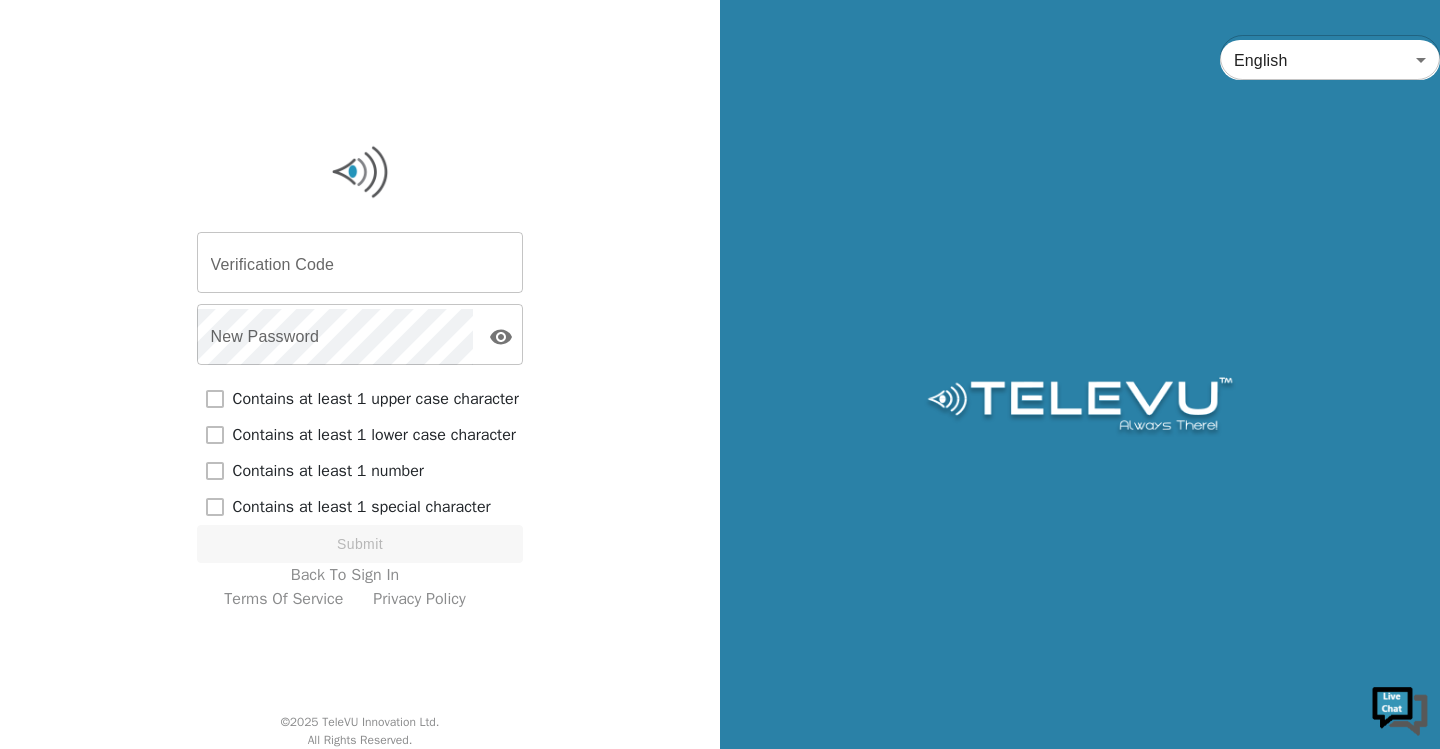 click on "Verification Code Verification Code New Password New Password Contains at least 1 upper case character Contains at least 1 lower case character Contains at least 1 number Contains at least 1 special character Submit Back To Sign In Terms of Service Privacy Policy" at bounding box center (360, 377) 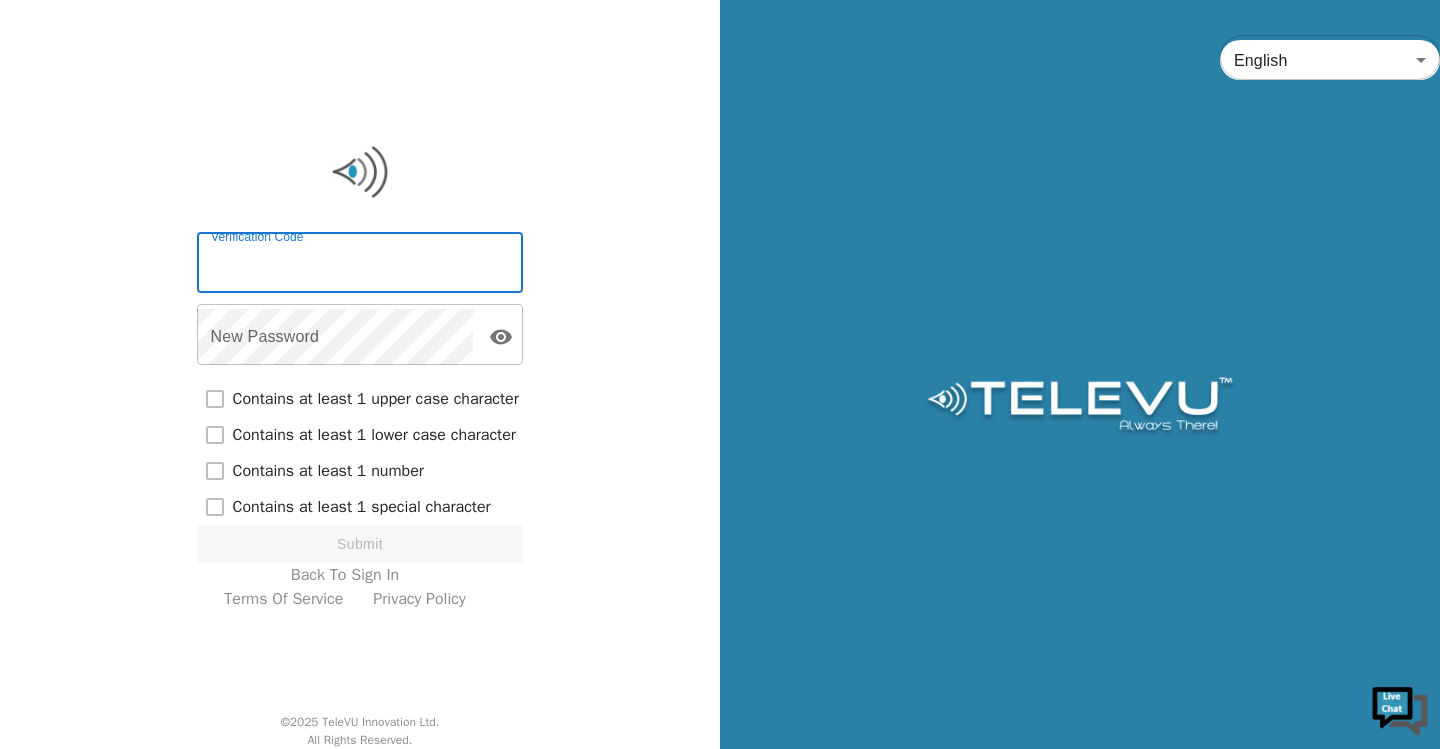 click on "Verification Code" at bounding box center (360, 265) 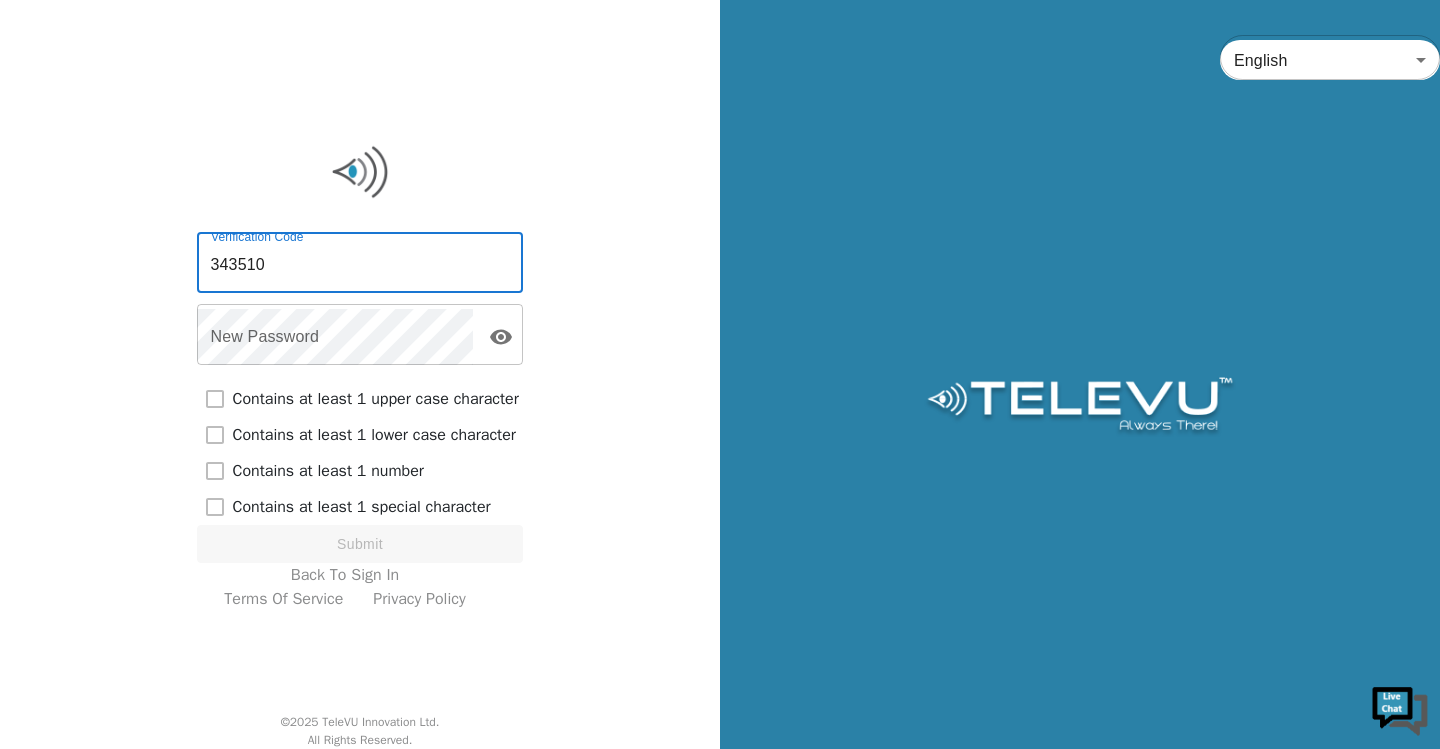 type on "343510" 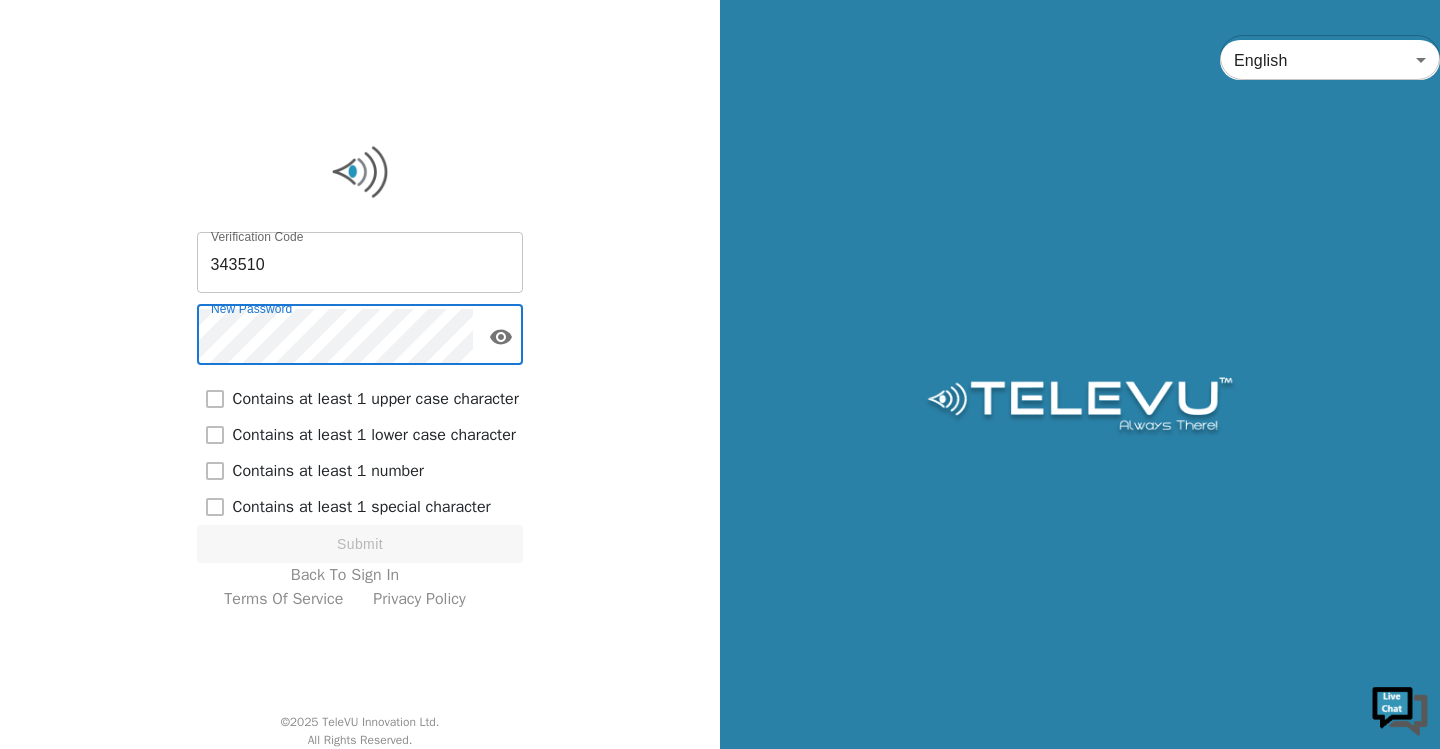 checkbox on "true" 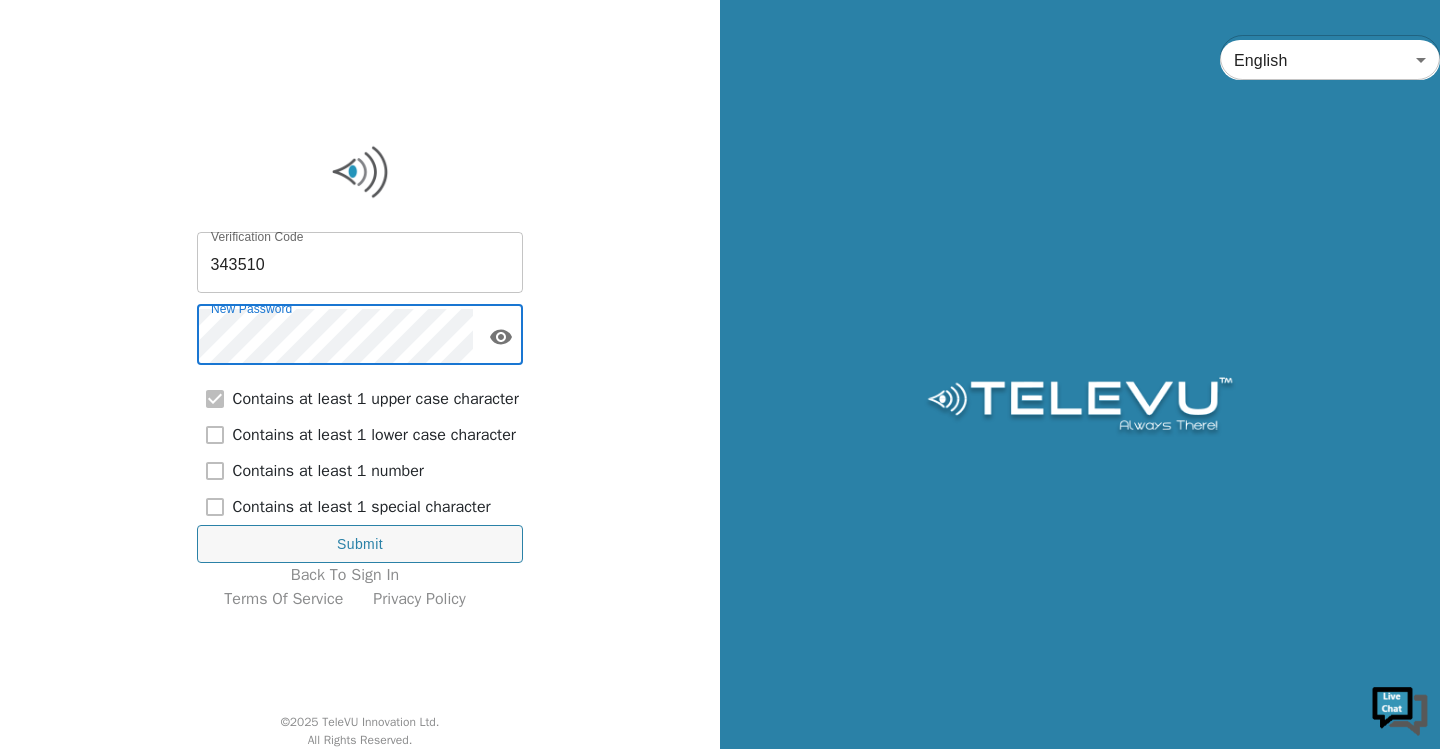 checkbox on "true" 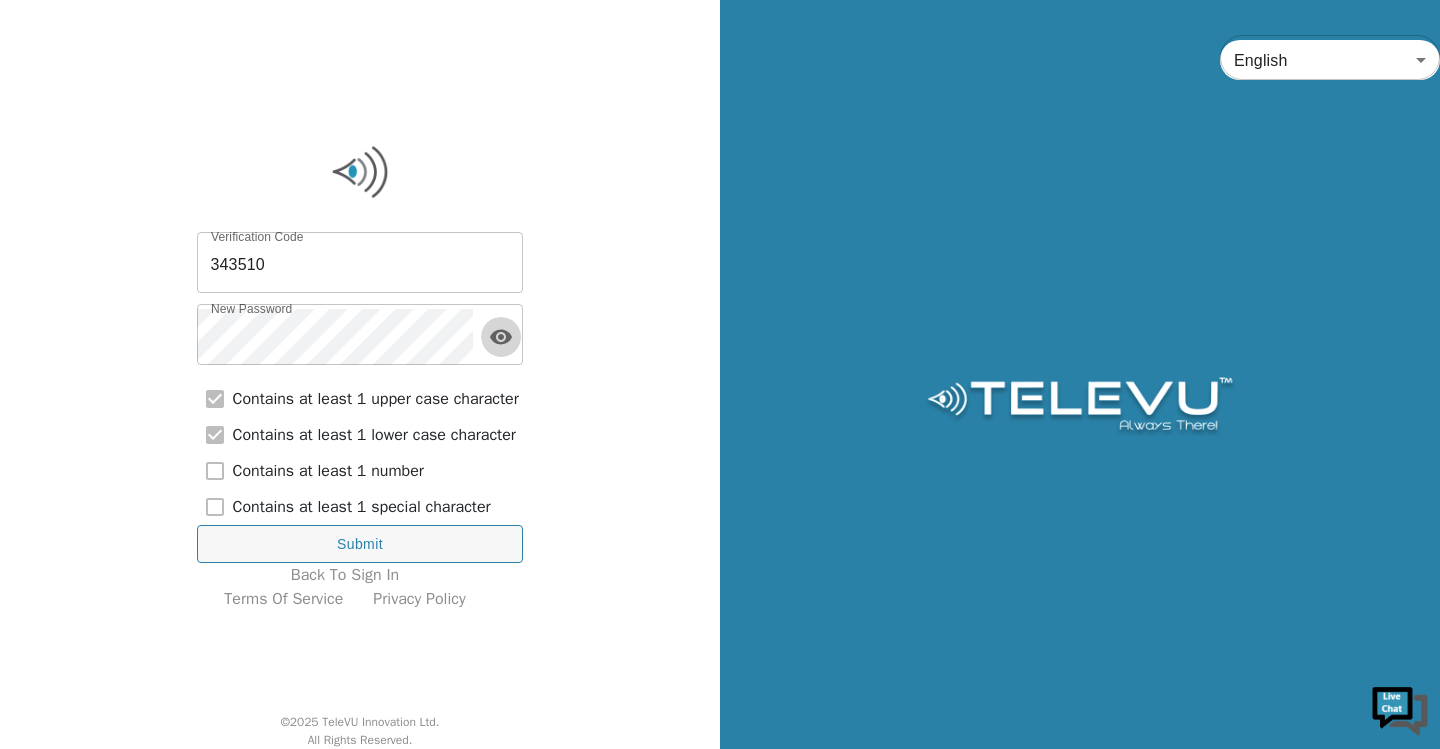 click 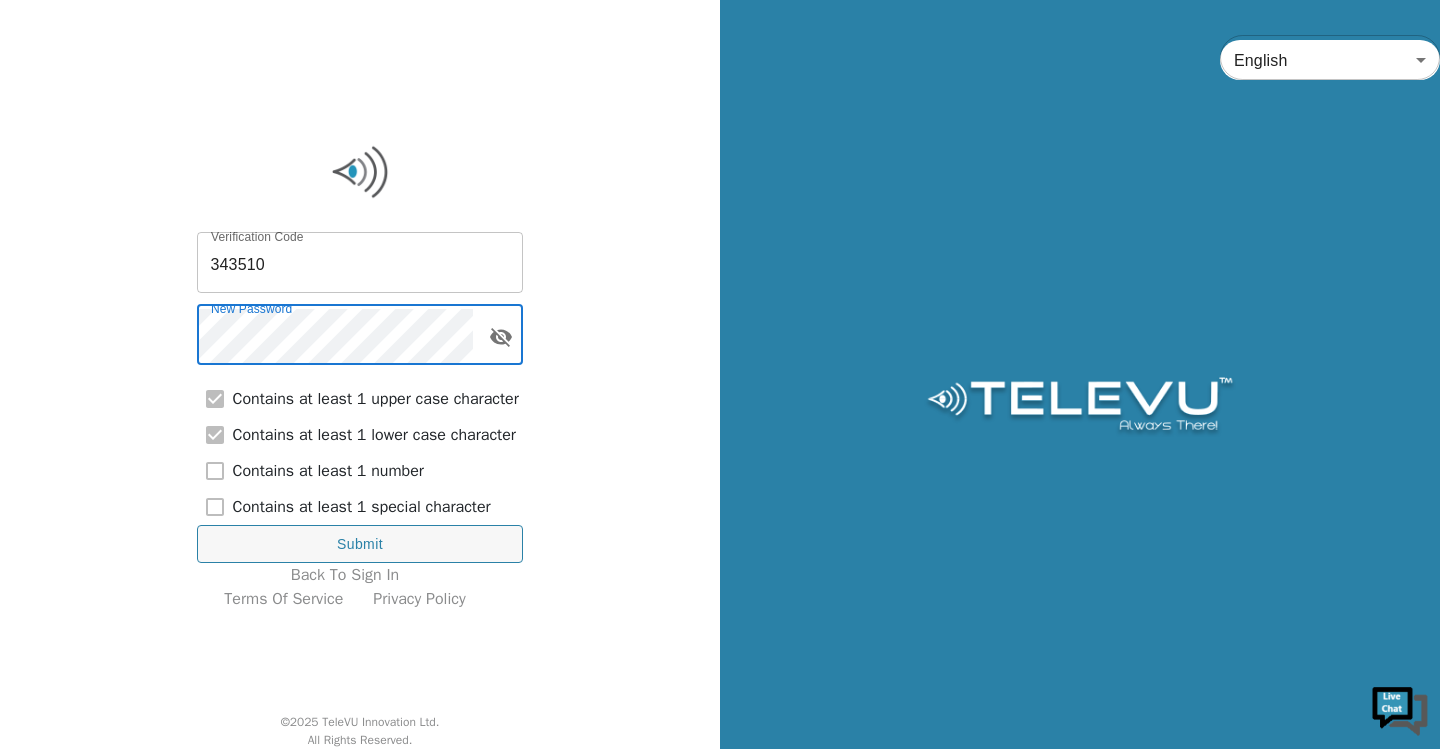 checkbox on "true" 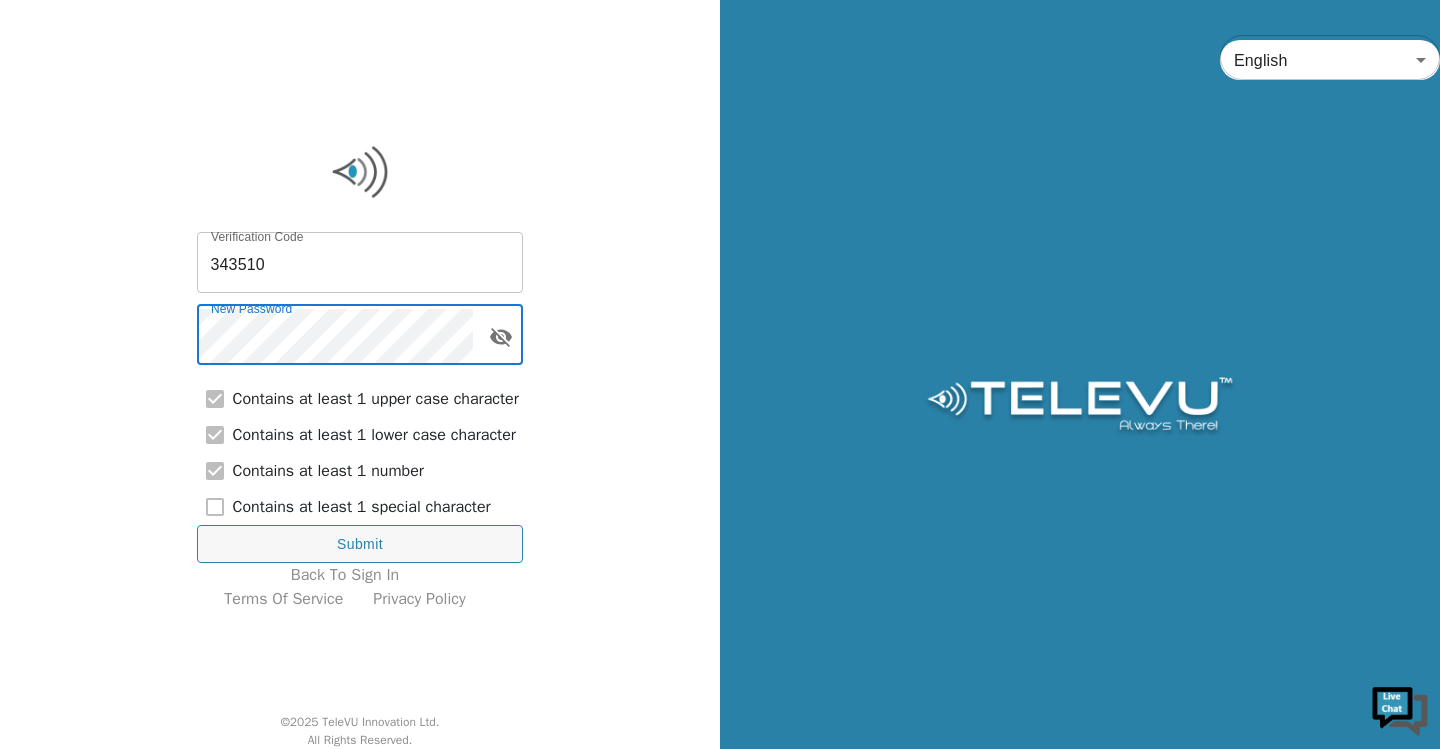 checkbox on "true" 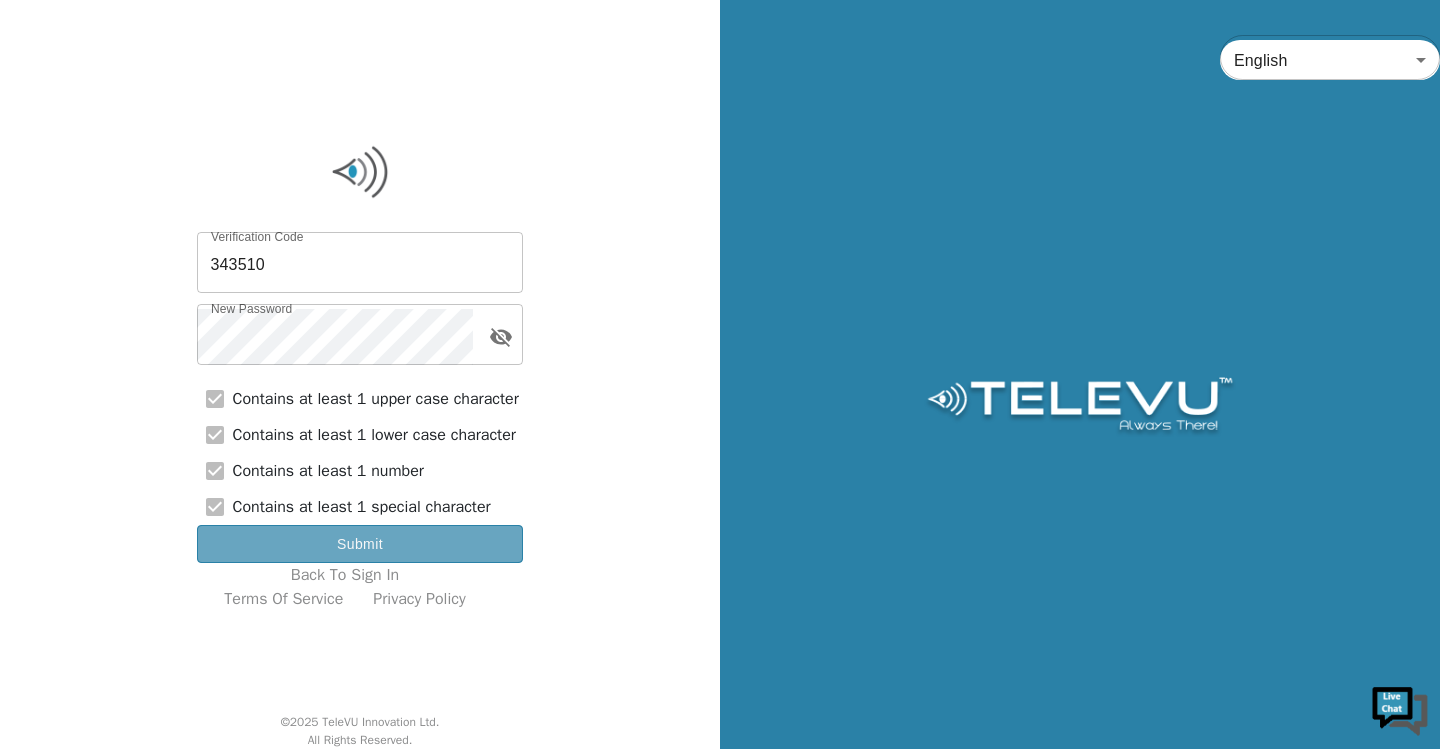 click on "Submit" at bounding box center (360, 544) 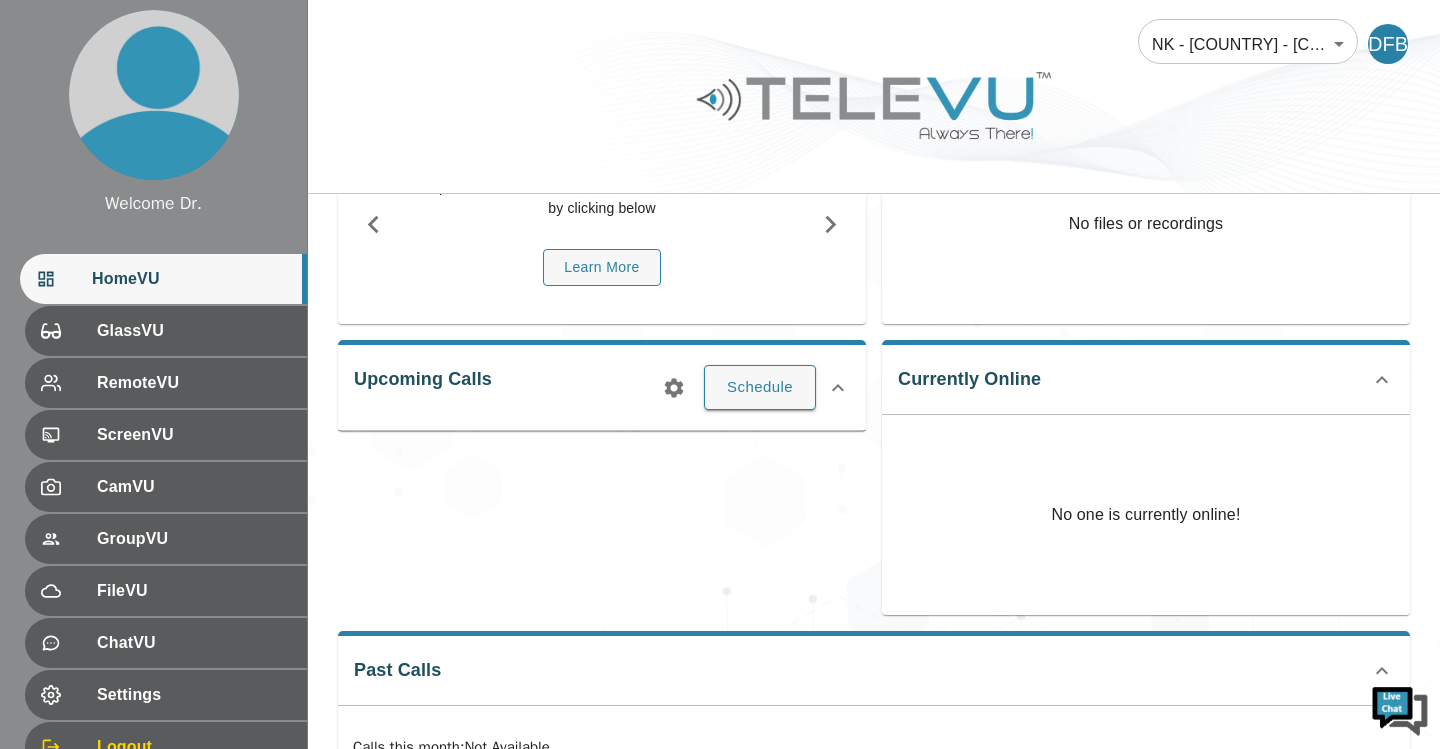 scroll, scrollTop: 157, scrollLeft: 0, axis: vertical 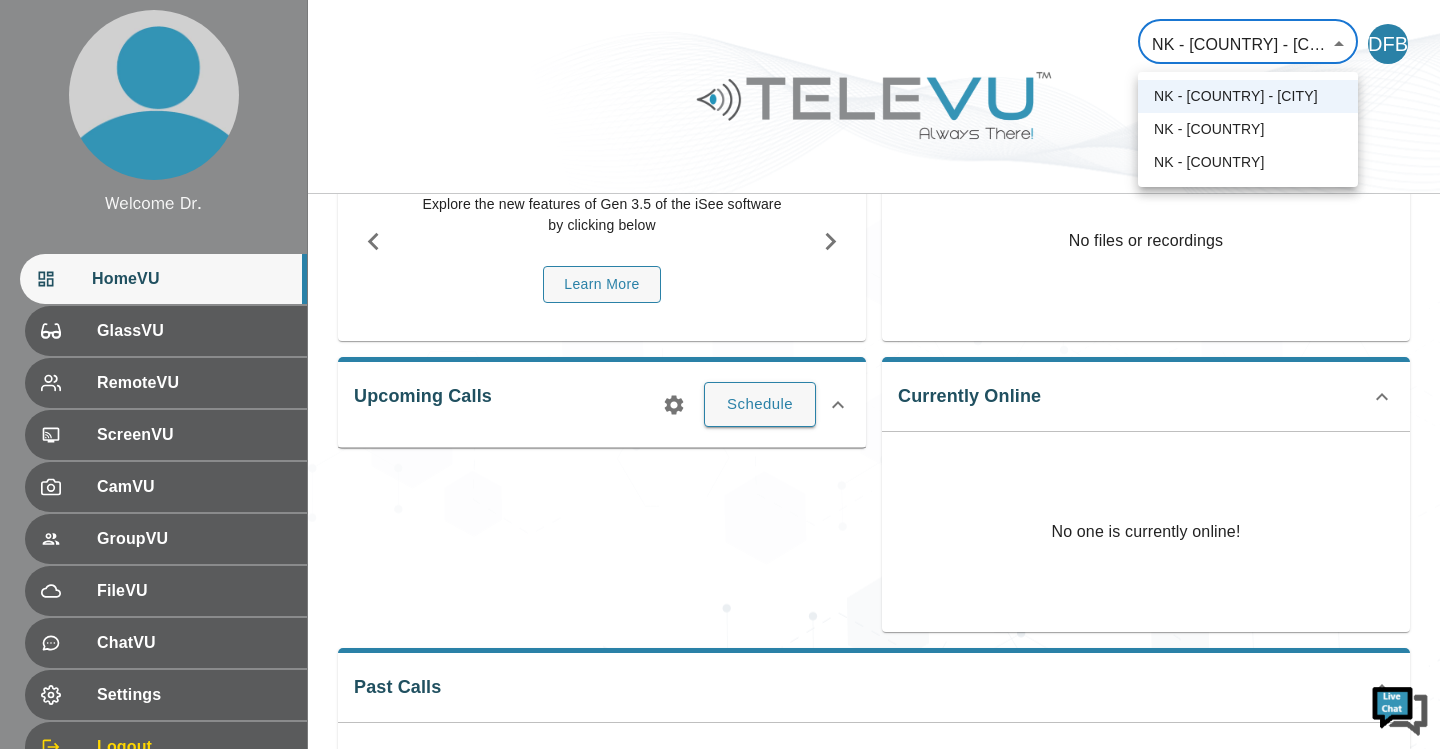 click on "Welcome   Dr. HomeVU GlassVU RemoteVU ScreenVU CamVU GroupVU FileVU ChatVU Settings Logout Refresh ©  2025   TeleVU Innovation Ltd. All Rights Reserved NK - Côte d’Ivoire - Bouaké 90 ​ DFB Did You Know? Welcome to Gen 3.5 Explore the new features of Gen 3.5 of the iSee software by clicking below Learn More   Your Files and Recordings No files or recordings Upcoming Calls Schedule Currently Online No one is currently online! Past Calls Calls this month :  Not Available You have not been in any calls this month! NK - Côte d’Ivoire - Bouaké NK - Liberia NK - Nigeria" at bounding box center (720, 361) 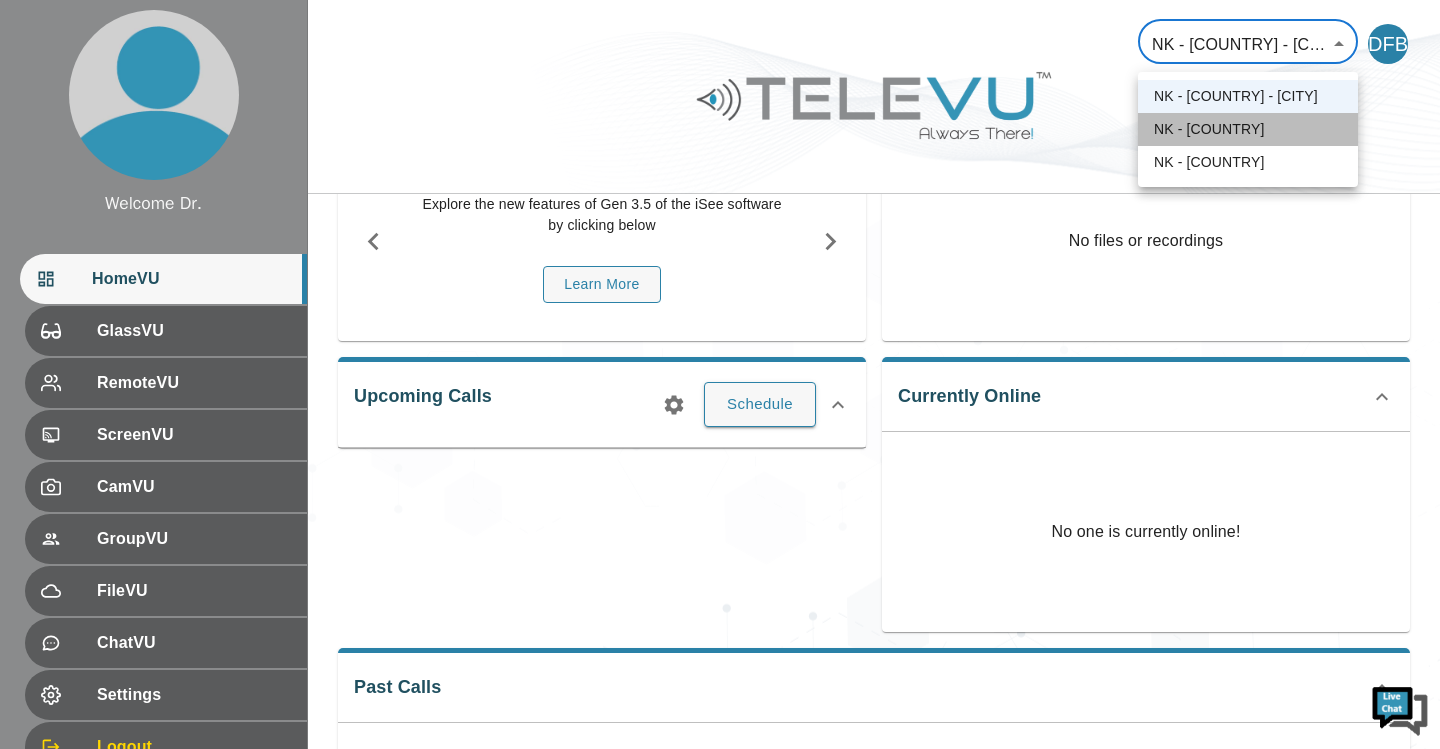 click on "NK - [COUNTRY]" at bounding box center (1248, 129) 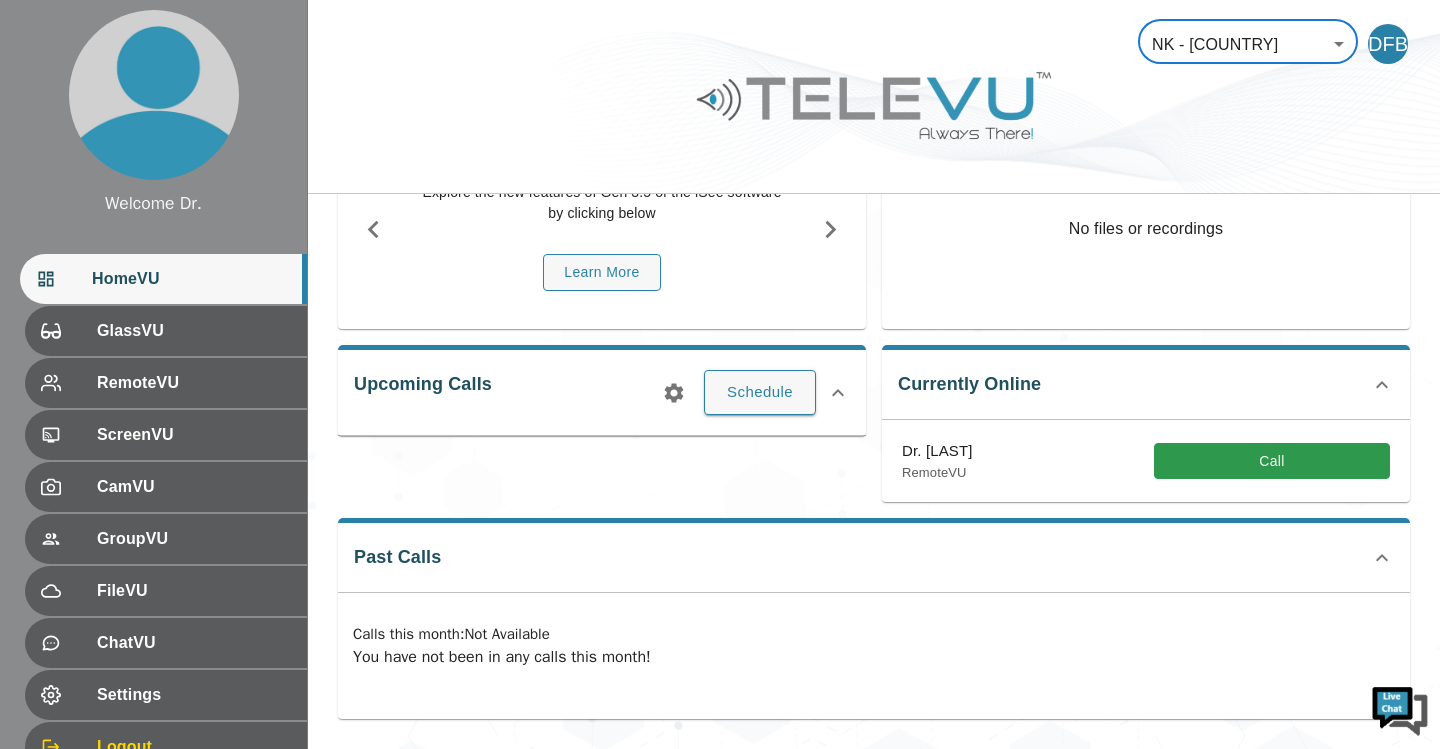 scroll, scrollTop: 0, scrollLeft: 0, axis: both 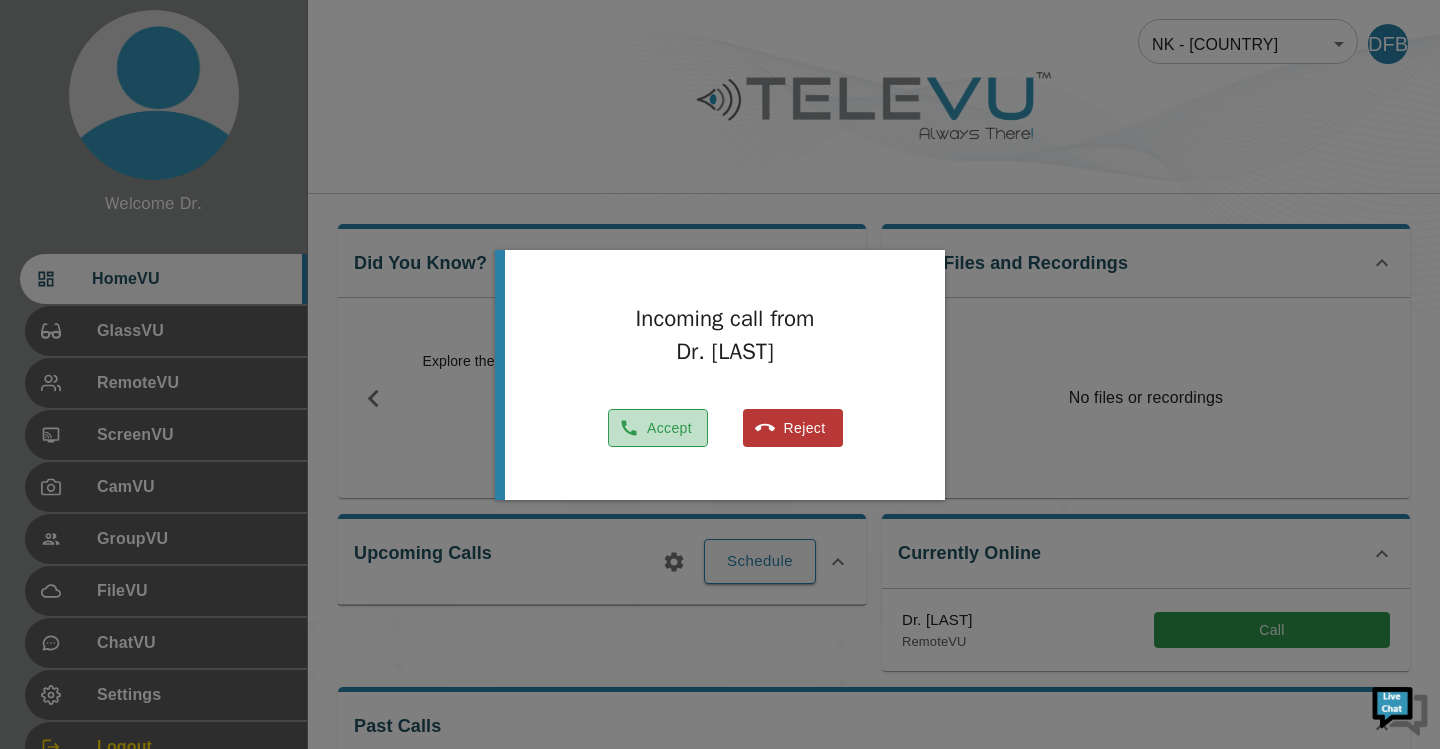 click on "Accept" at bounding box center [658, 428] 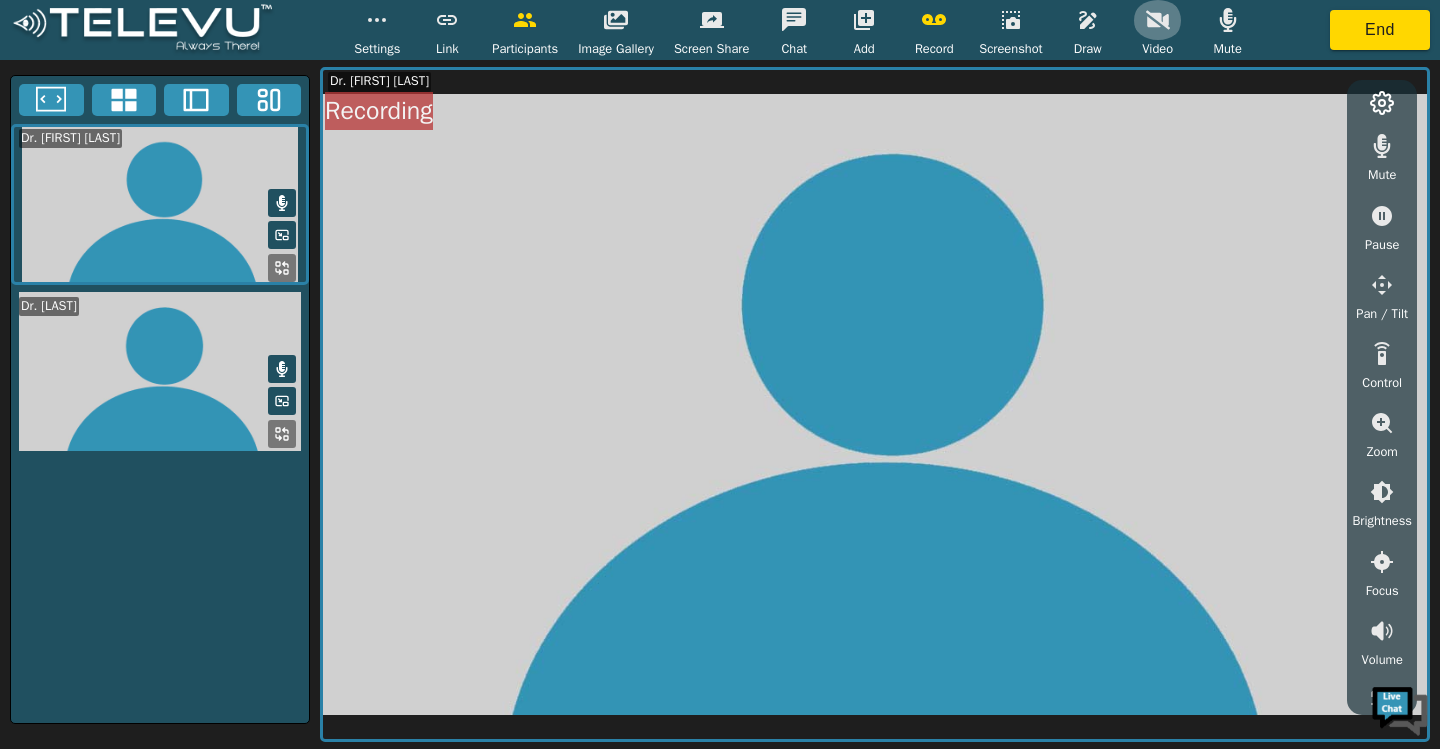 click 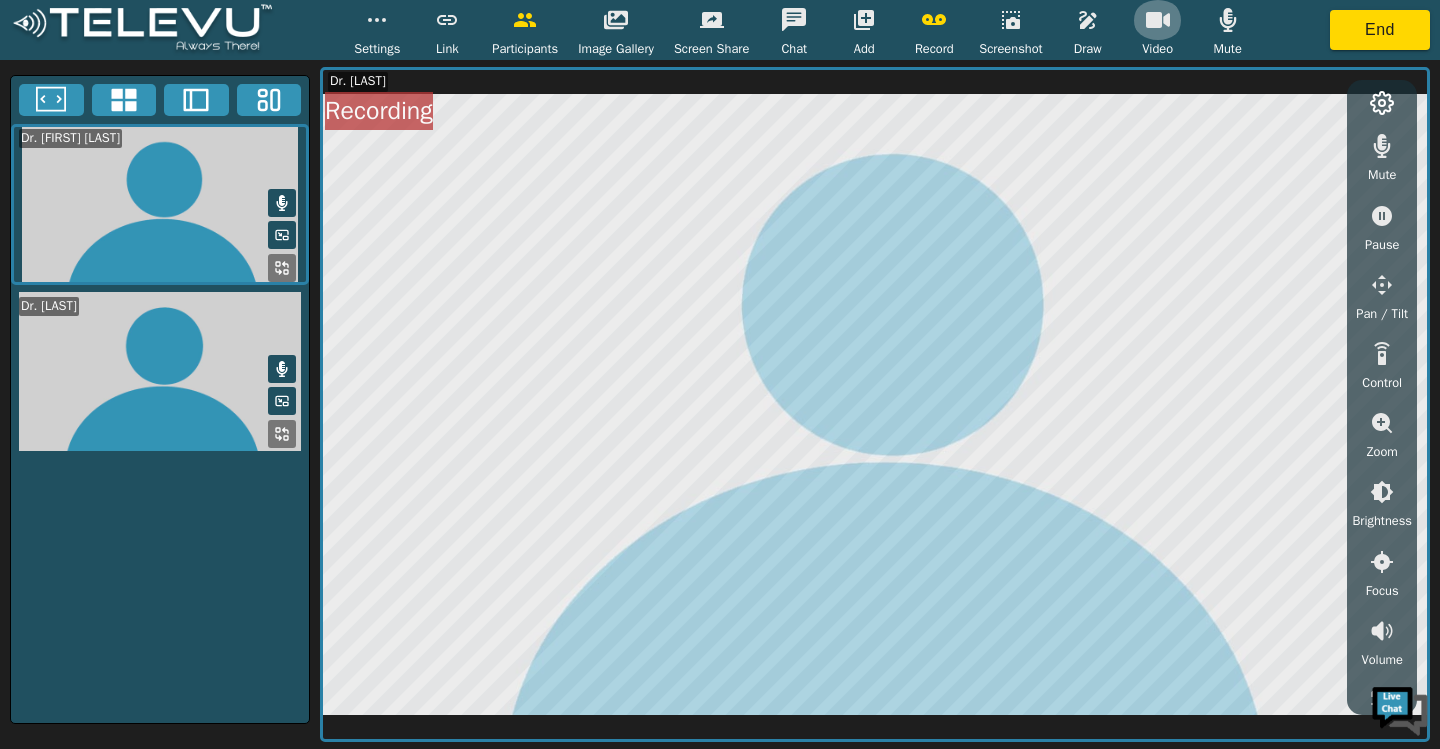 click 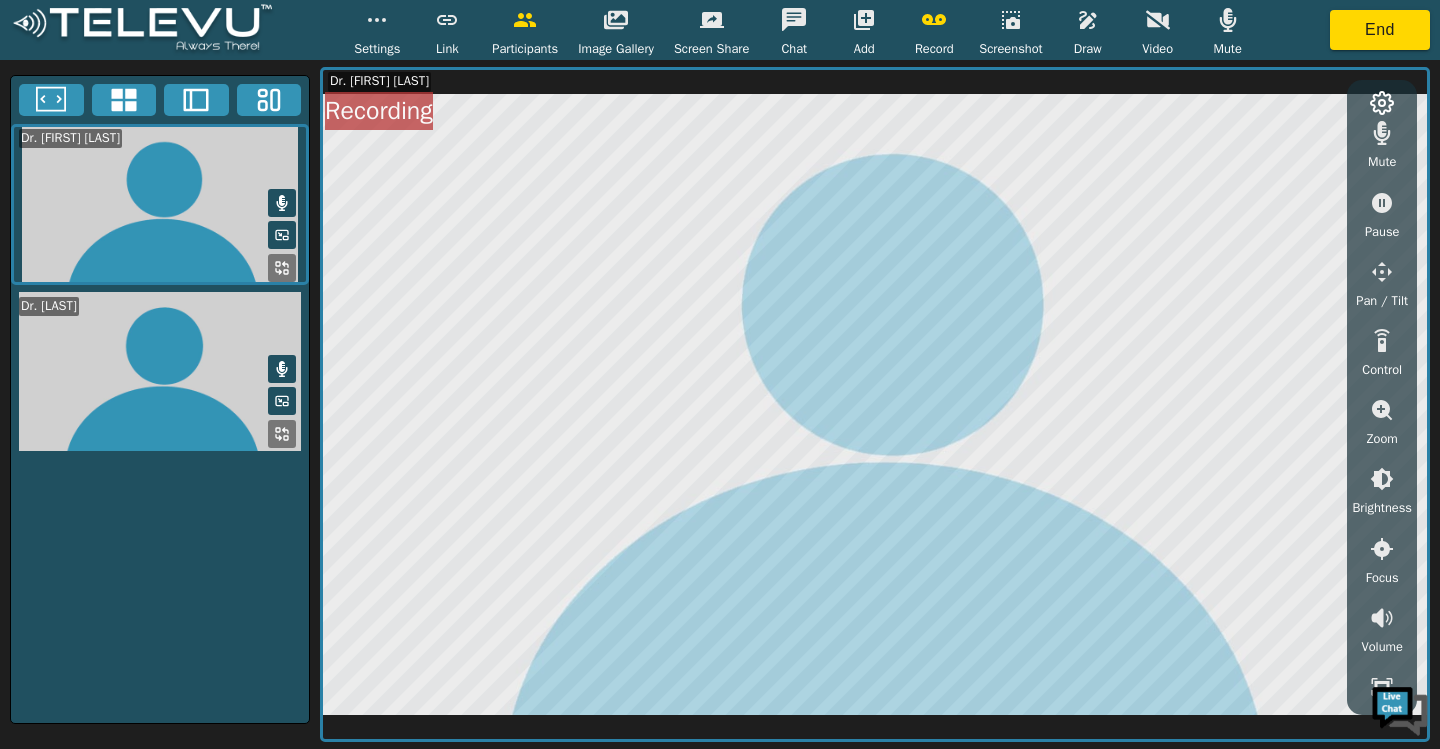 scroll, scrollTop: 0, scrollLeft: 0, axis: both 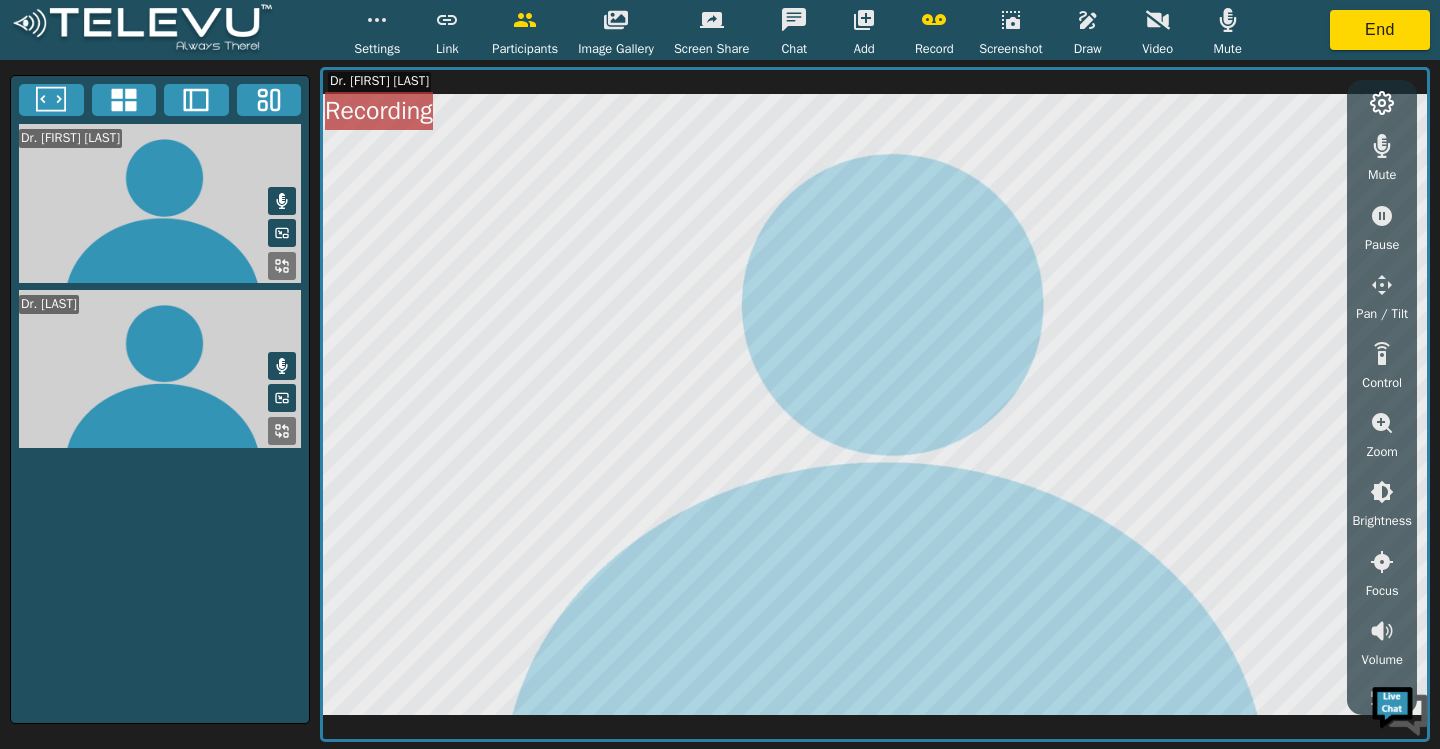 click 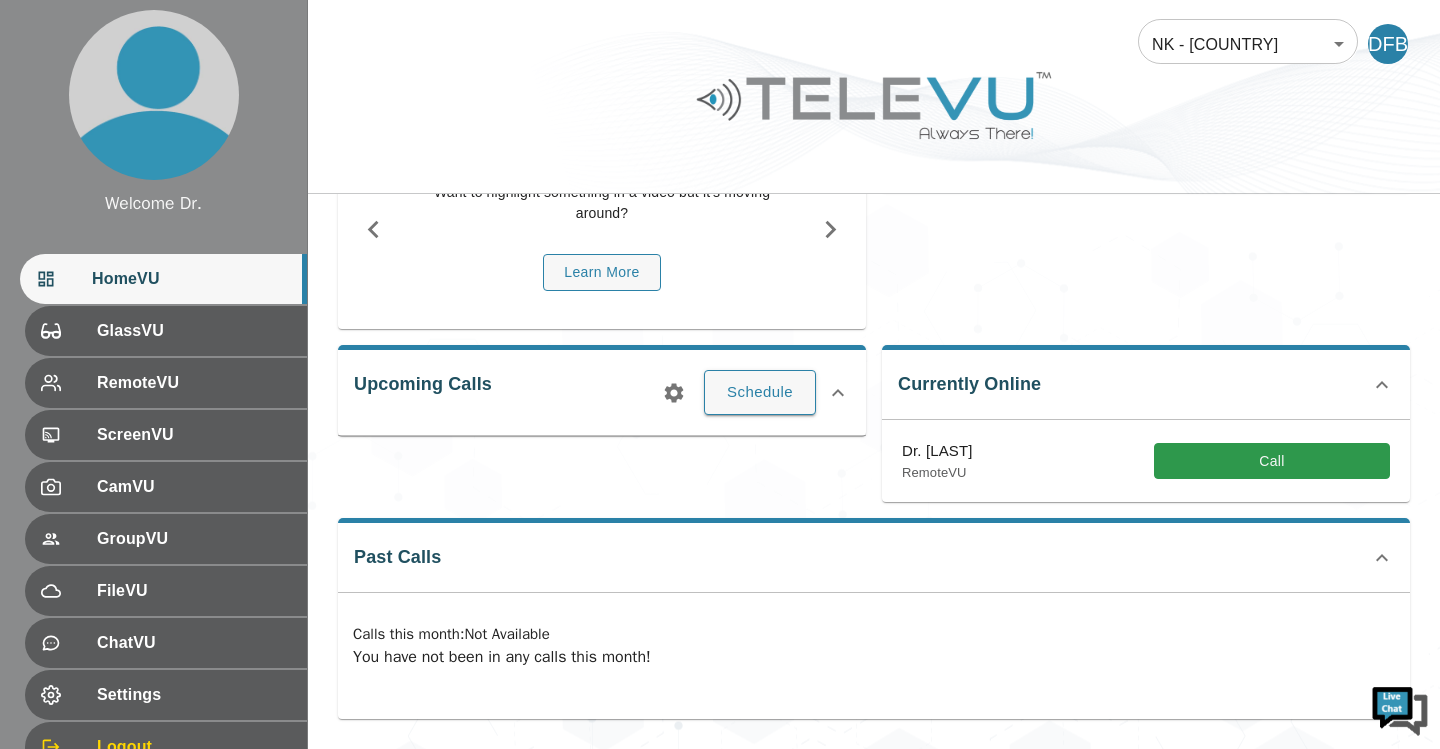 scroll, scrollTop: 442, scrollLeft: 0, axis: vertical 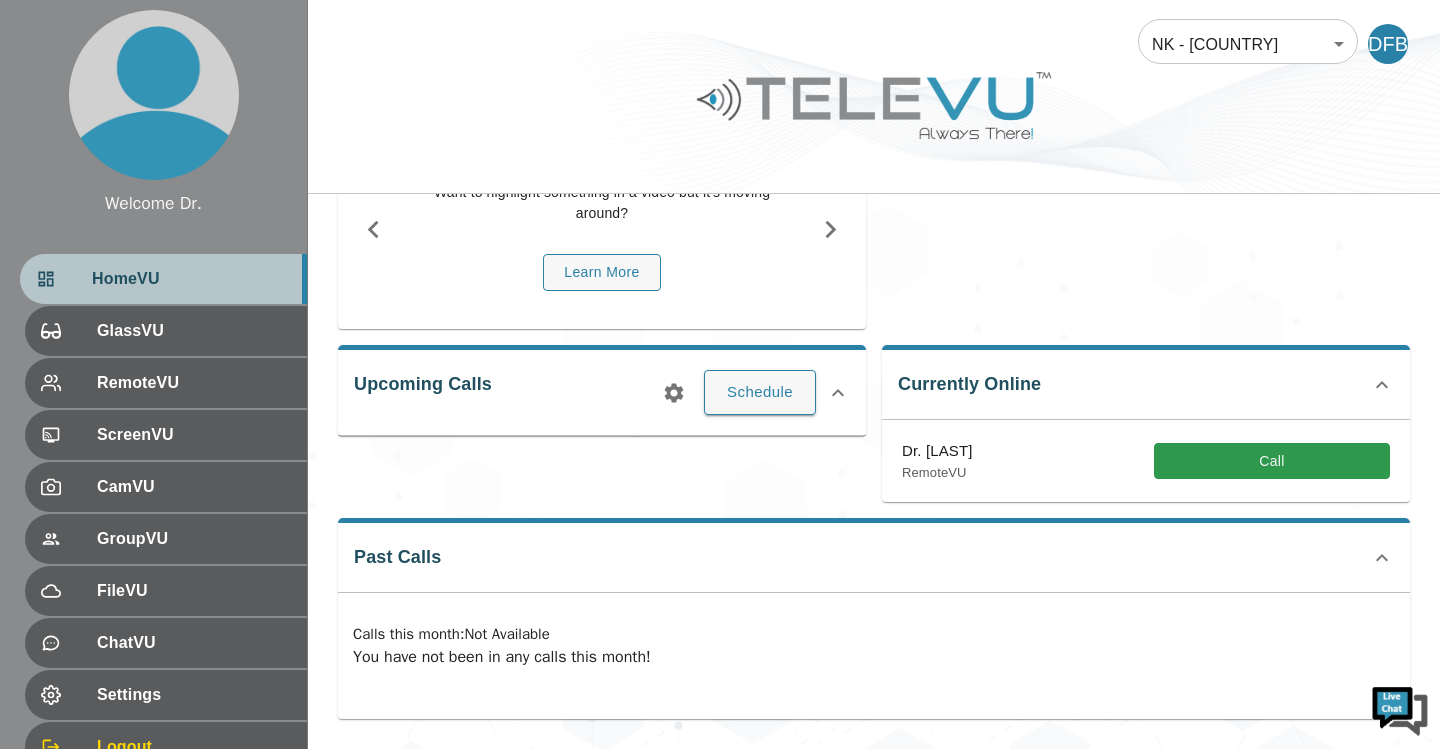 click on "HomeVU" at bounding box center [191, 279] 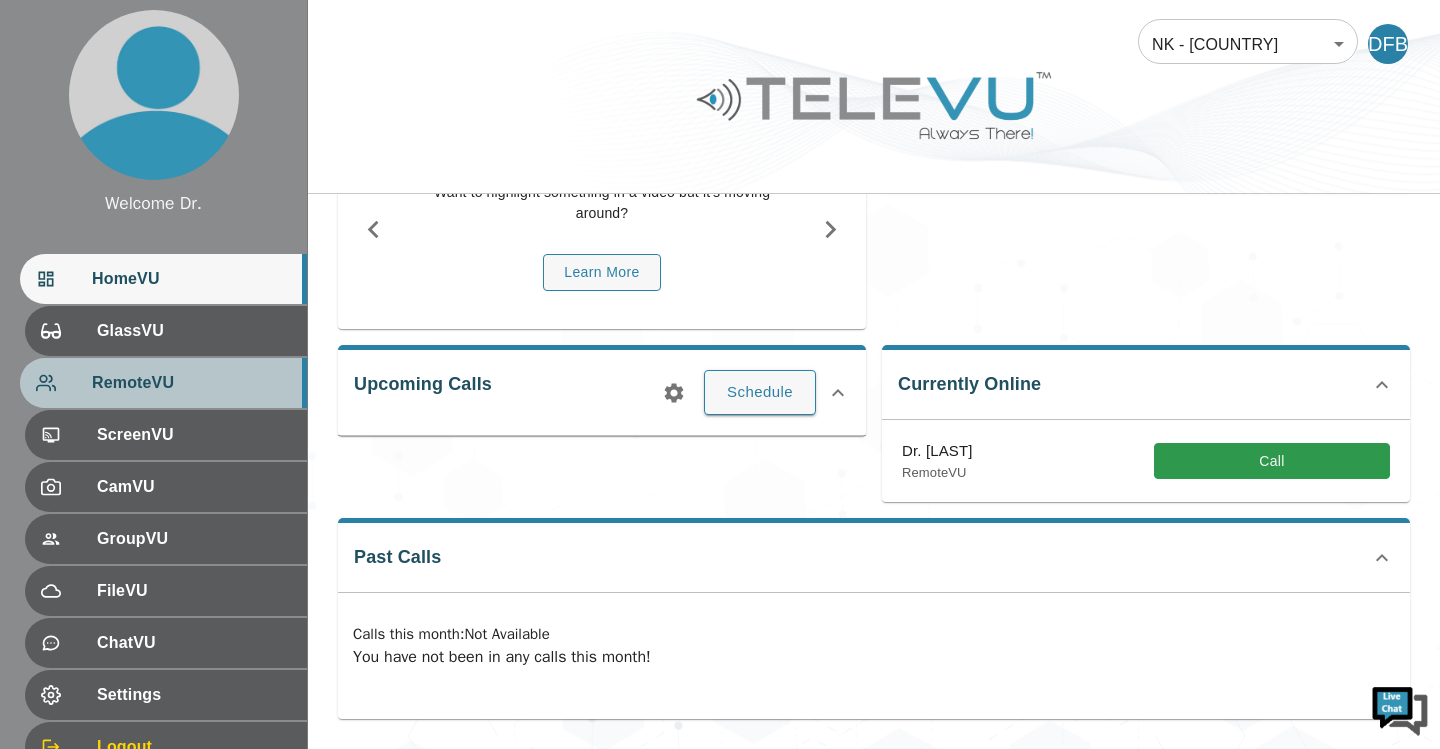 click on "RemoteVU" at bounding box center [191, 383] 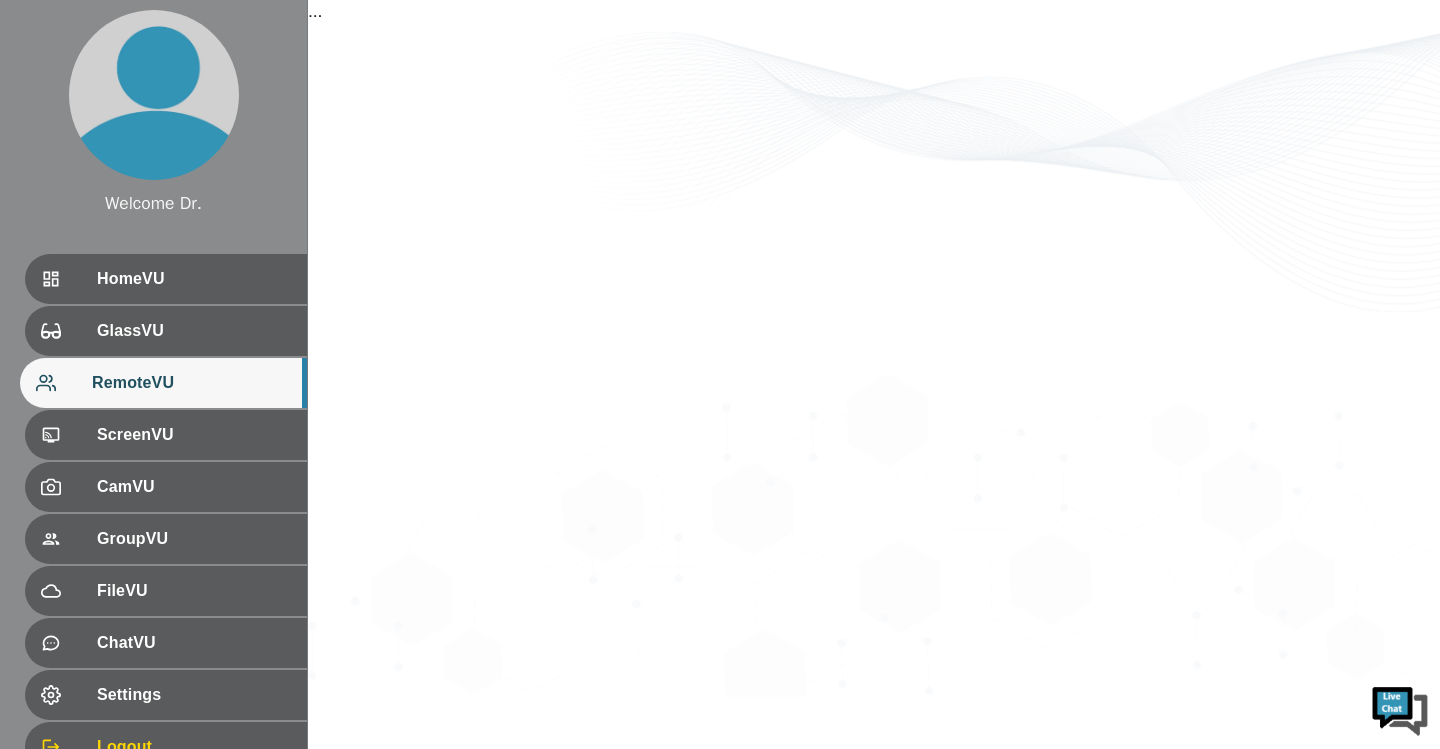 scroll, scrollTop: 0, scrollLeft: 0, axis: both 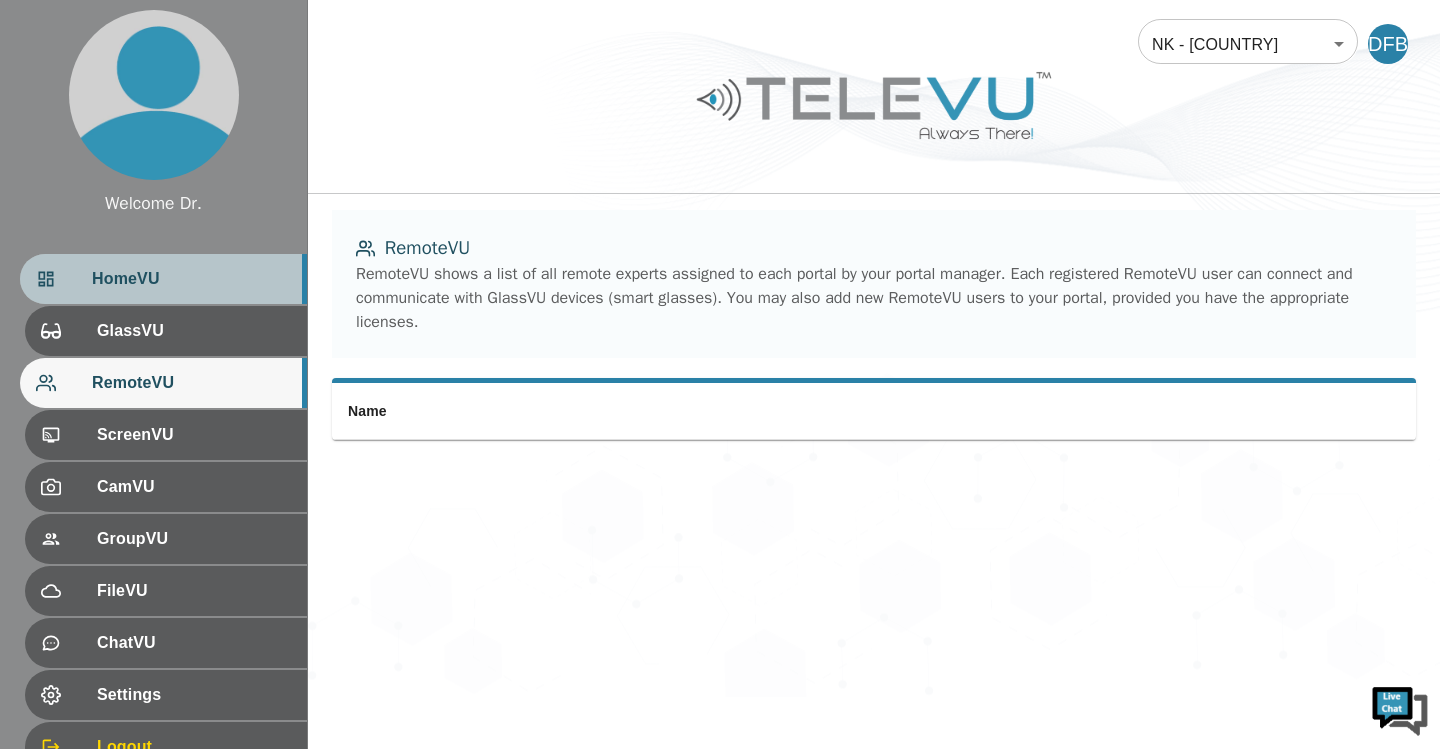 click on "HomeVU" at bounding box center [191, 279] 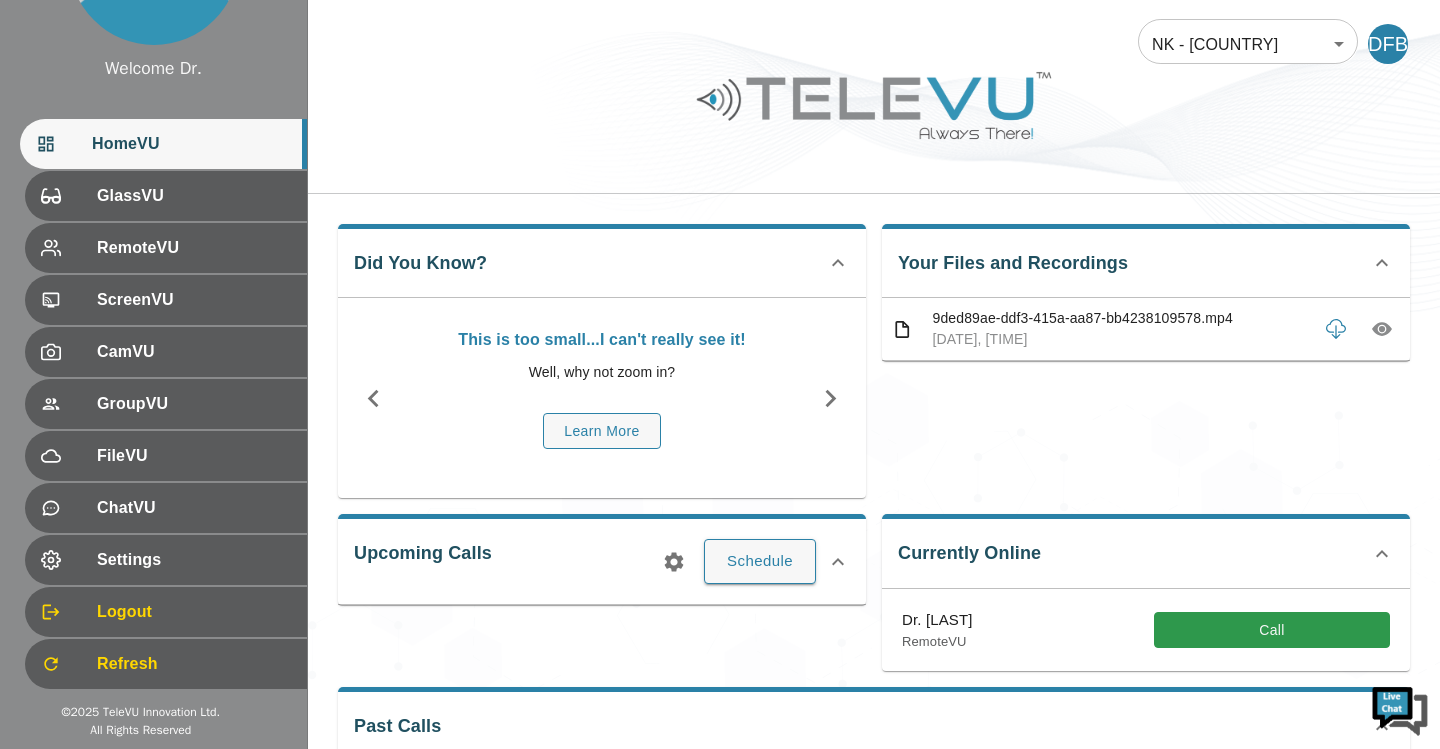 scroll, scrollTop: 136, scrollLeft: 0, axis: vertical 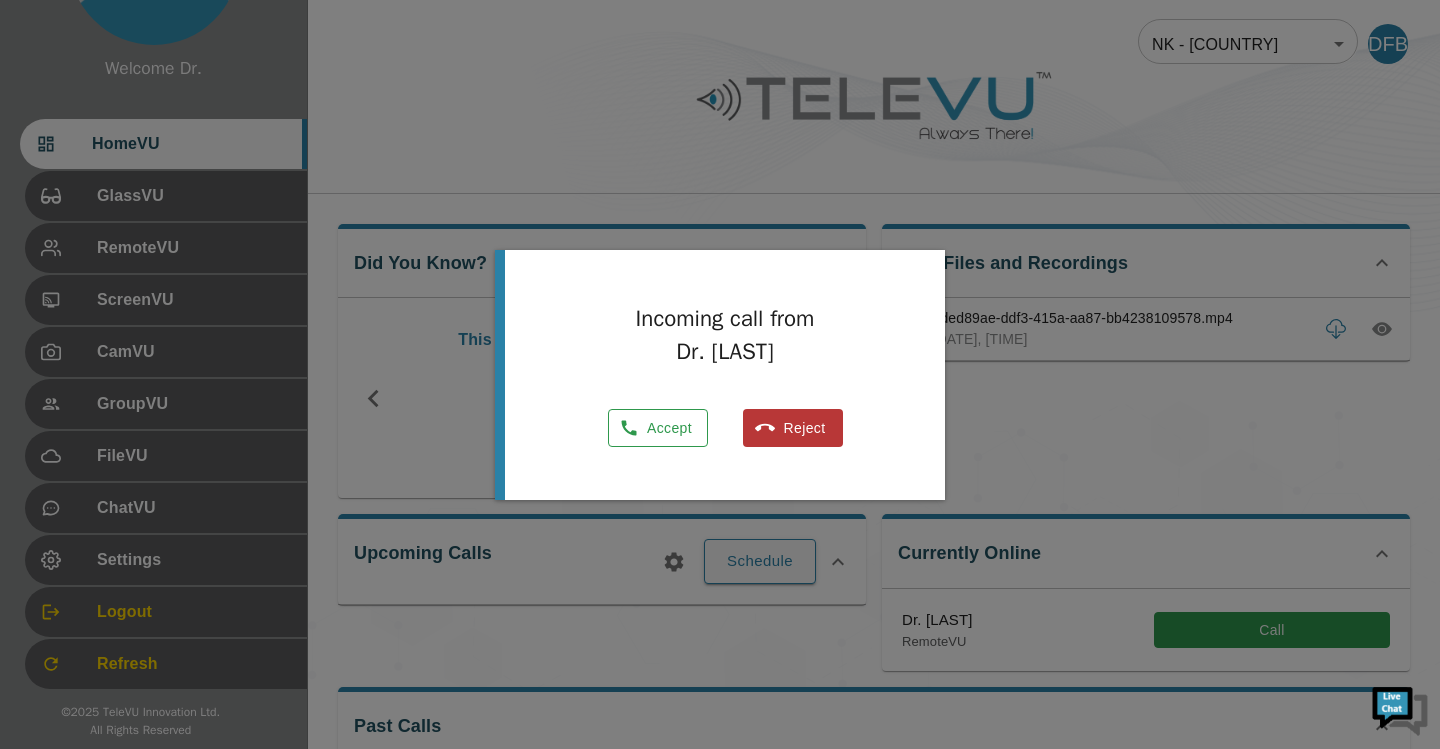 click on "Accept" at bounding box center [658, 428] 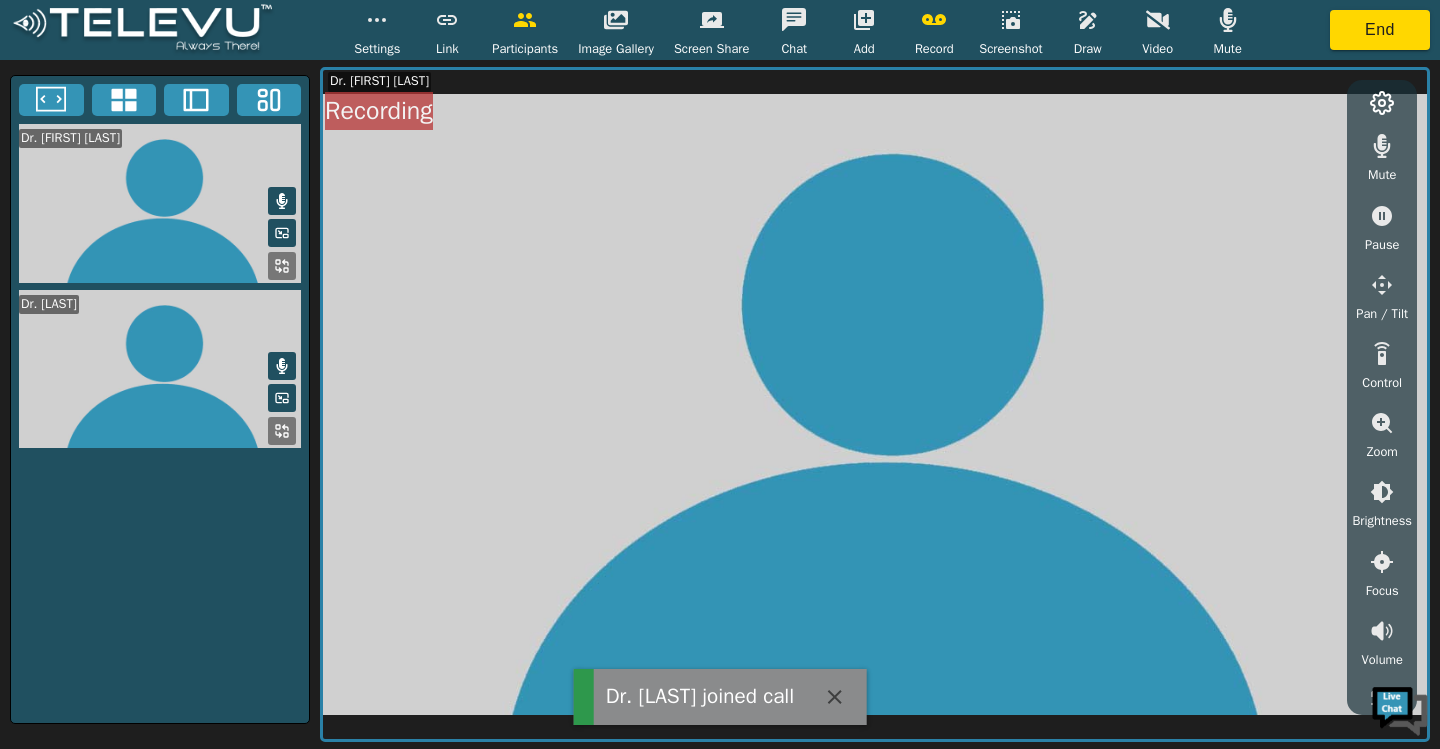 click 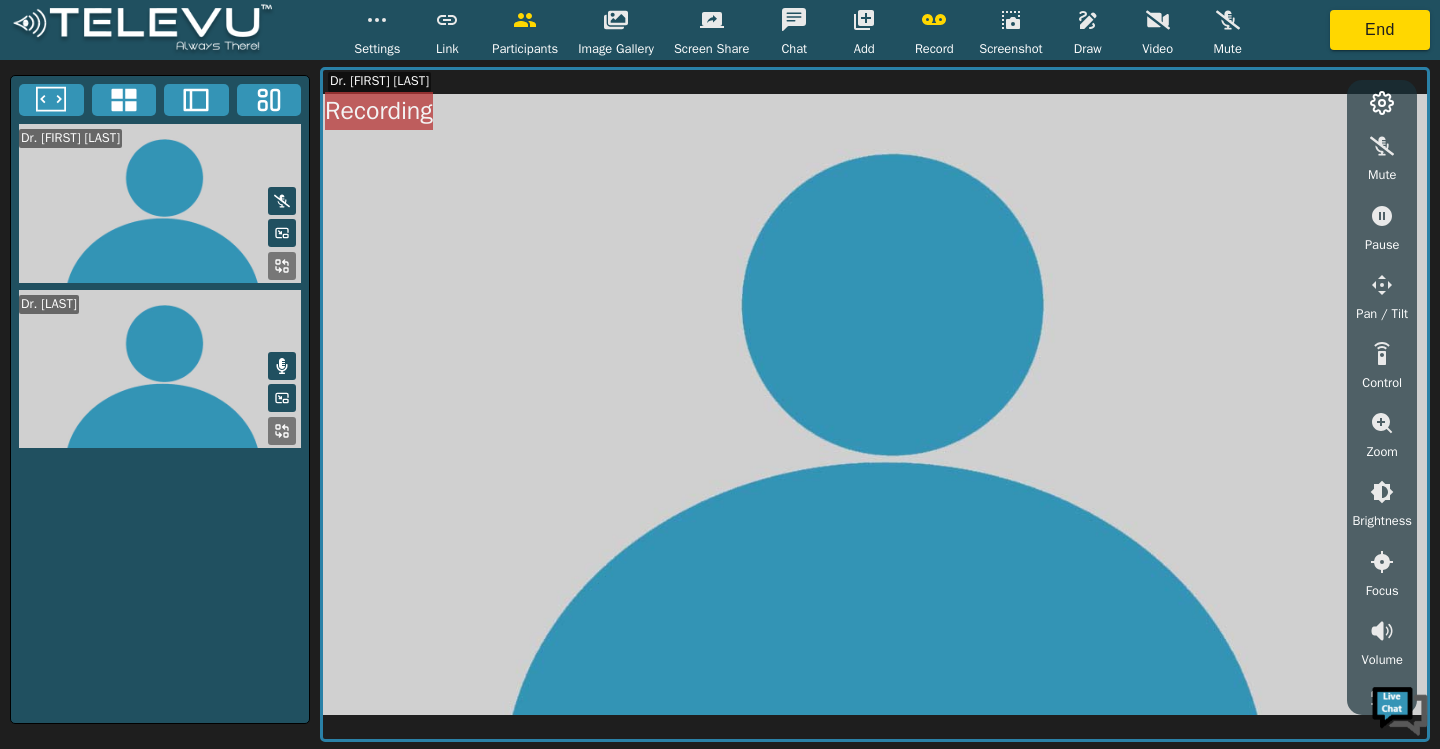 click at bounding box center (875, 404) 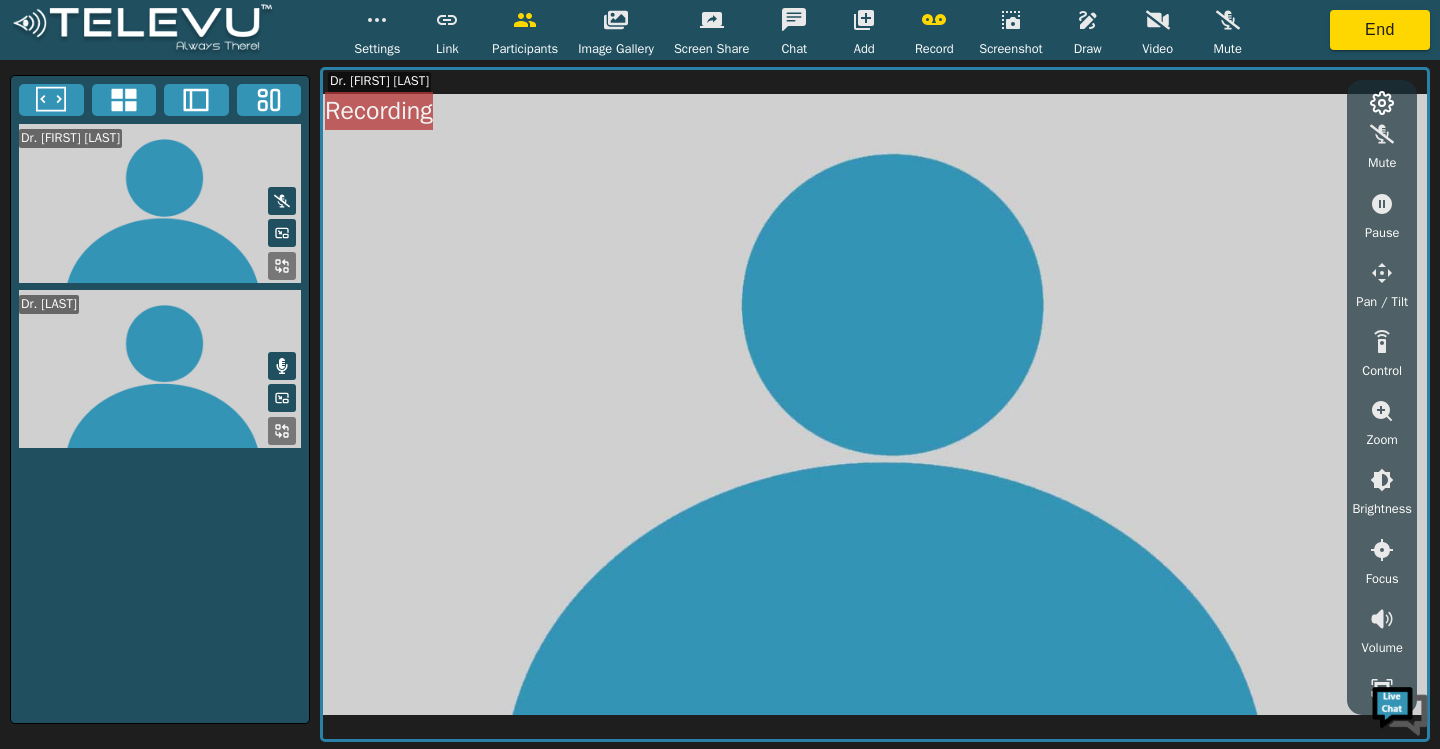 scroll, scrollTop: 11, scrollLeft: 0, axis: vertical 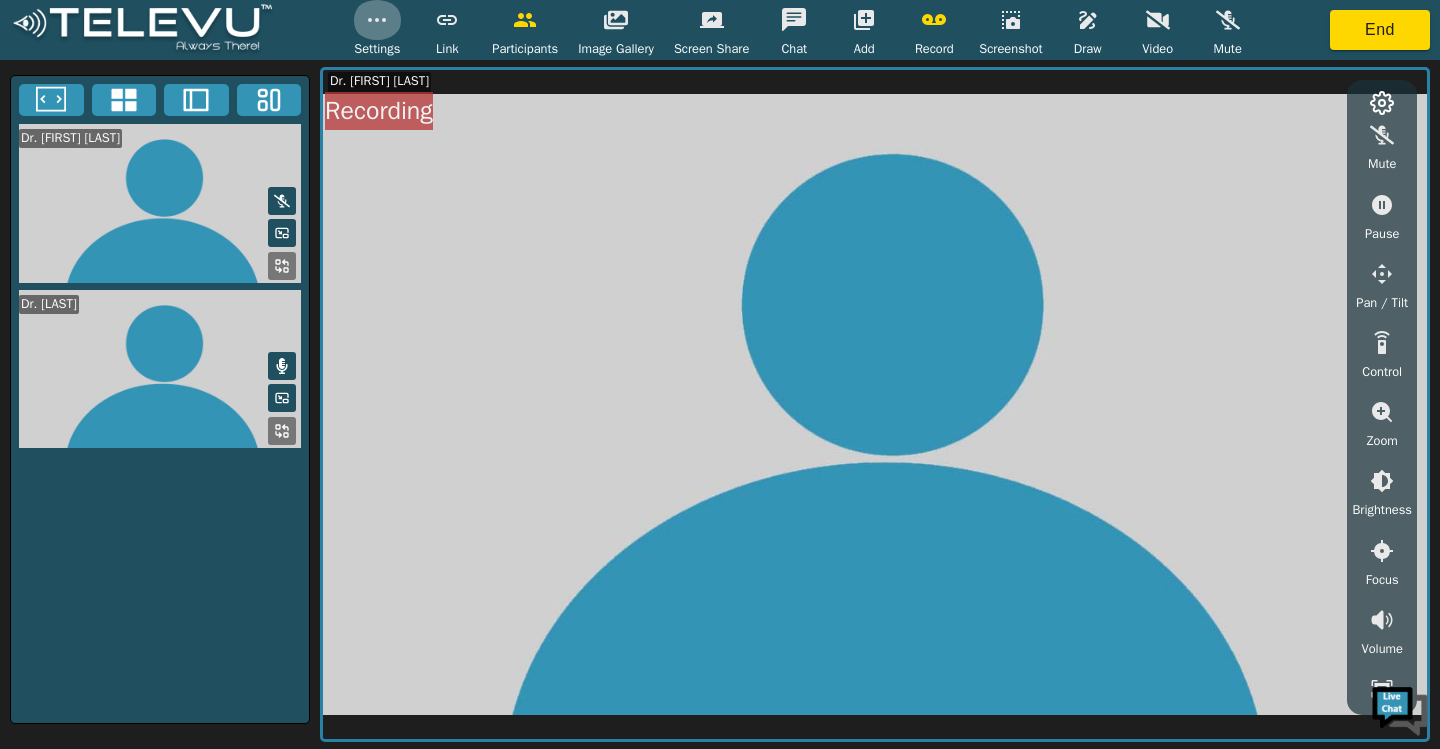click 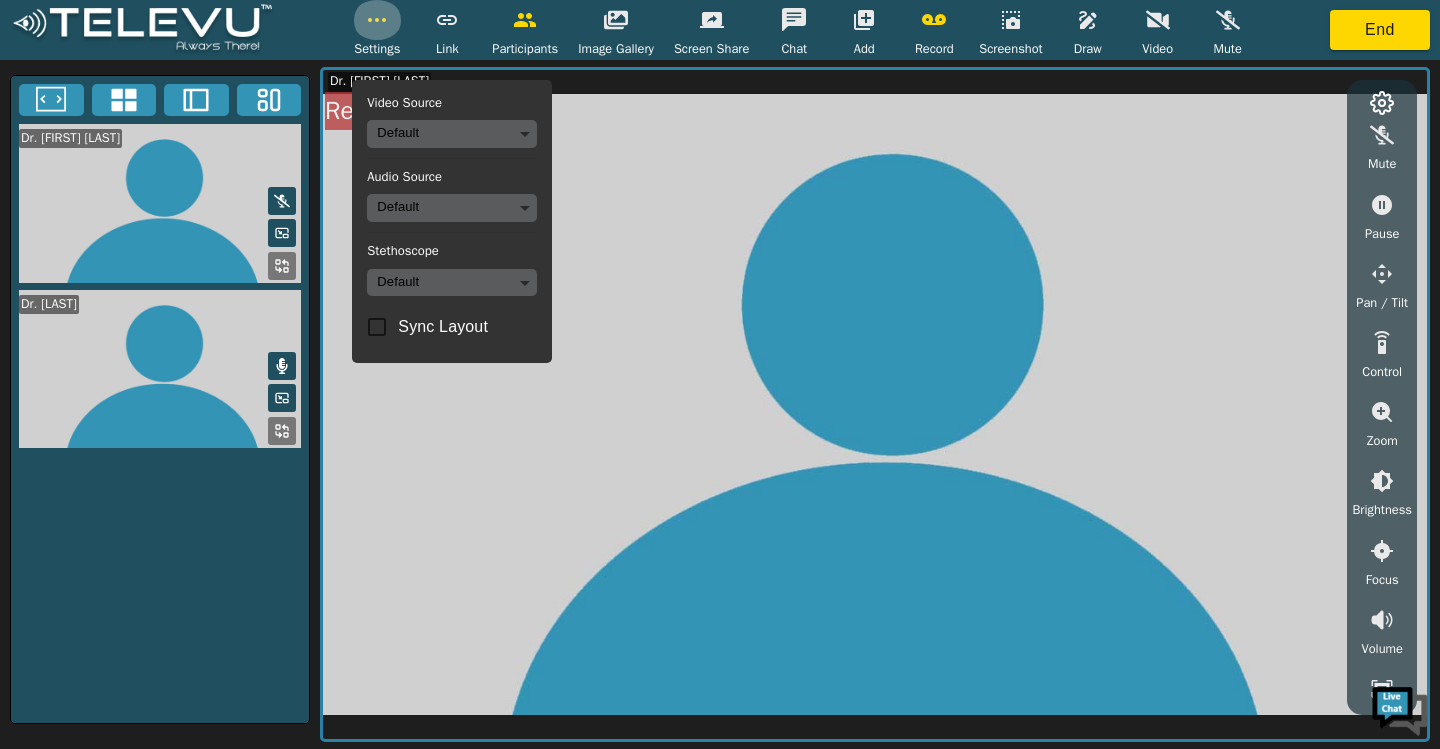 click 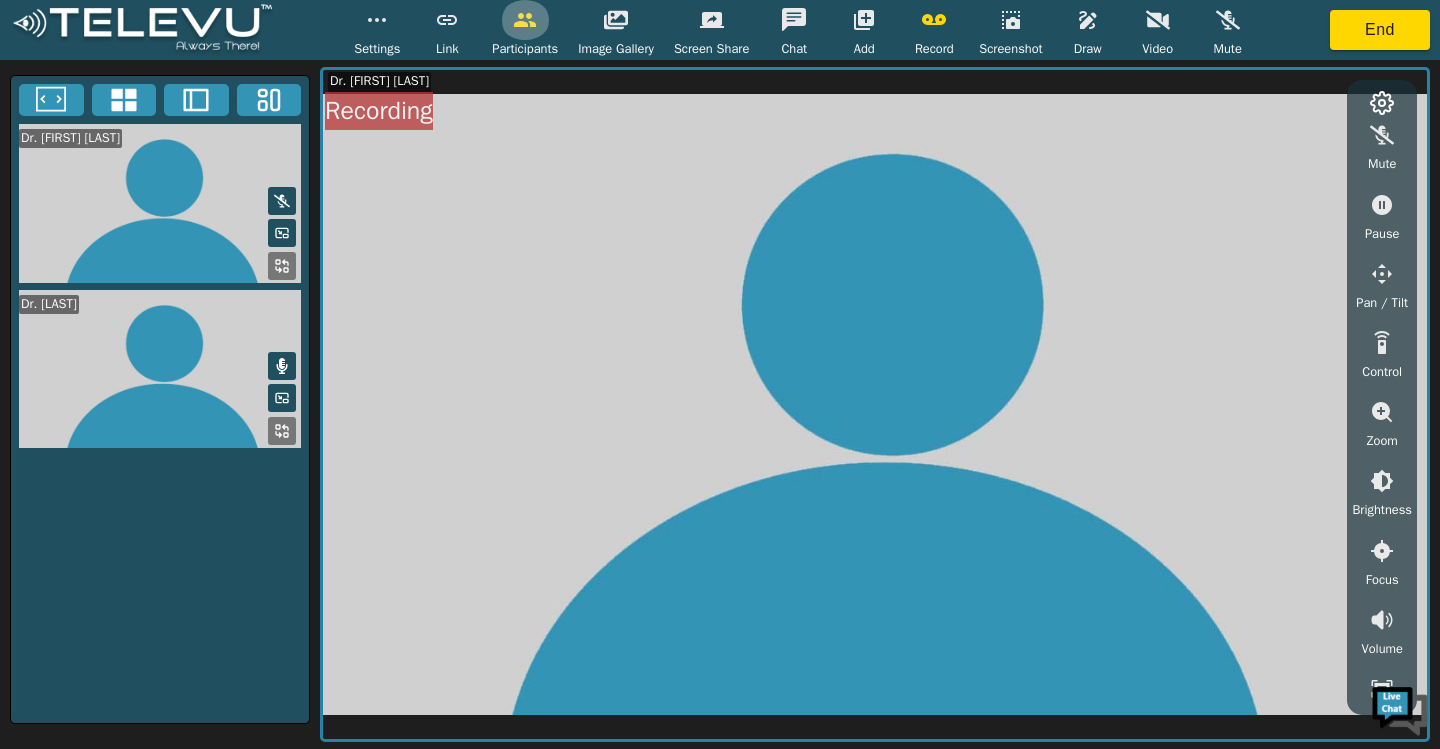 click at bounding box center (525, 20) 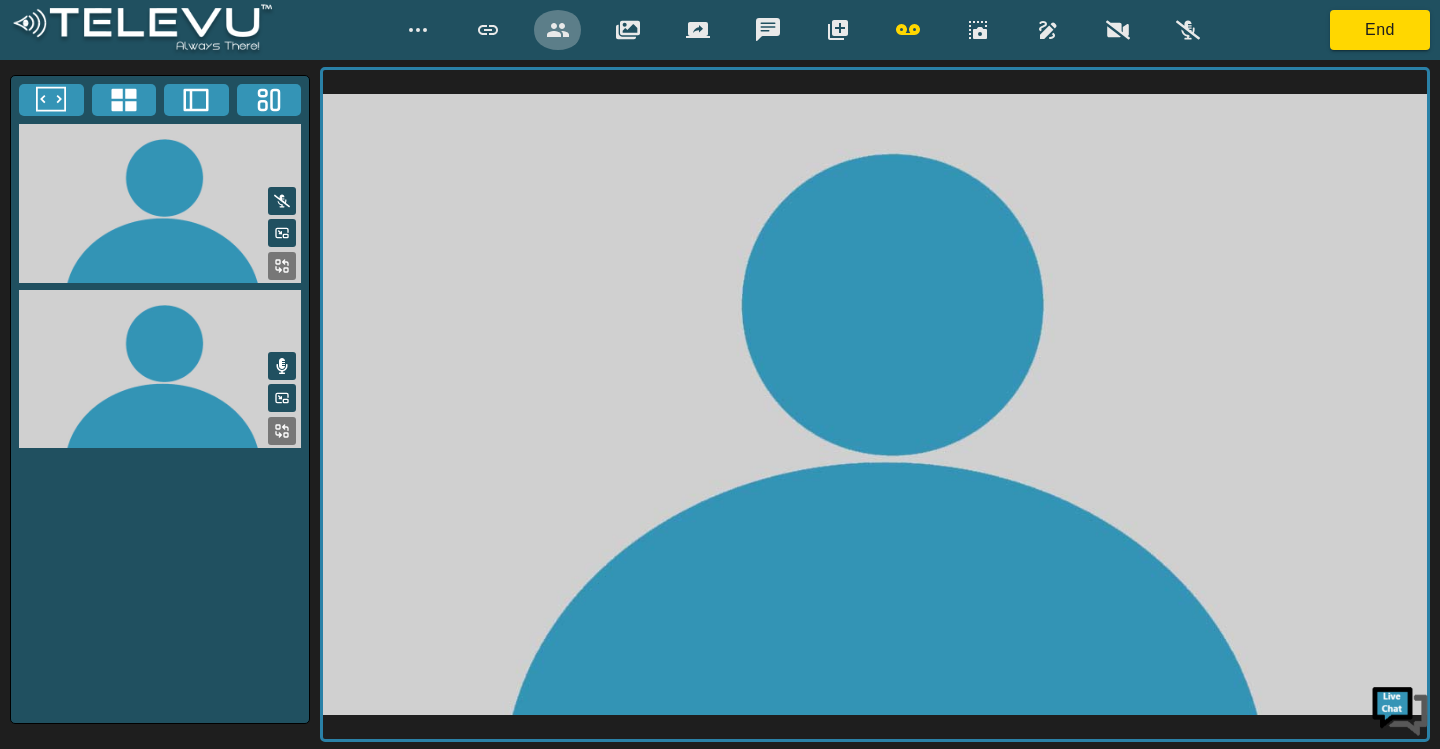 click 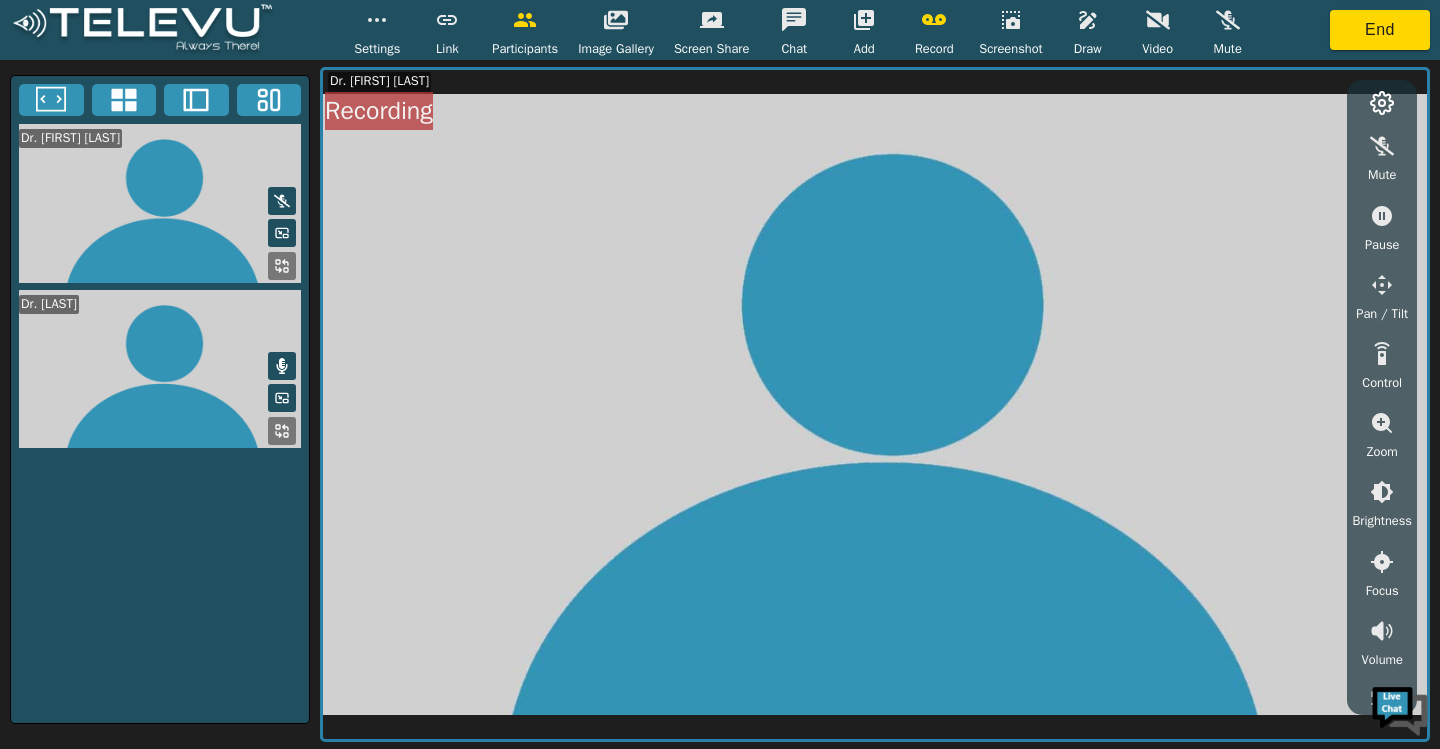 scroll, scrollTop: 0, scrollLeft: 0, axis: both 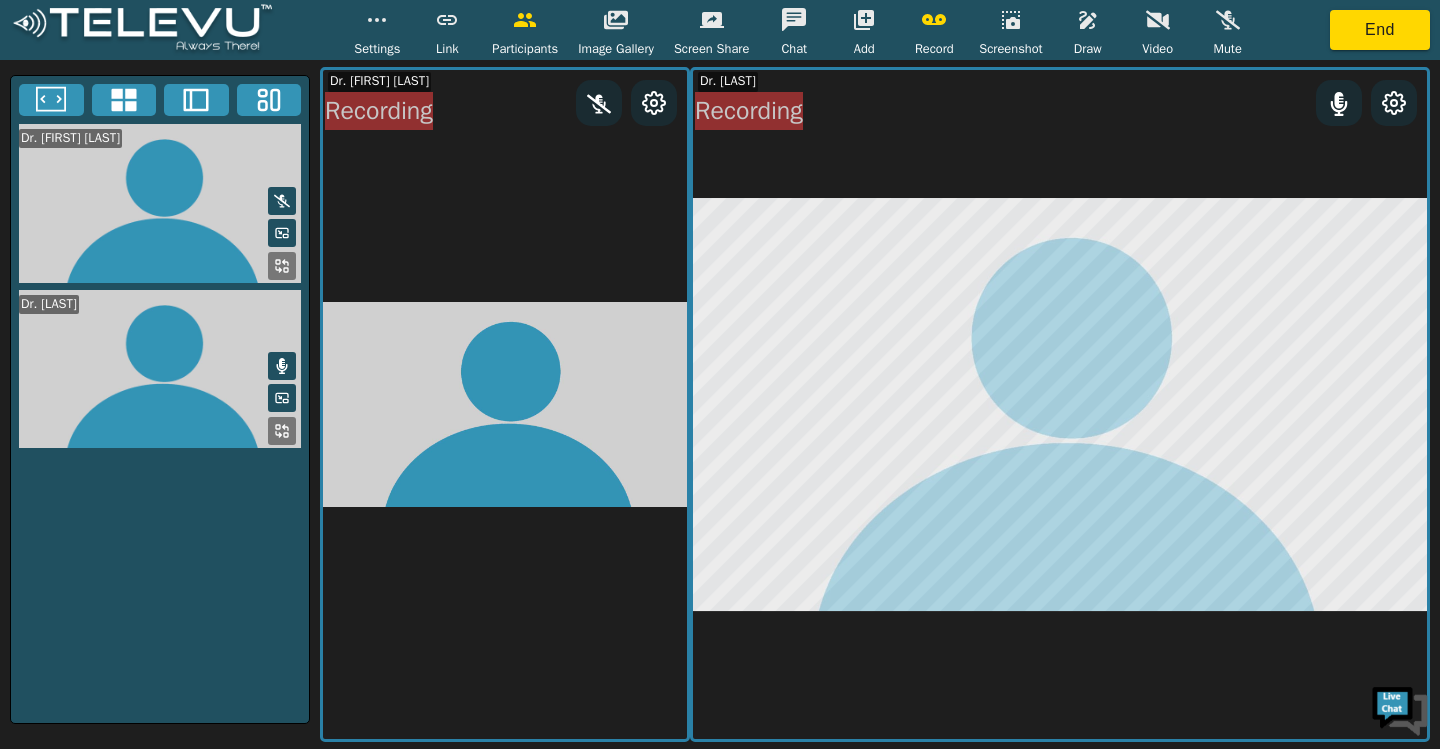 click 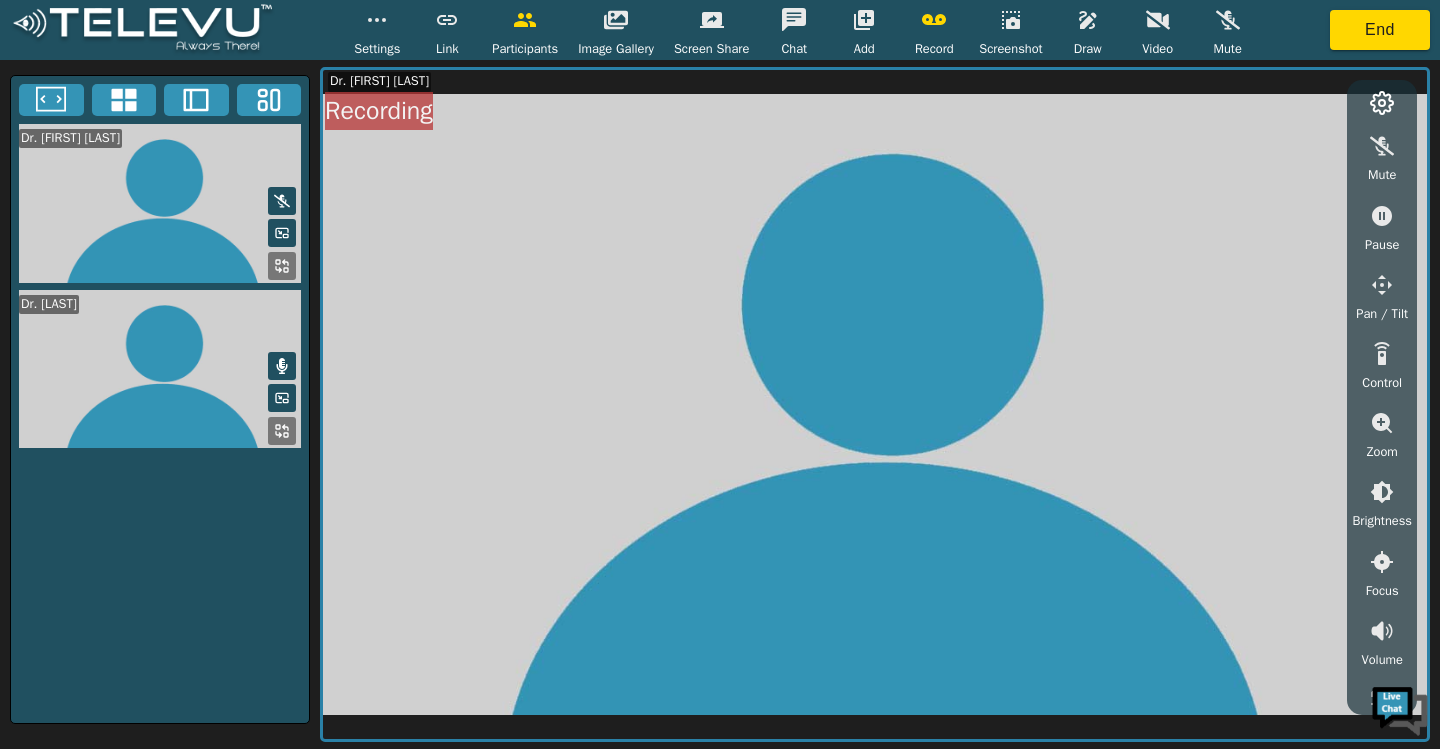 click 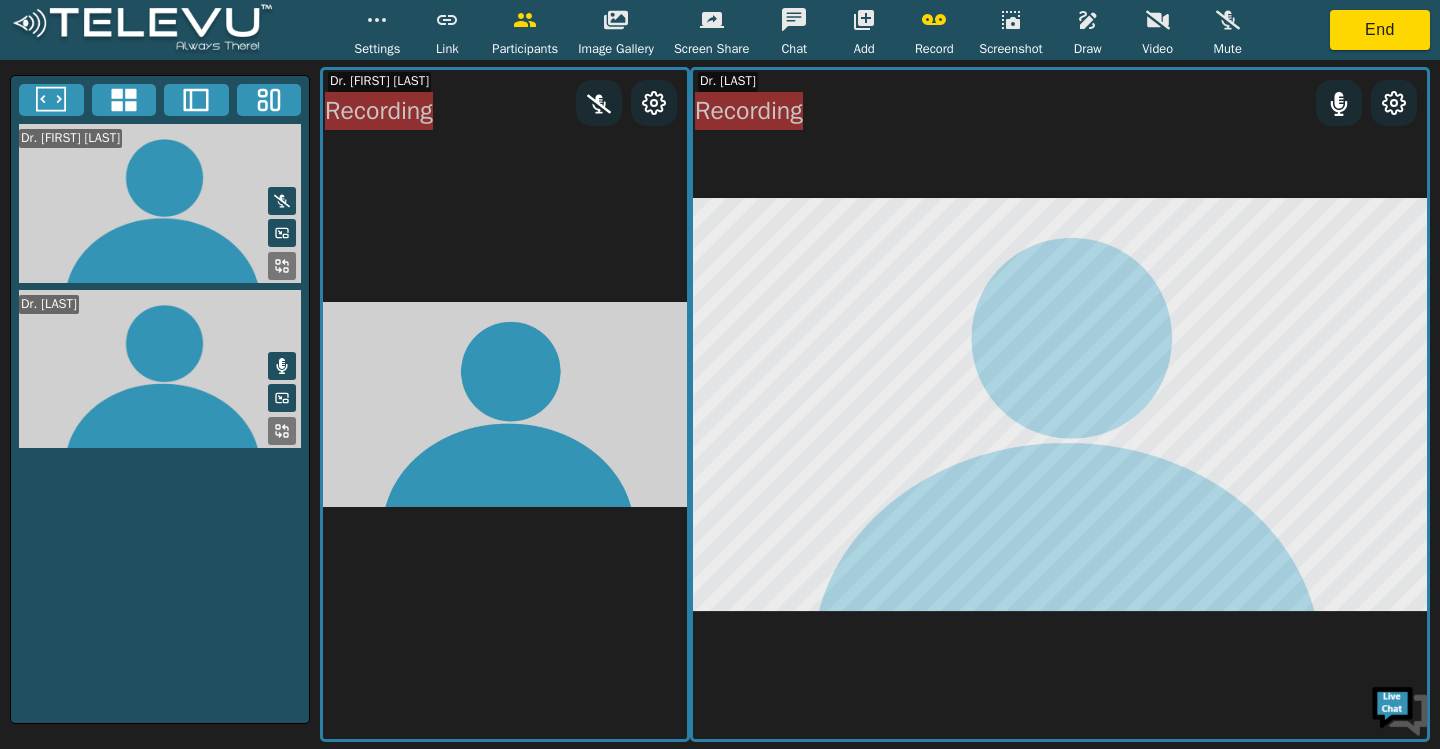 click 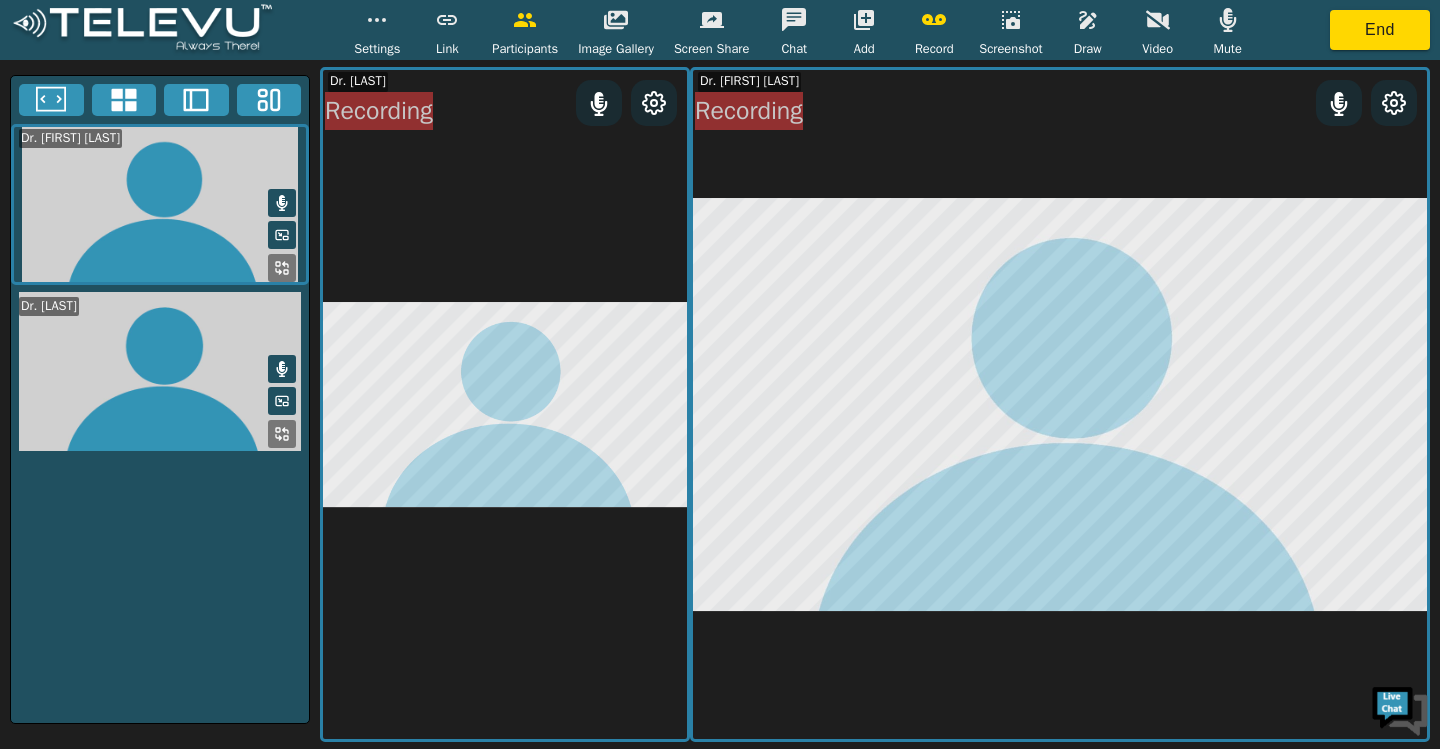 click 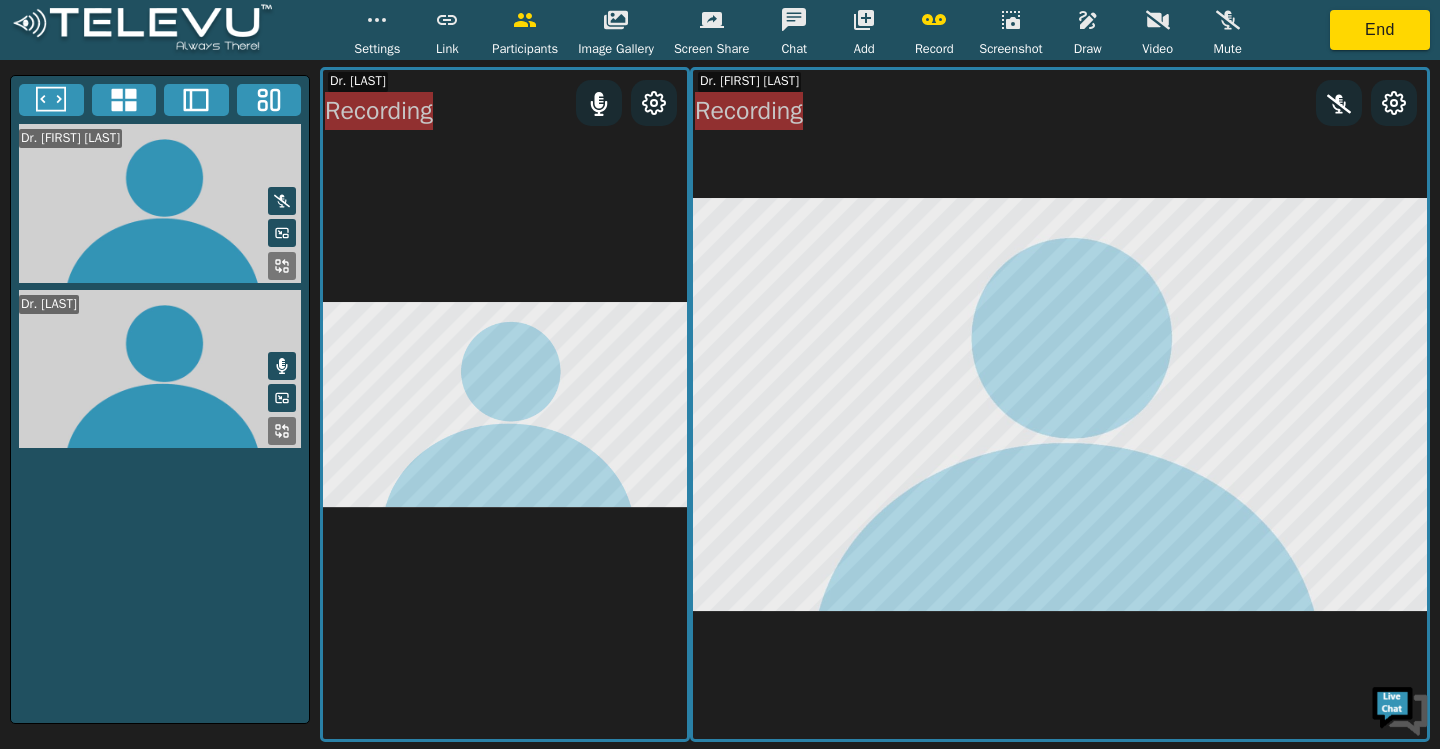 click on "Dr. Nah Doe Recording Dr. Femi Bankole Recording" at bounding box center (875, 404) 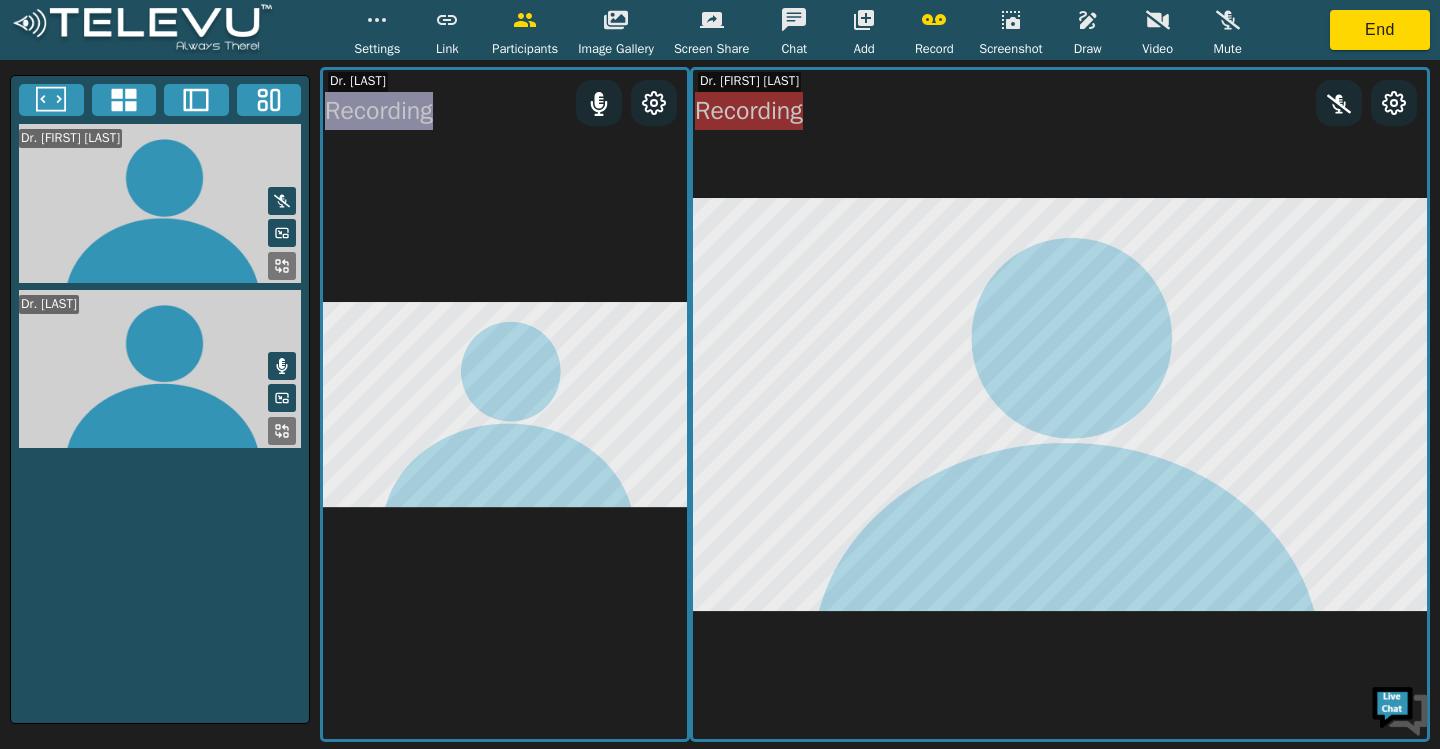 click at bounding box center (654, 414) 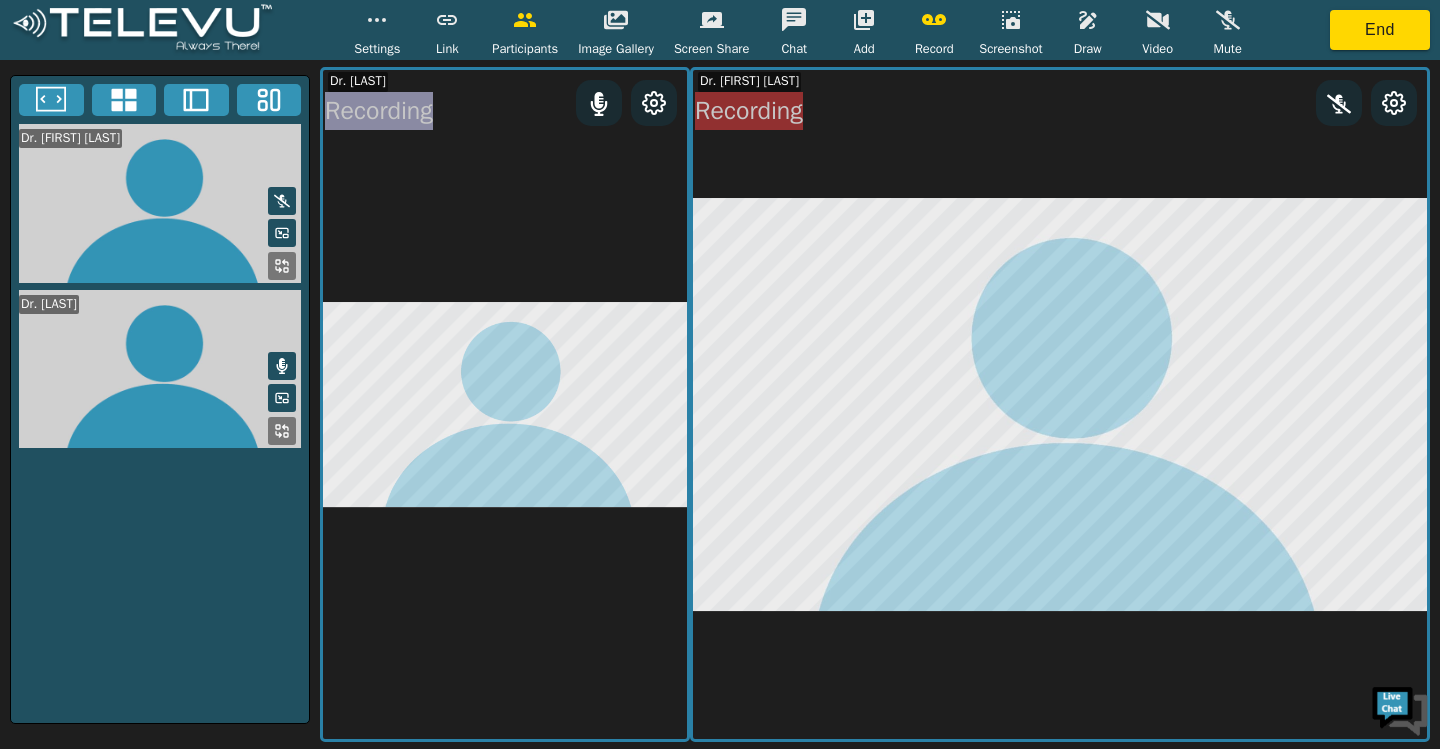 click 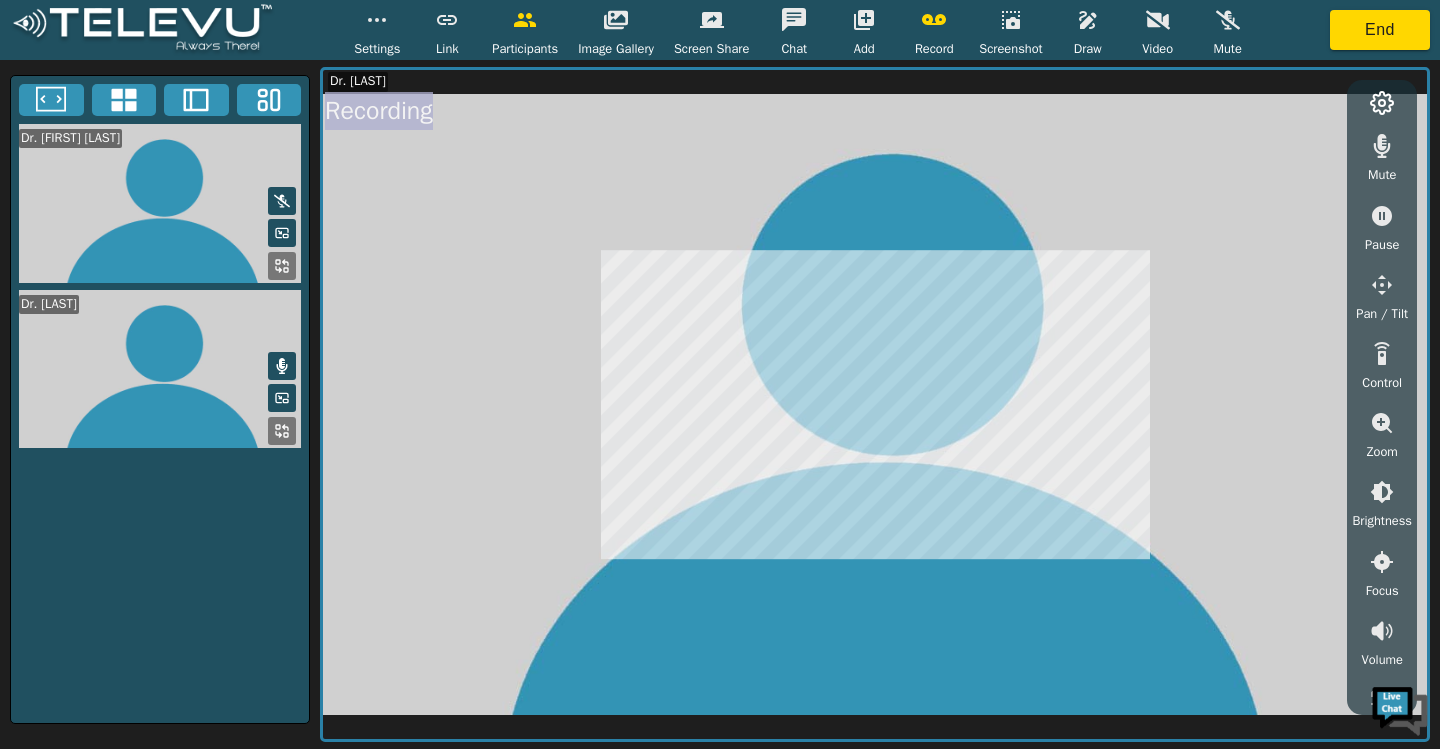 click 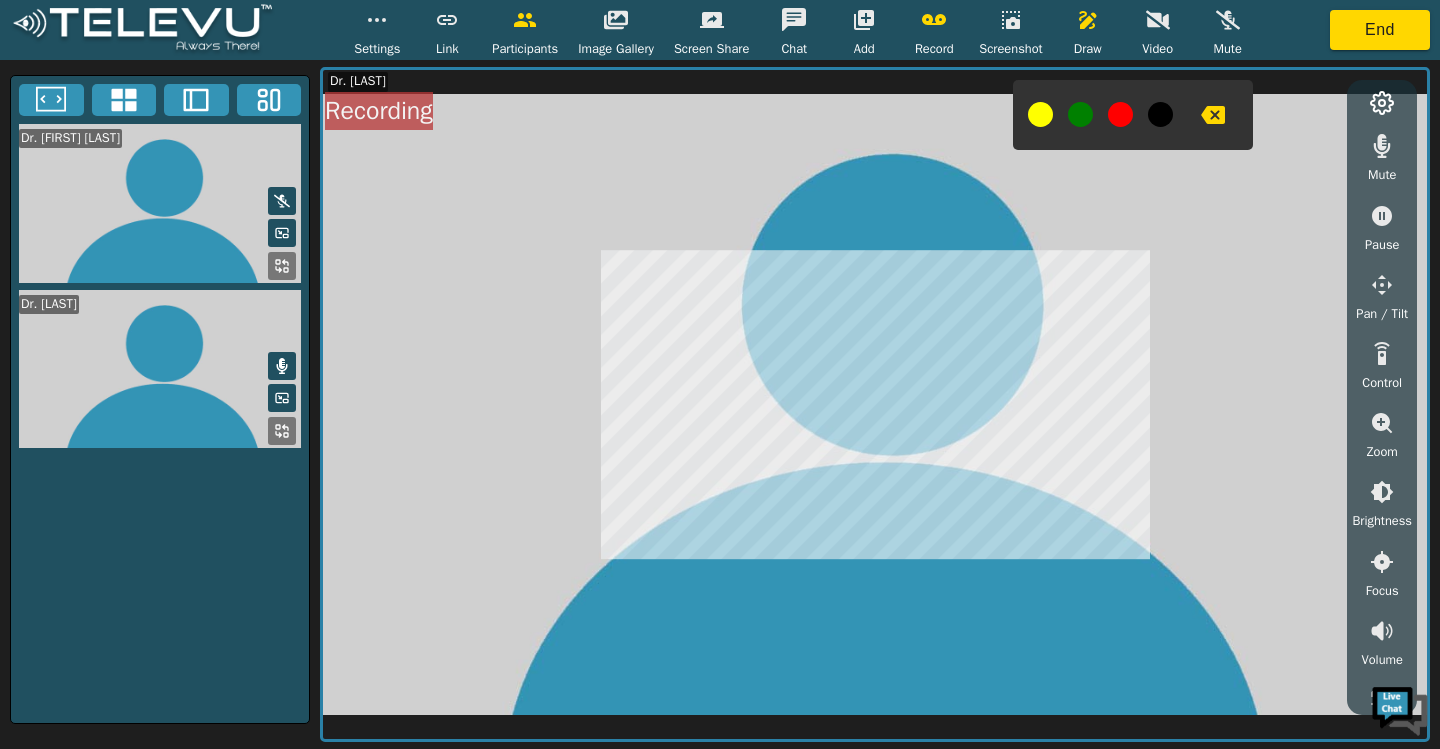 drag, startPoint x: 340, startPoint y: 664, endPoint x: 368, endPoint y: 702, distance: 47.201694 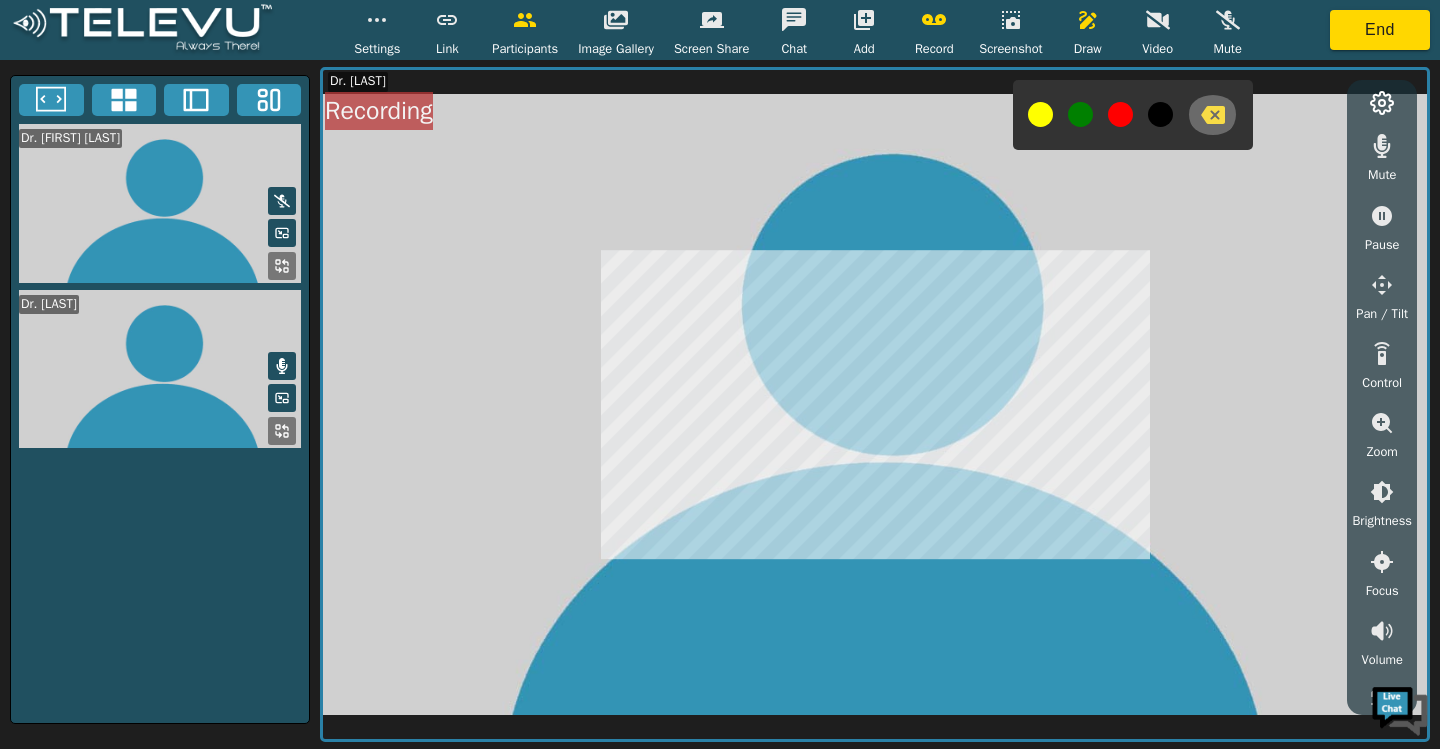 click 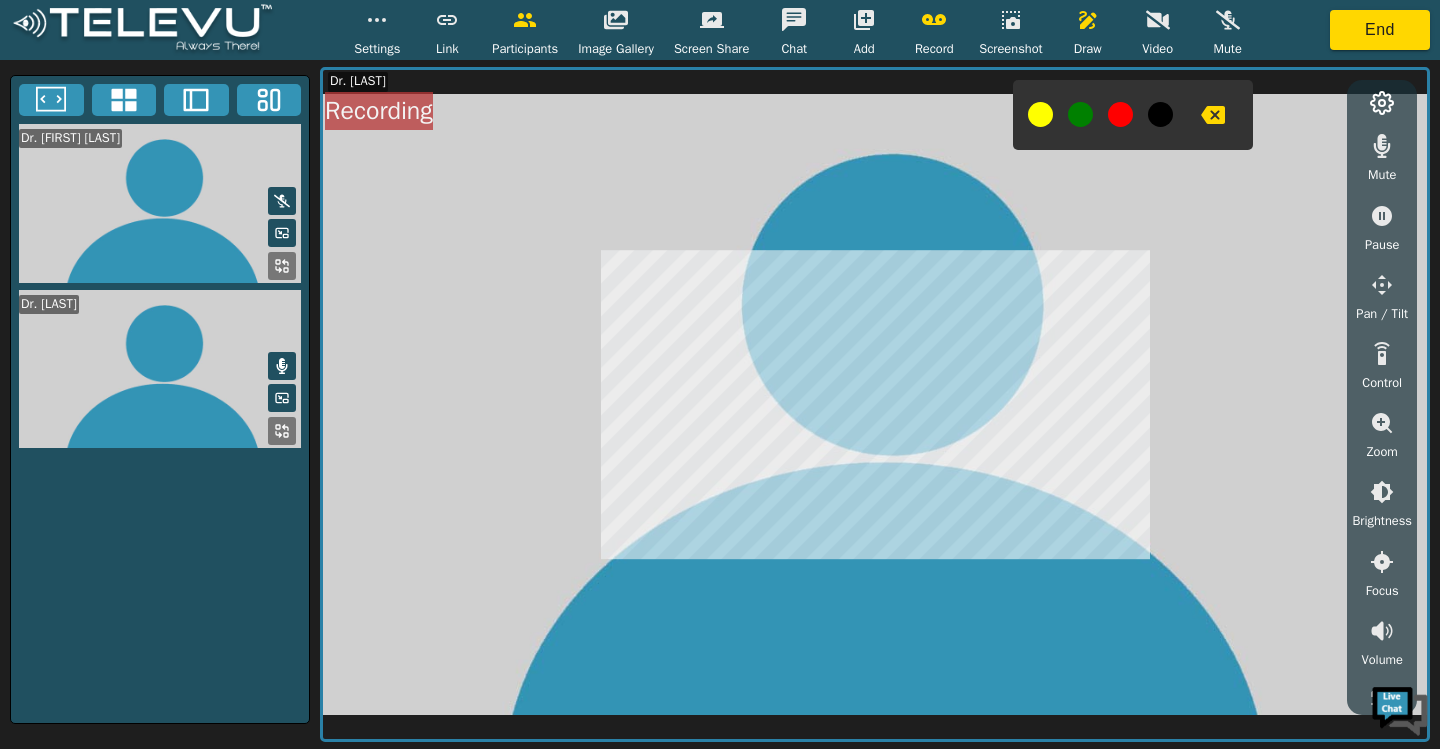 click at bounding box center (1120, 114) 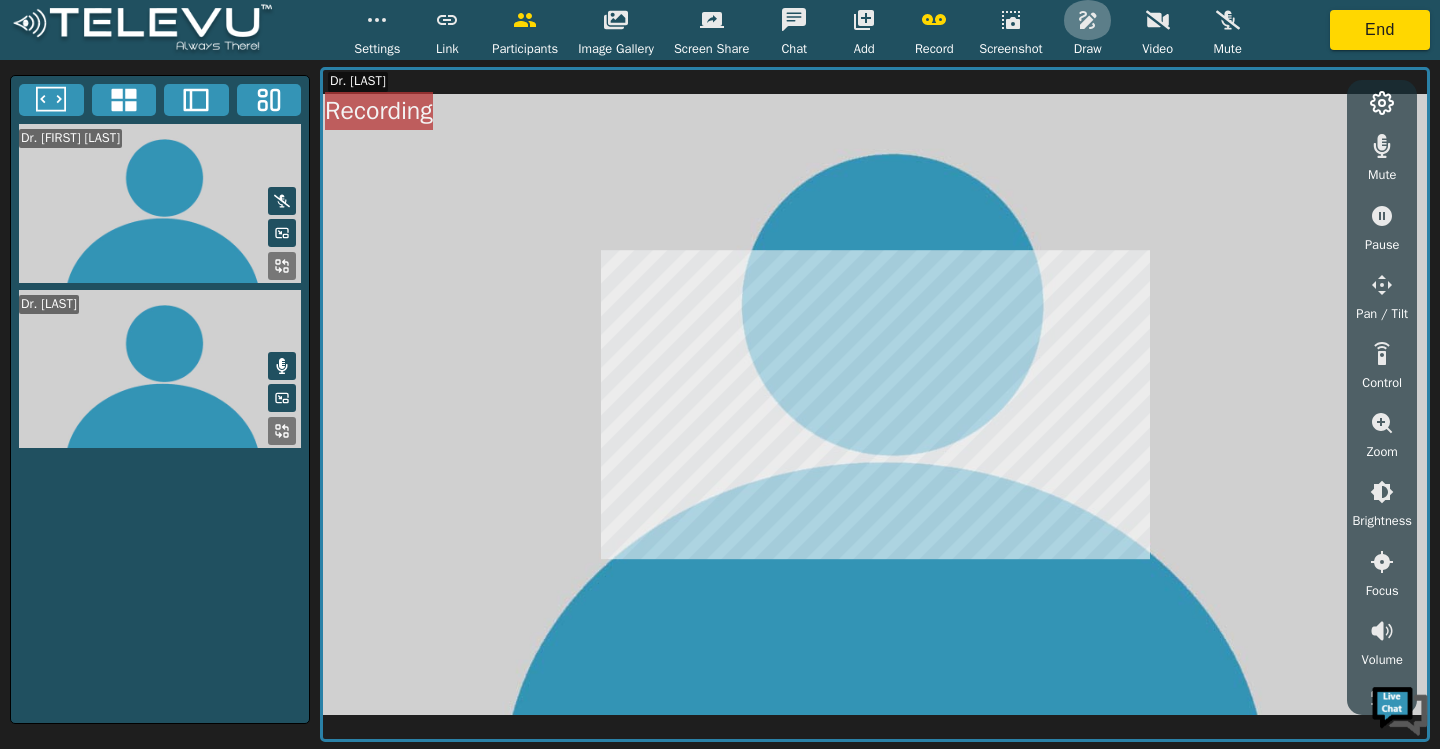 click 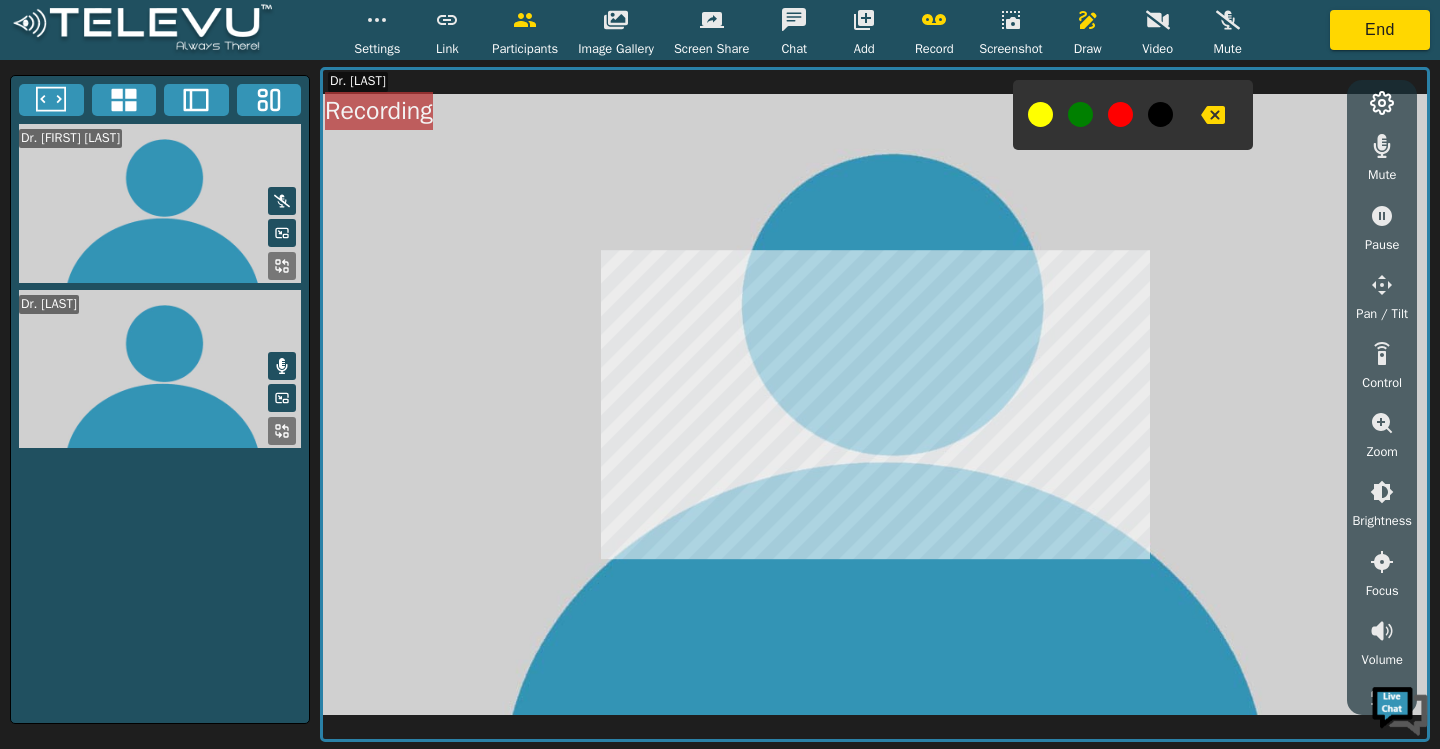 click at bounding box center [1120, 114] 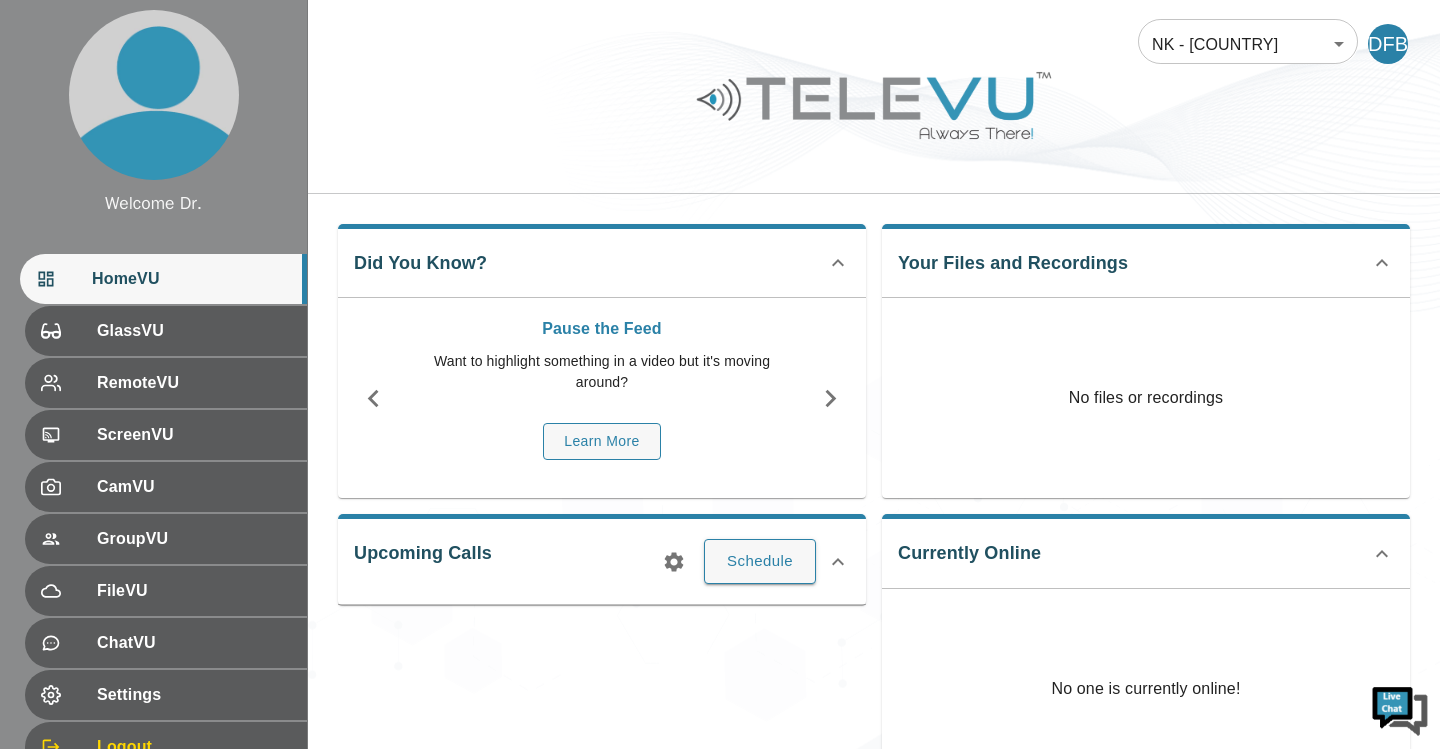 scroll, scrollTop: 0, scrollLeft: 0, axis: both 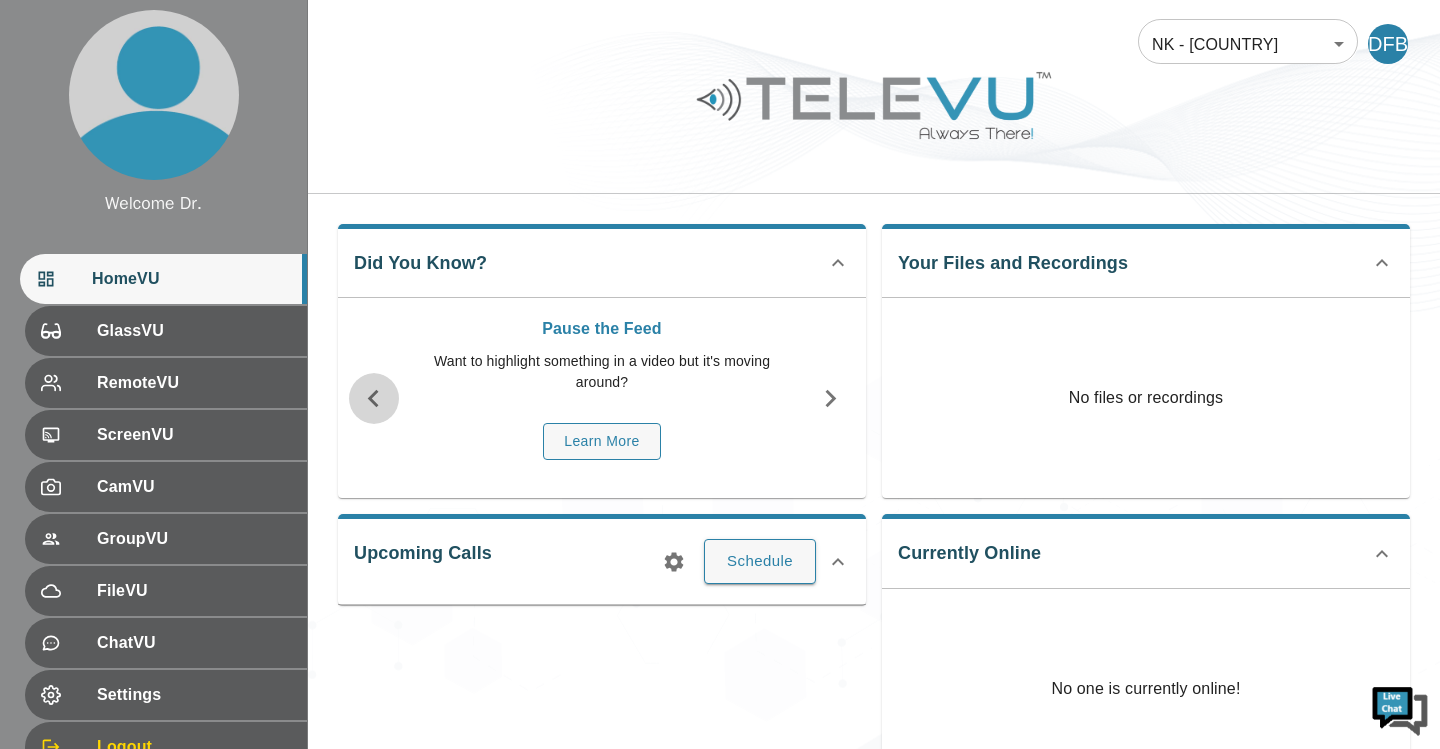 click 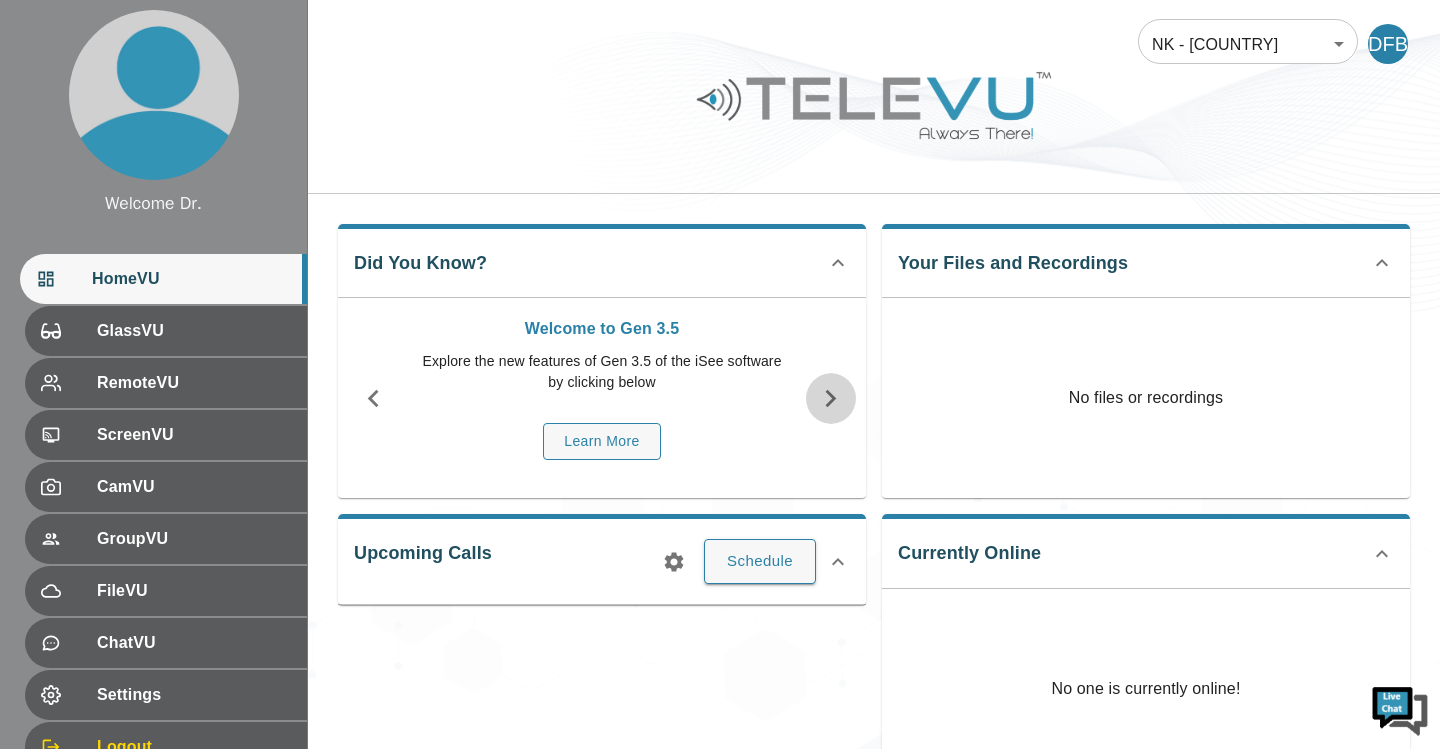 click 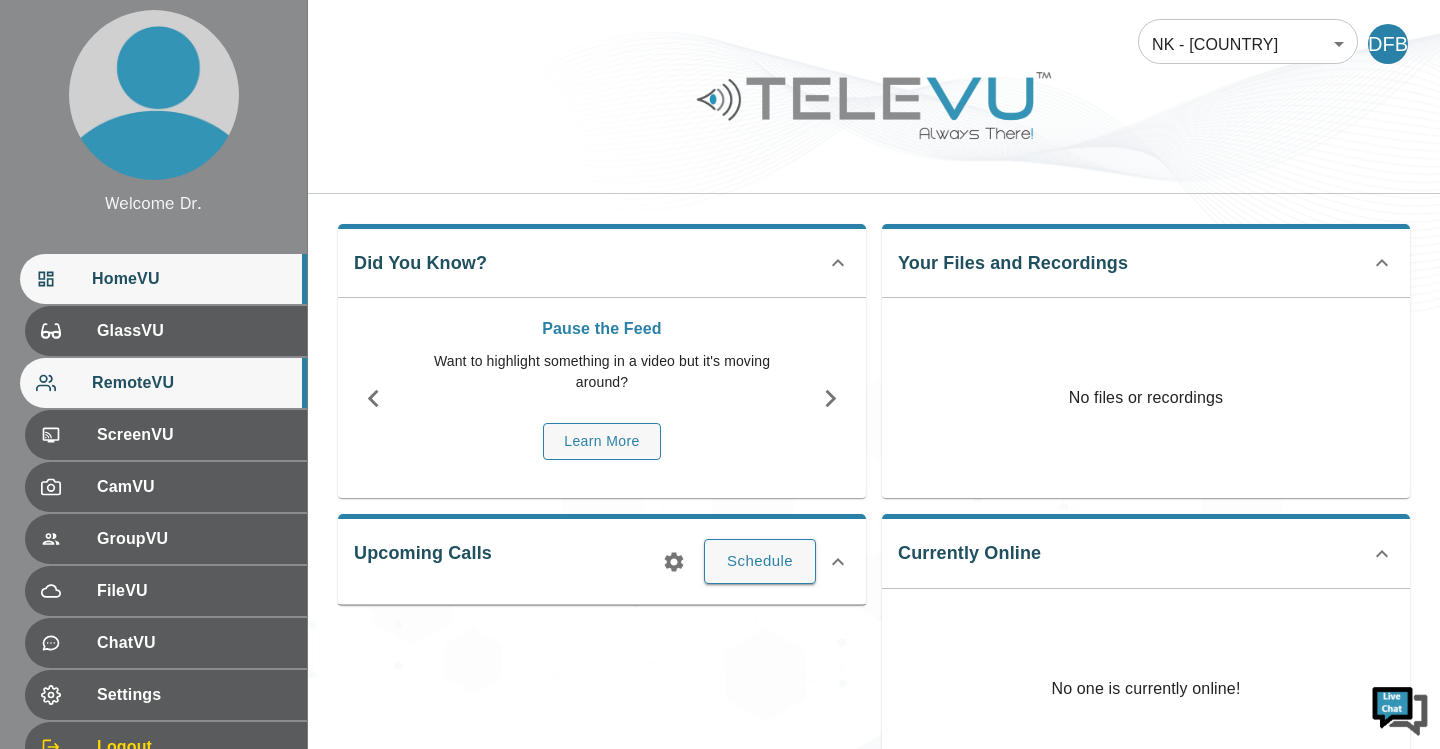scroll, scrollTop: 0, scrollLeft: 0, axis: both 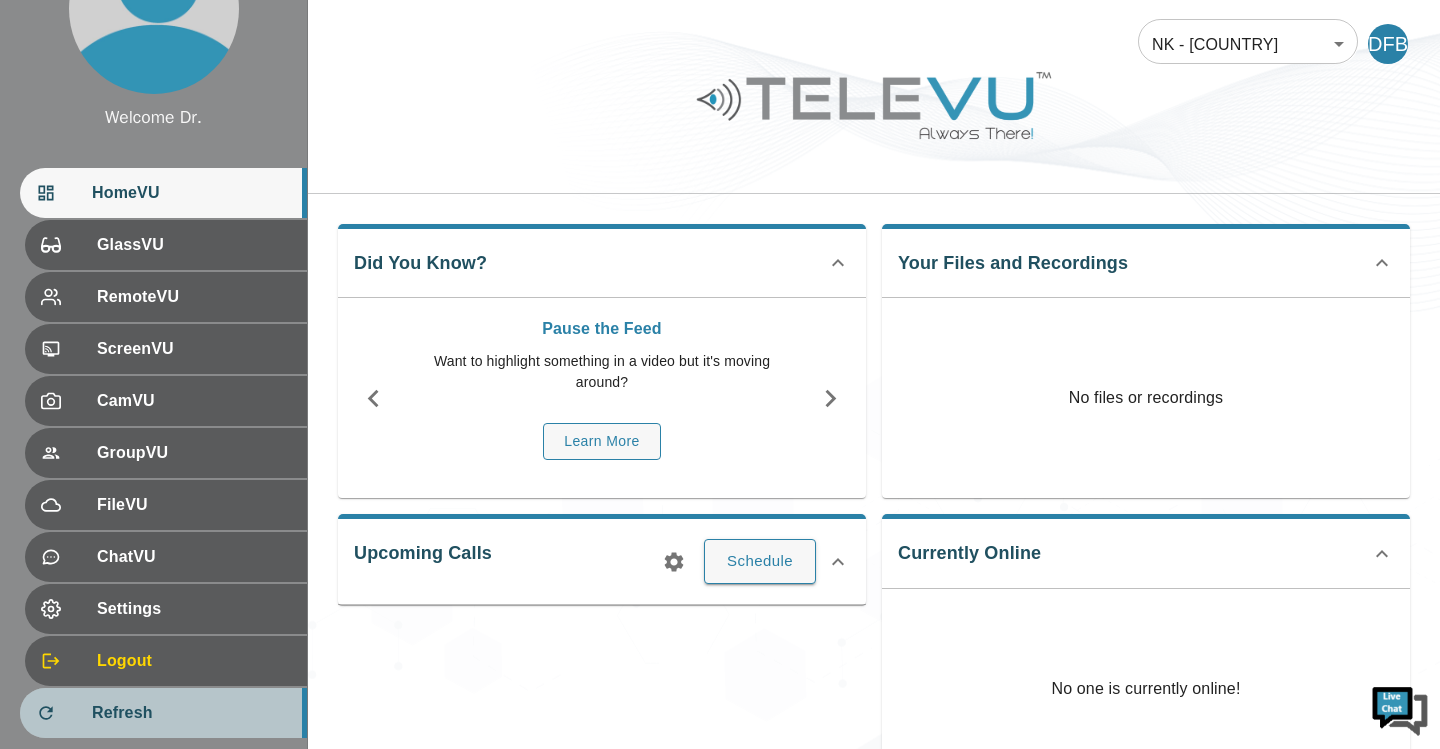 click on "HomeVU GlassVU RemoteVU ScreenVU CamVU GroupVU FileVU ChatVU Settings Logout Refresh" at bounding box center (153, 454) 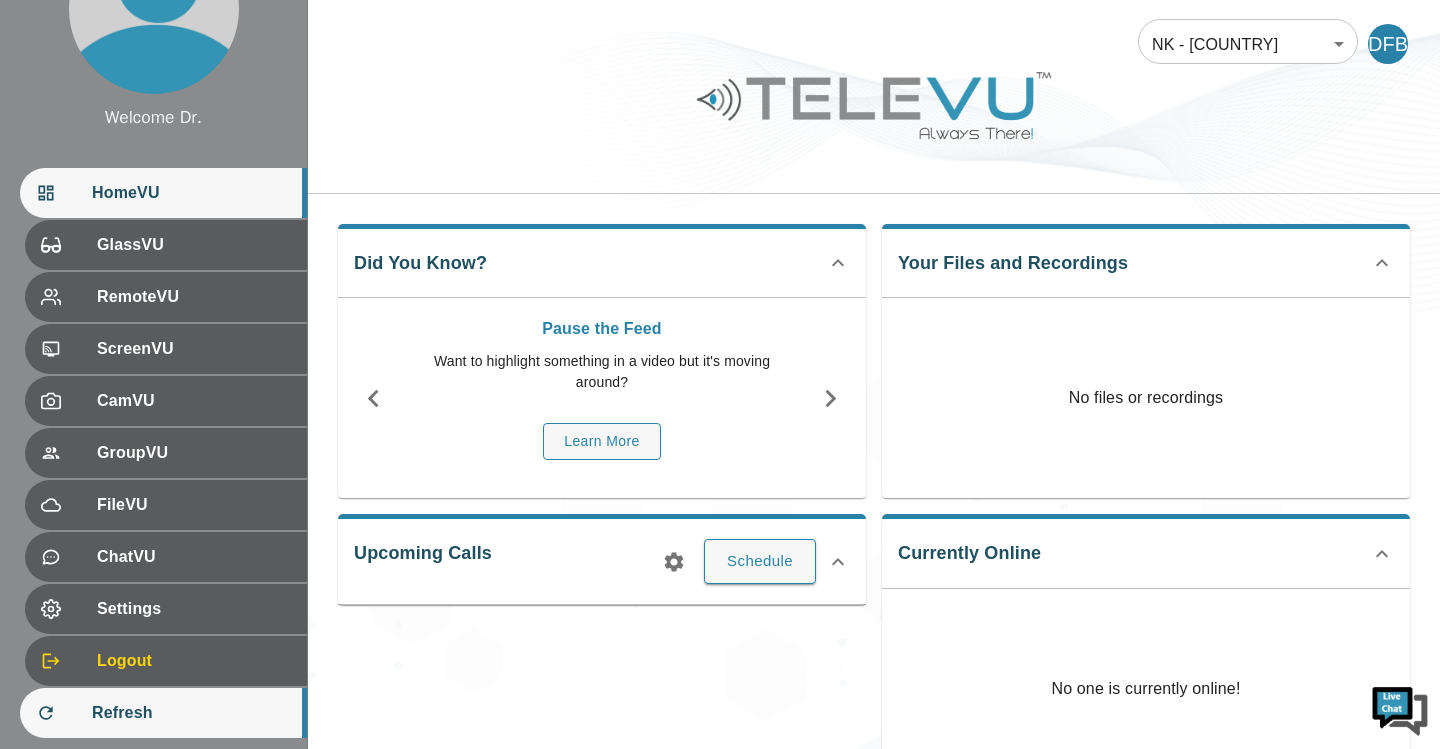 click on "Refresh" at bounding box center [191, 713] 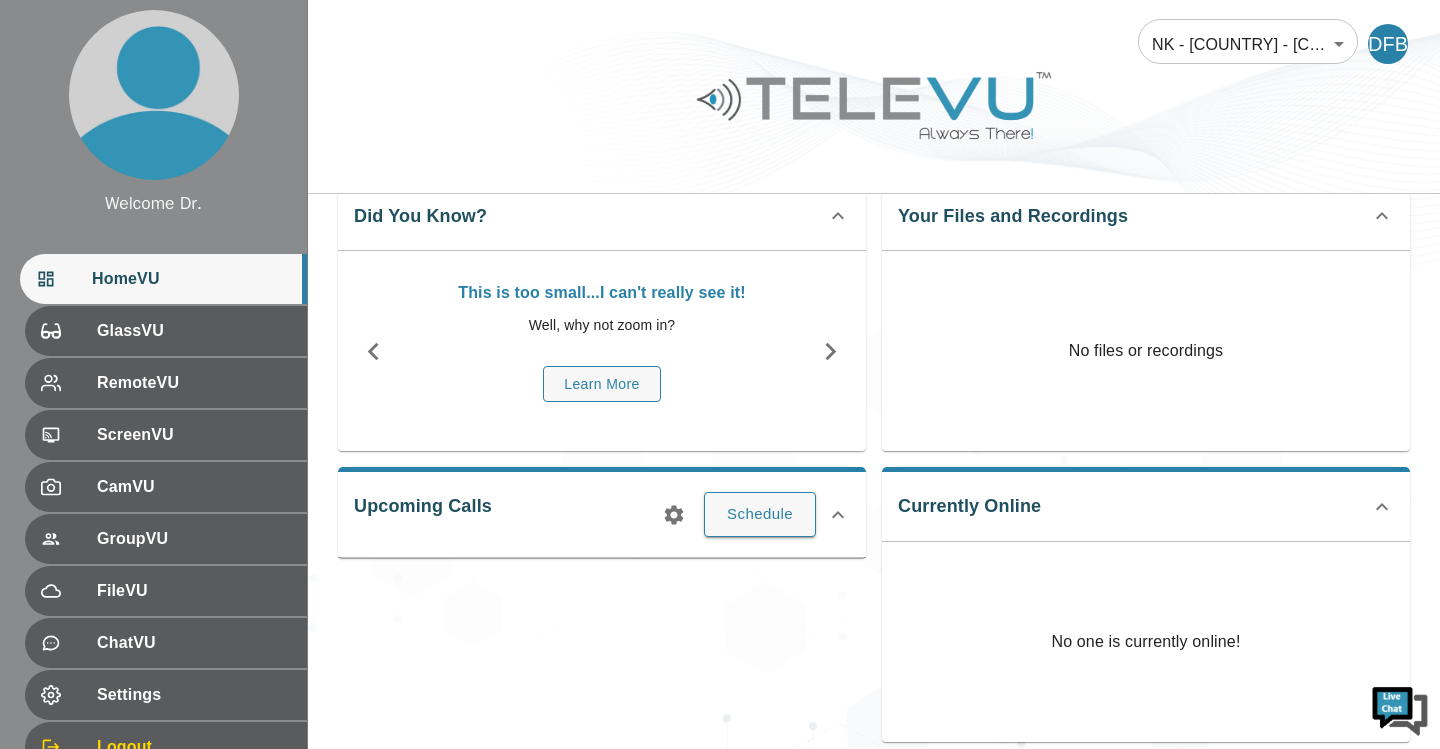 scroll, scrollTop: 90, scrollLeft: 0, axis: vertical 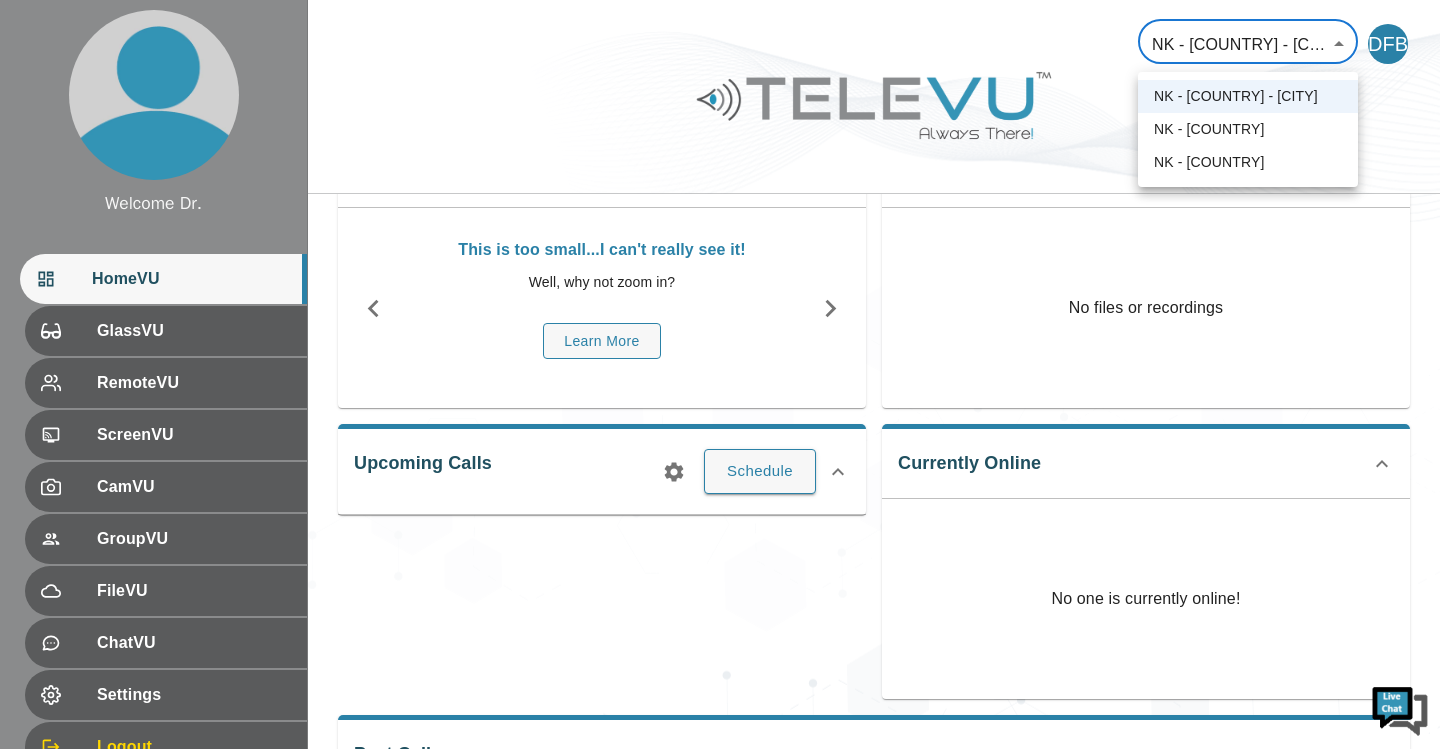 click on "Welcome   Dr. [BRAND] [BRAND] [BRAND] [BRAND] [BRAND] [BRAND] [BRAND] [BRAND] ©  2025   [COMPANY] All Rights Reserved NK - [COUNTRY] - [CITY] 90 ​ DFB Did You Know? This is too small...I can't really see it! Well, why not zoom in? Learn More   Your Files and Recordings No files or recordings Upcoming Calls Schedule Currently Online No one is currently online! Past Calls Calls this month :  Not Available You have not been in any calls this month! NK - [COUNTRY] - [CITY] NK - [COUNTRY] NK - [COUNTRY]" at bounding box center (720, 444) 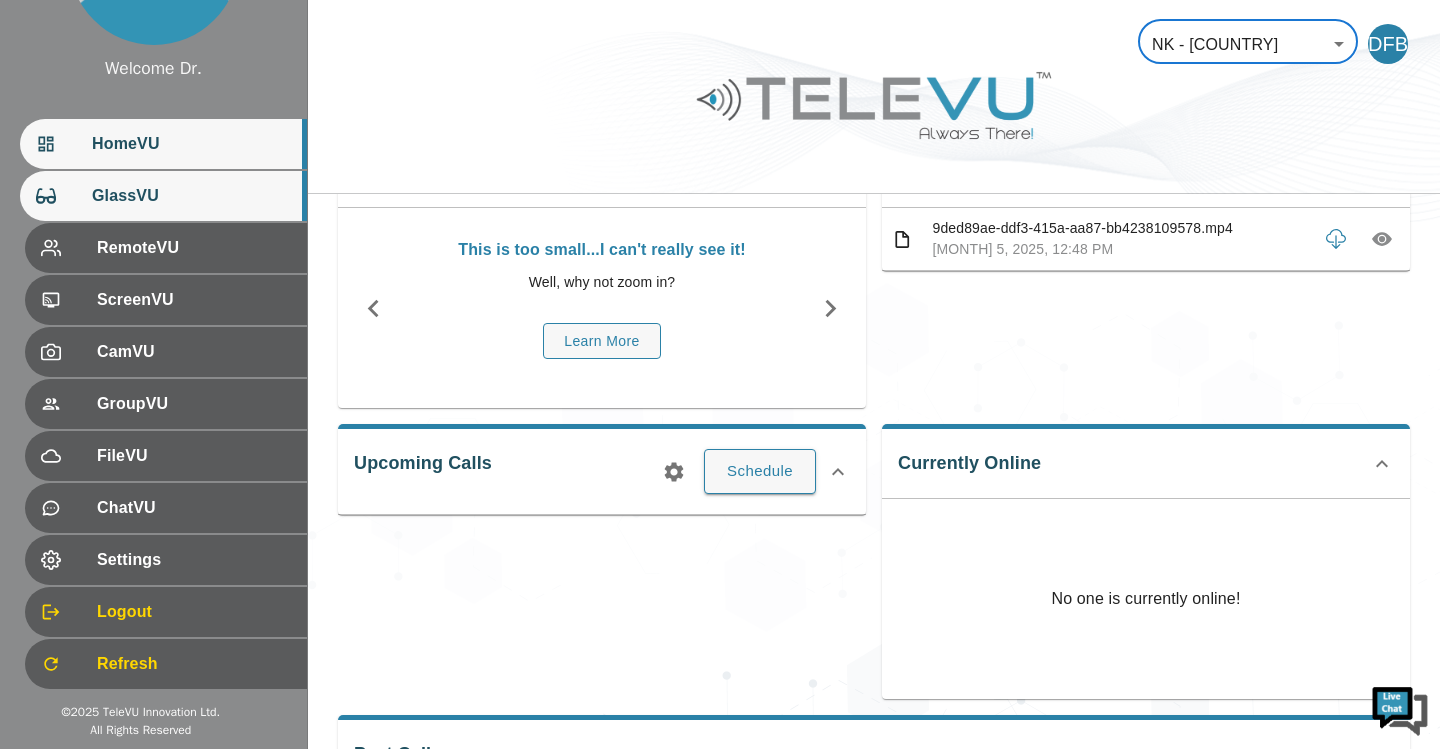 scroll, scrollTop: 138, scrollLeft: 0, axis: vertical 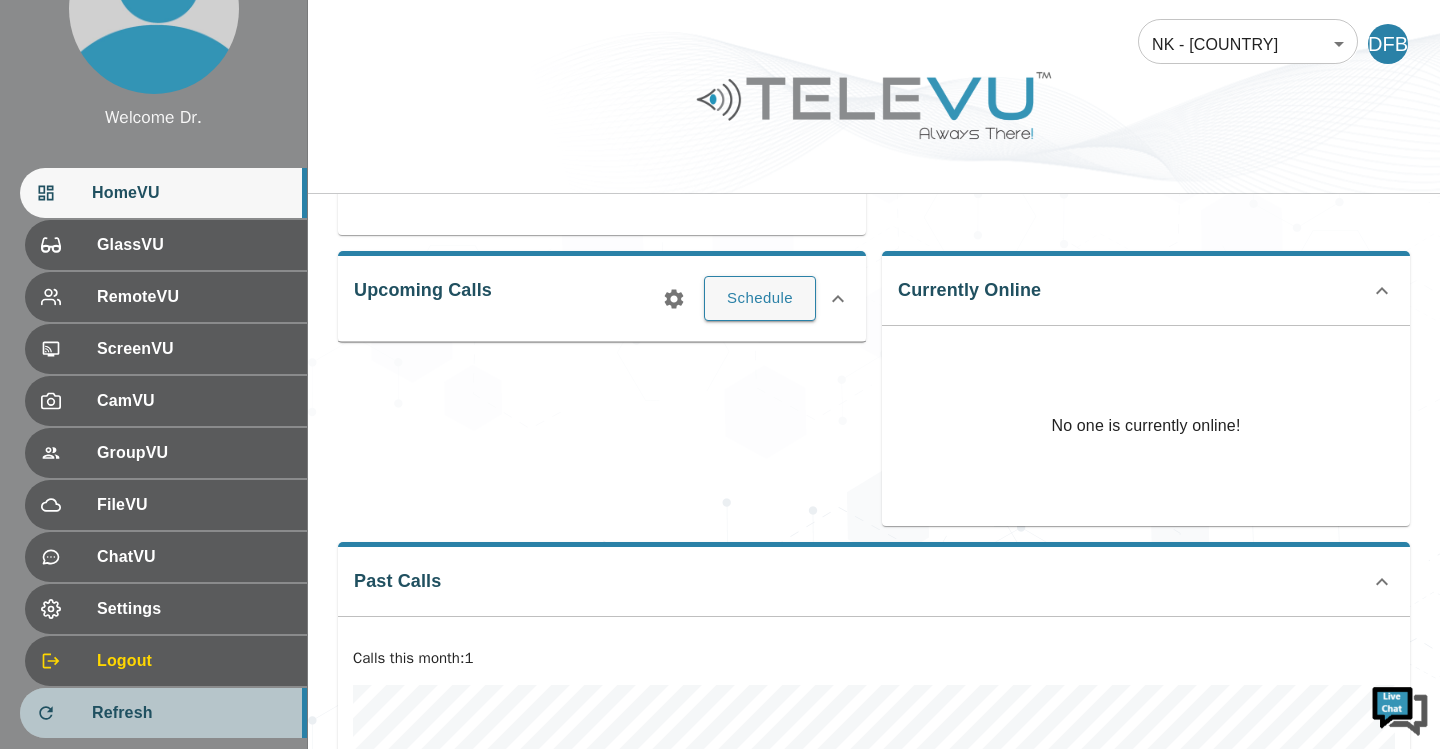 click on "HomeVU GlassVU RemoteVU ScreenVU CamVU GroupVU FileVU ChatVU Settings Logout Refresh" at bounding box center (153, 454) 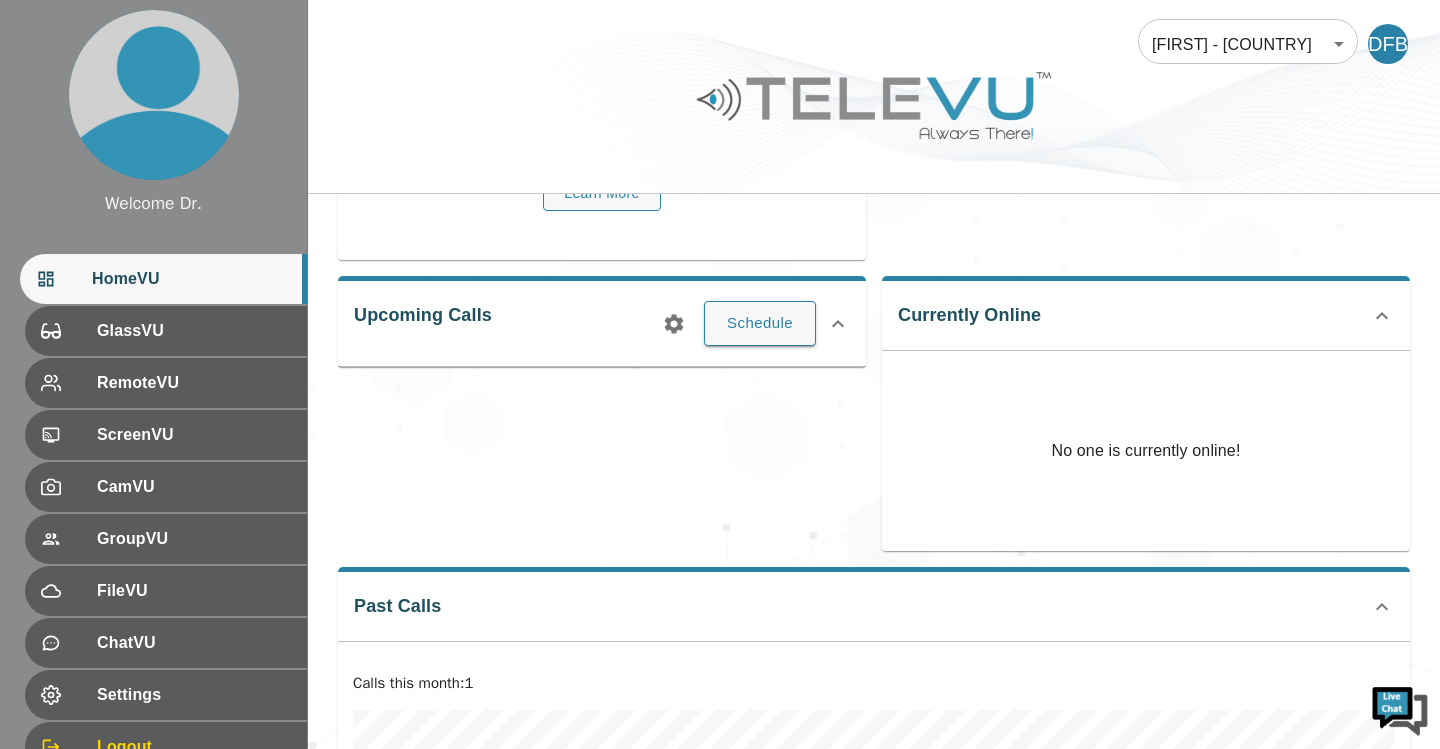 scroll, scrollTop: 243, scrollLeft: 0, axis: vertical 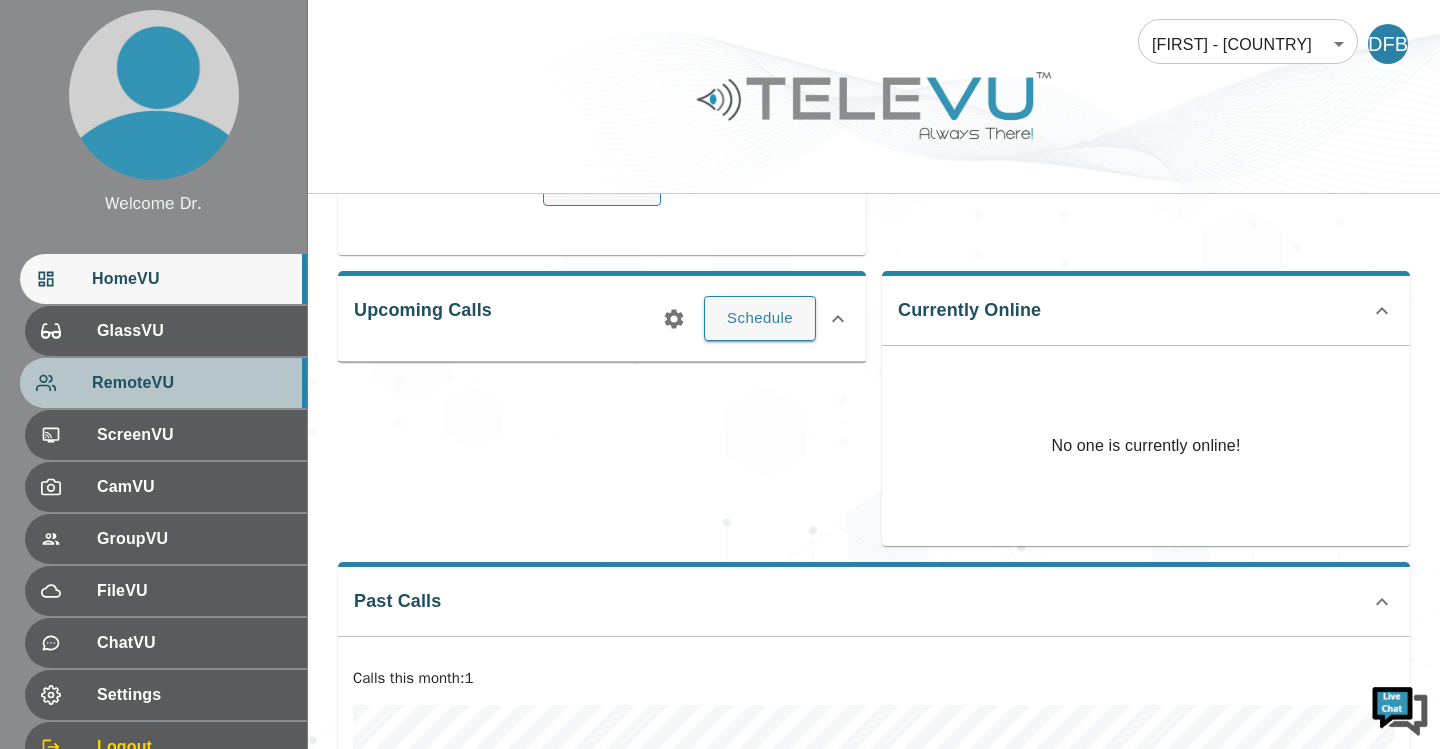 click on "RemoteVU" at bounding box center (191, 383) 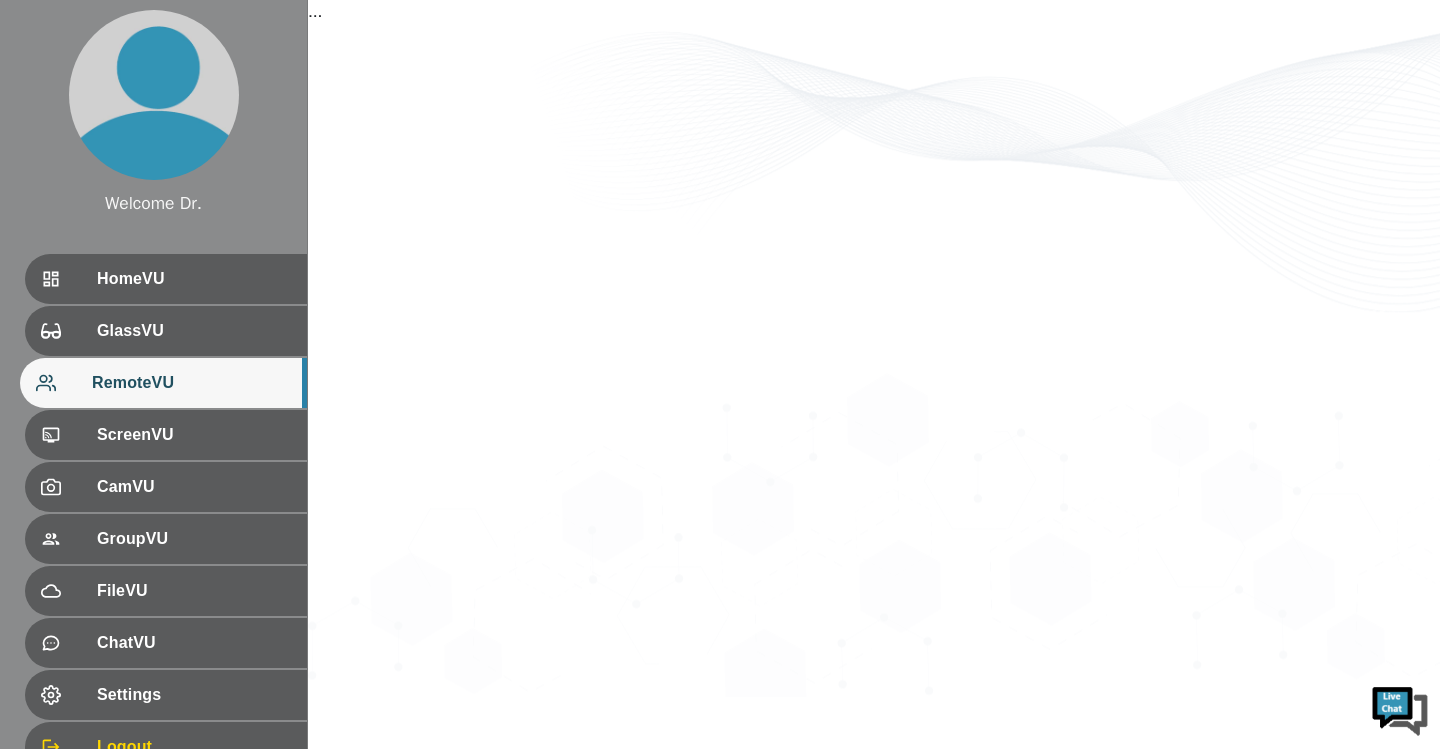 scroll, scrollTop: 0, scrollLeft: 0, axis: both 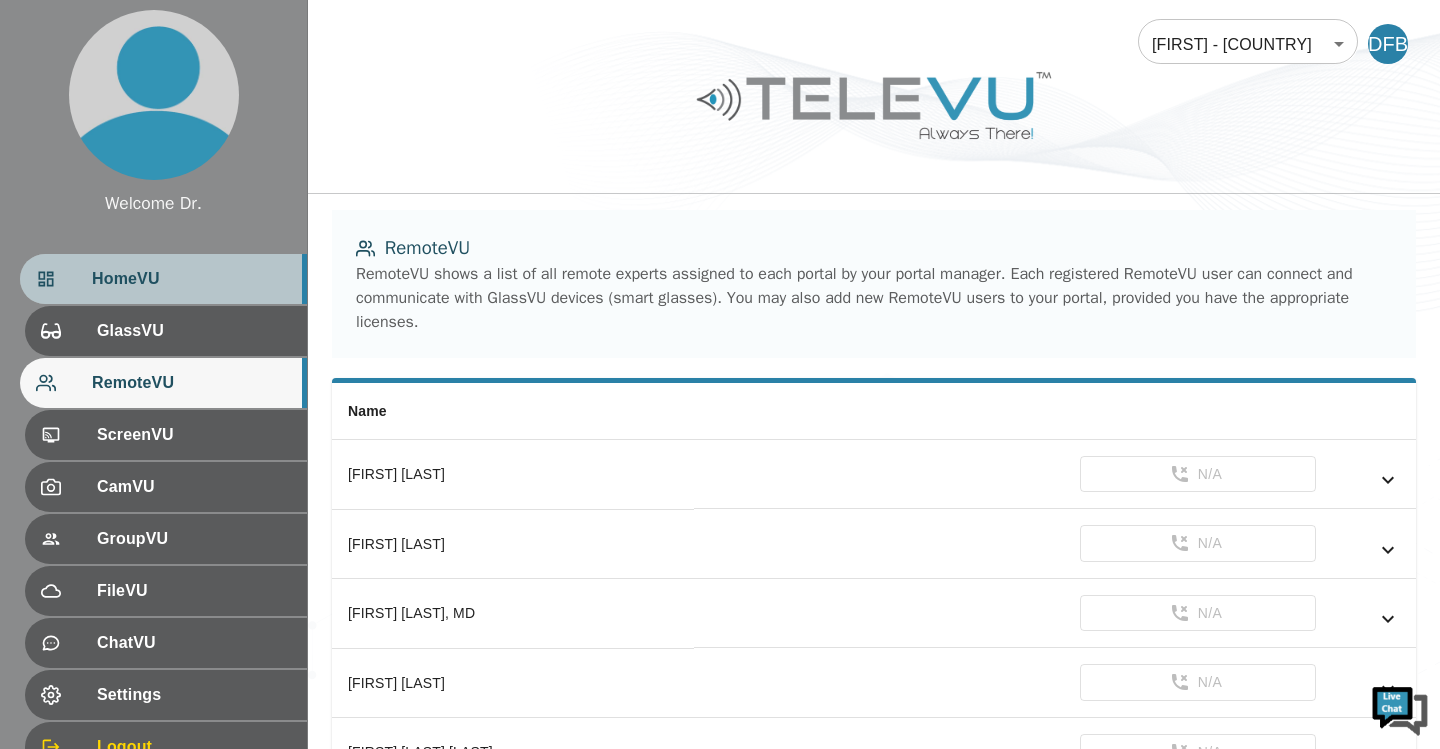 click on "HomeVU" at bounding box center [191, 279] 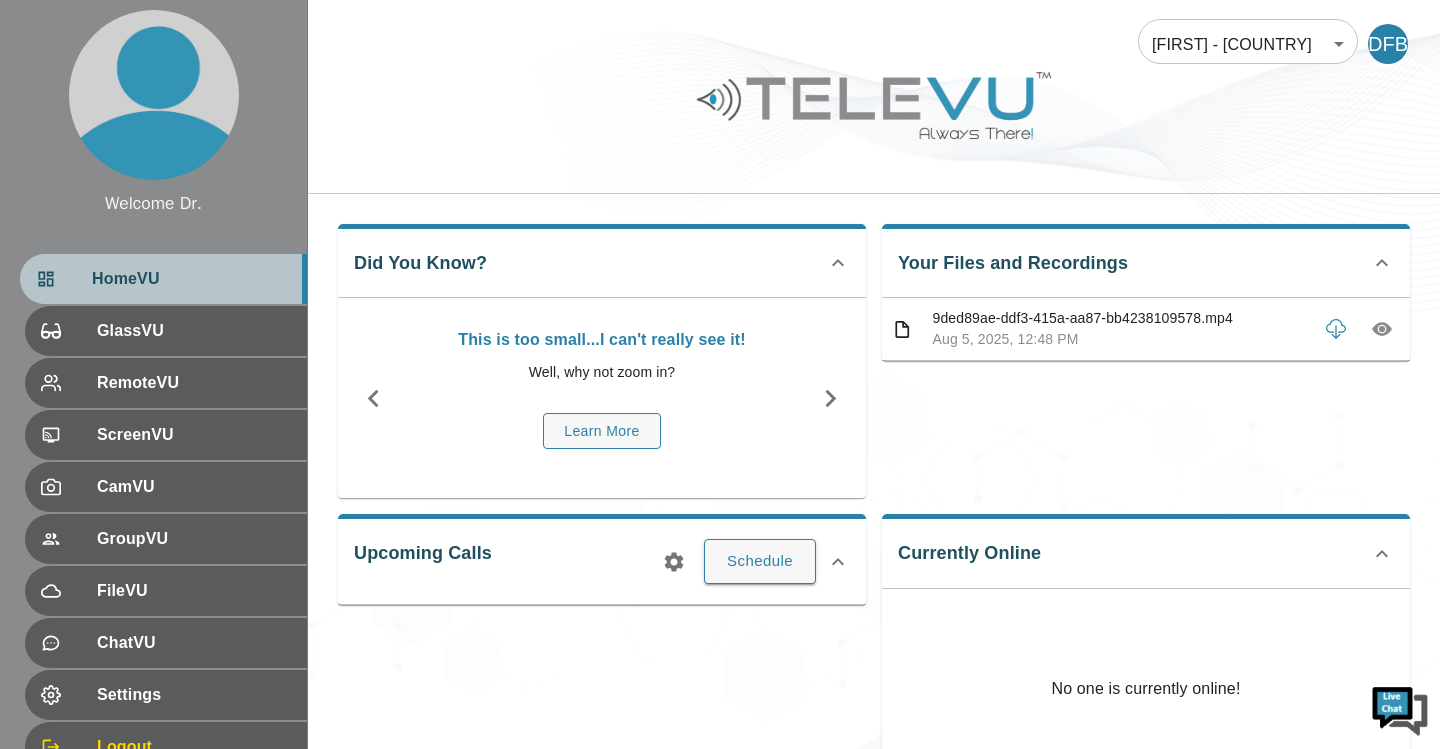 click on "HomeVU" at bounding box center (191, 279) 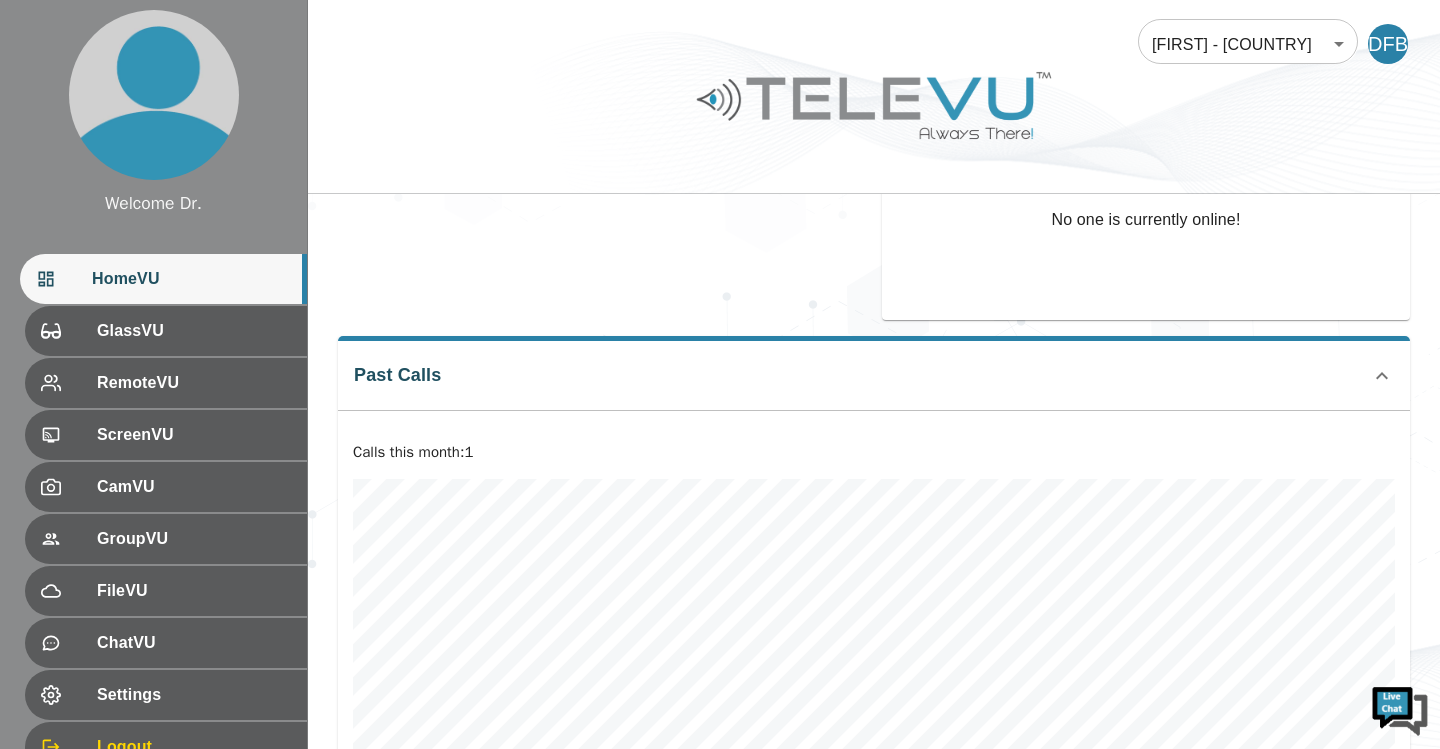 scroll, scrollTop: 473, scrollLeft: 0, axis: vertical 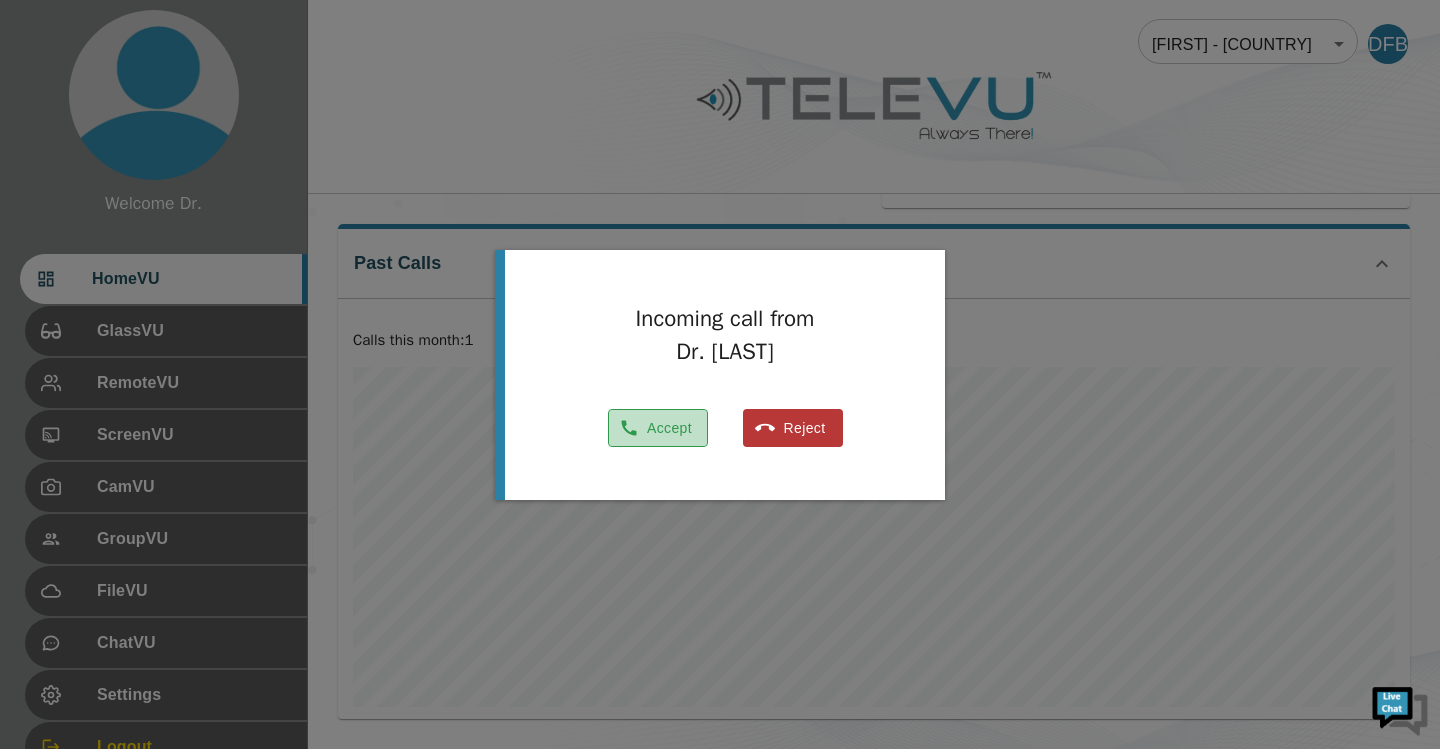 click on "Accept" at bounding box center [658, 428] 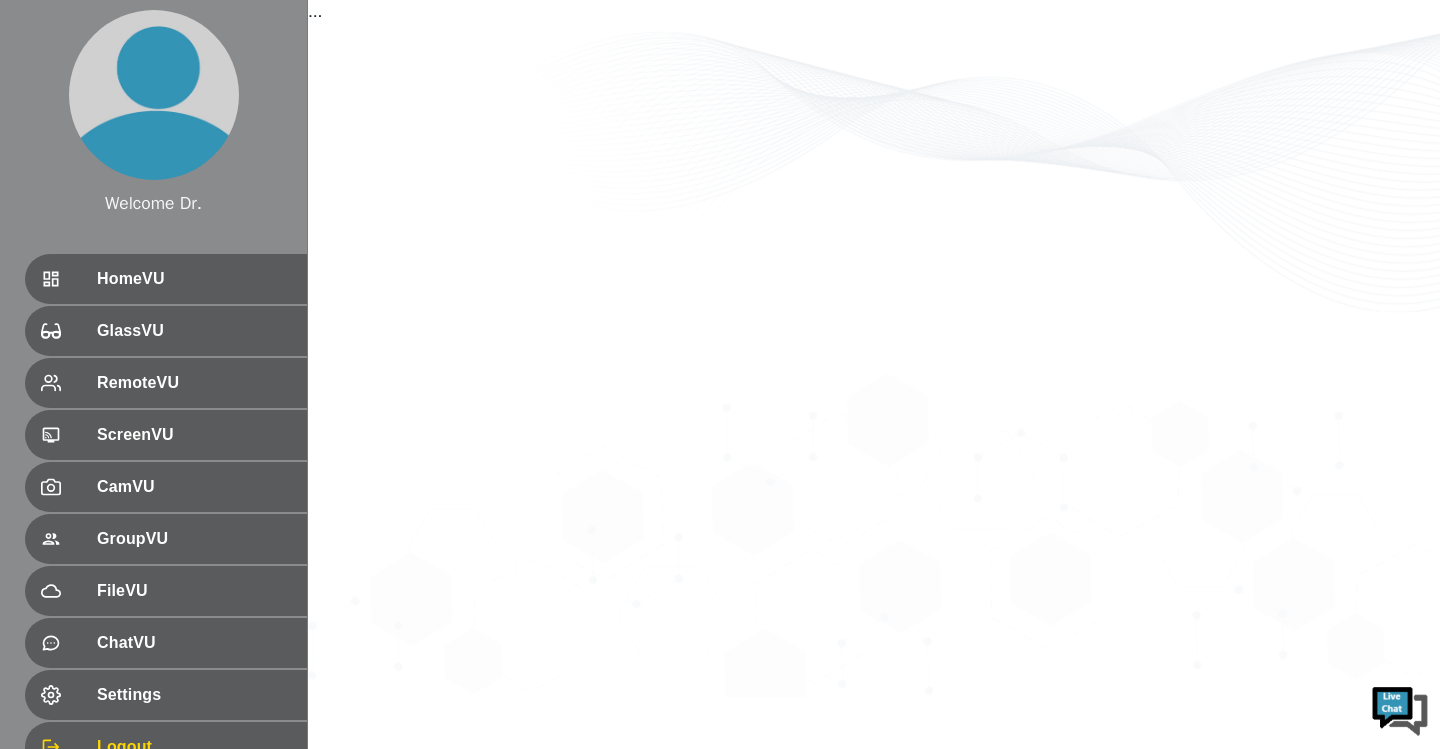 scroll, scrollTop: 0, scrollLeft: 0, axis: both 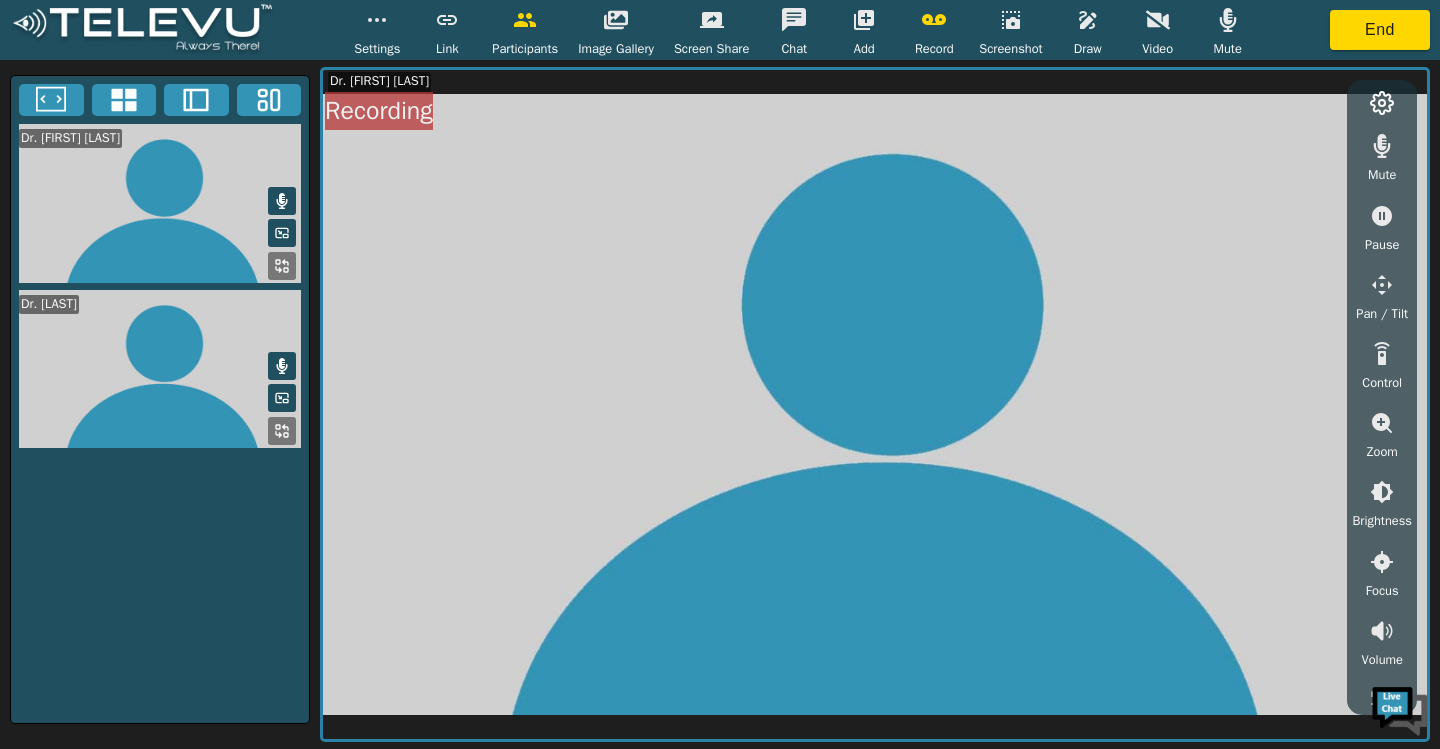 click 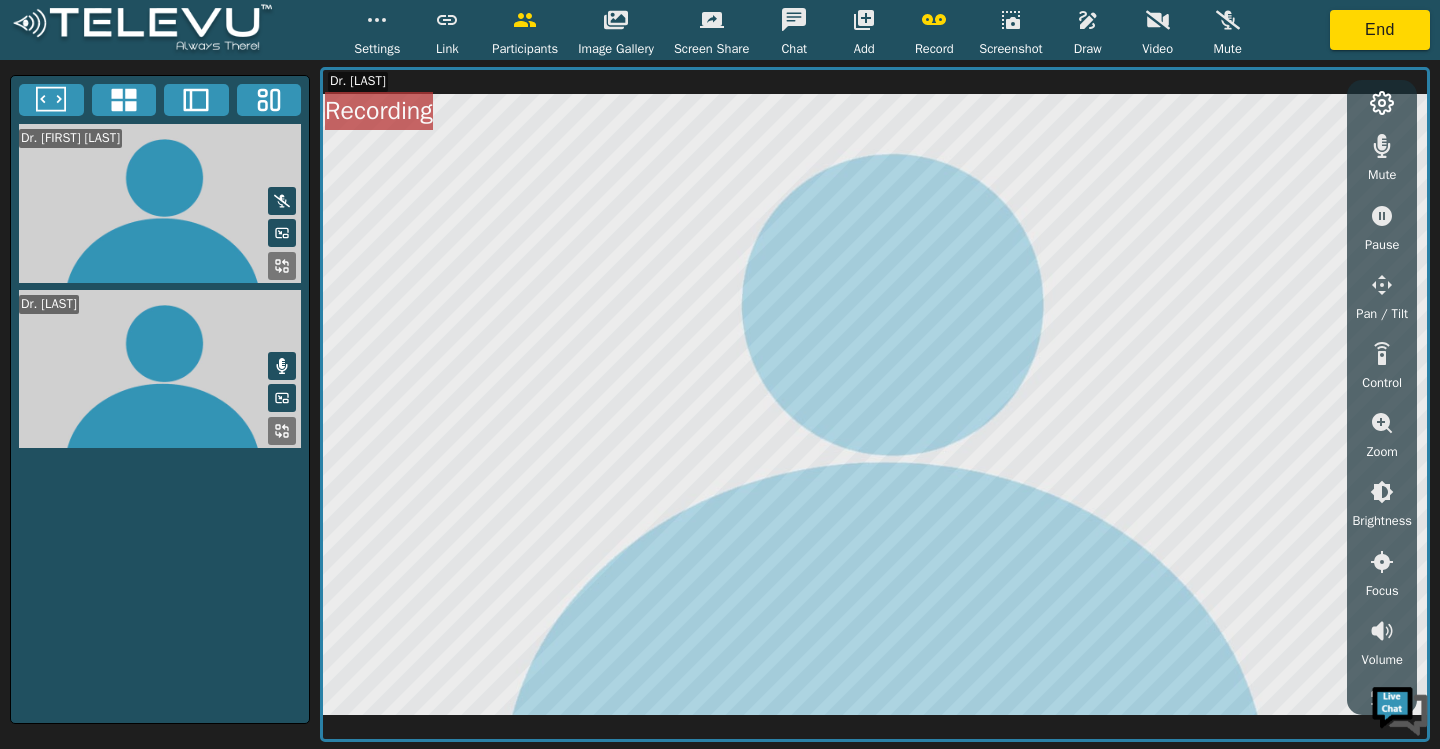 click 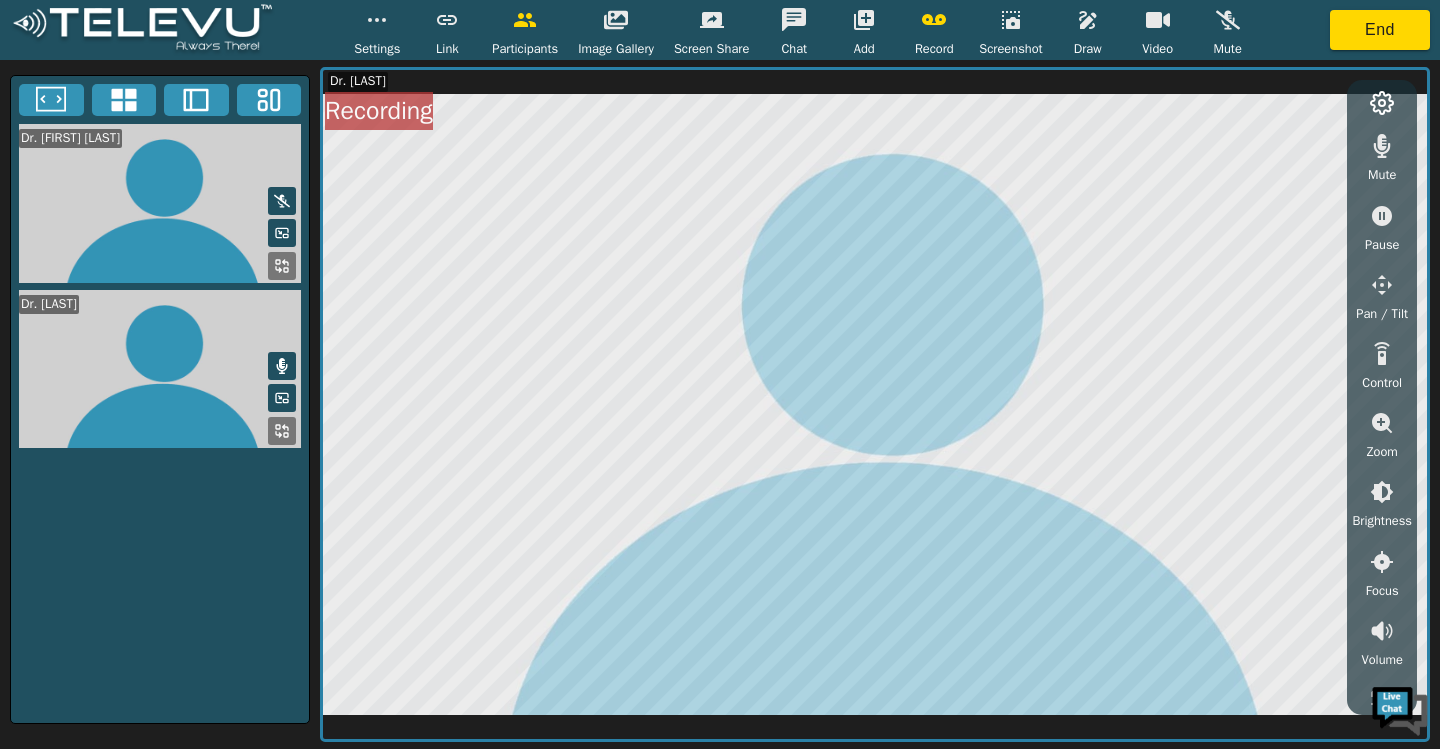 click 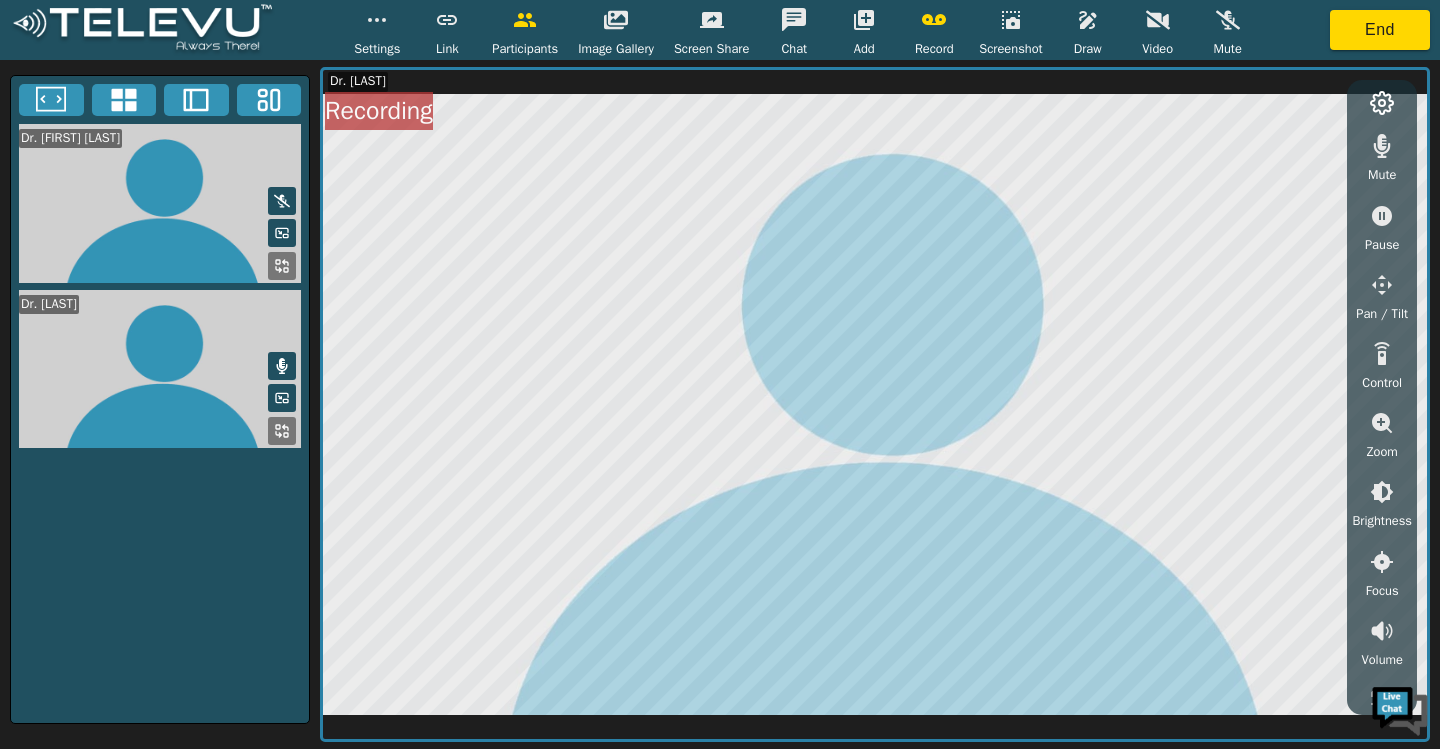 scroll, scrollTop: 0, scrollLeft: 0, axis: both 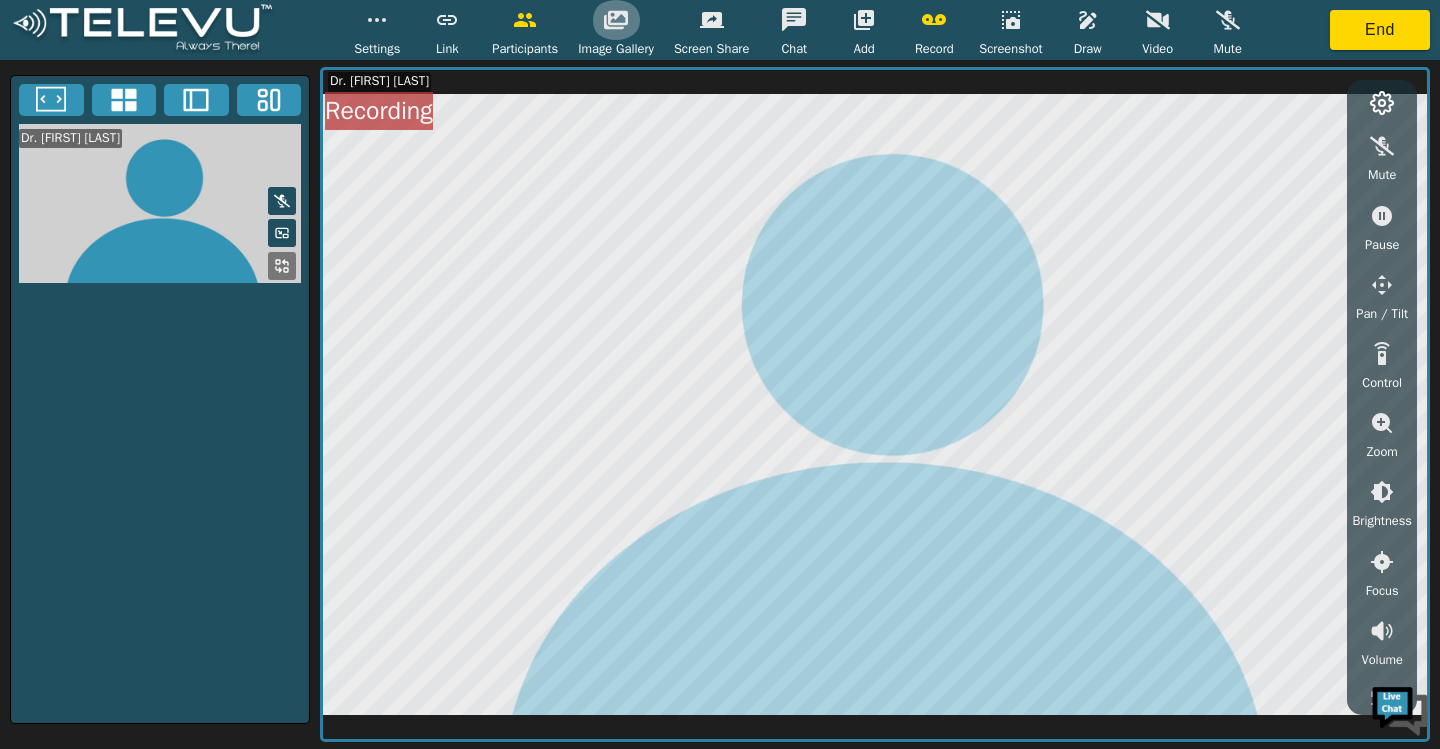 click 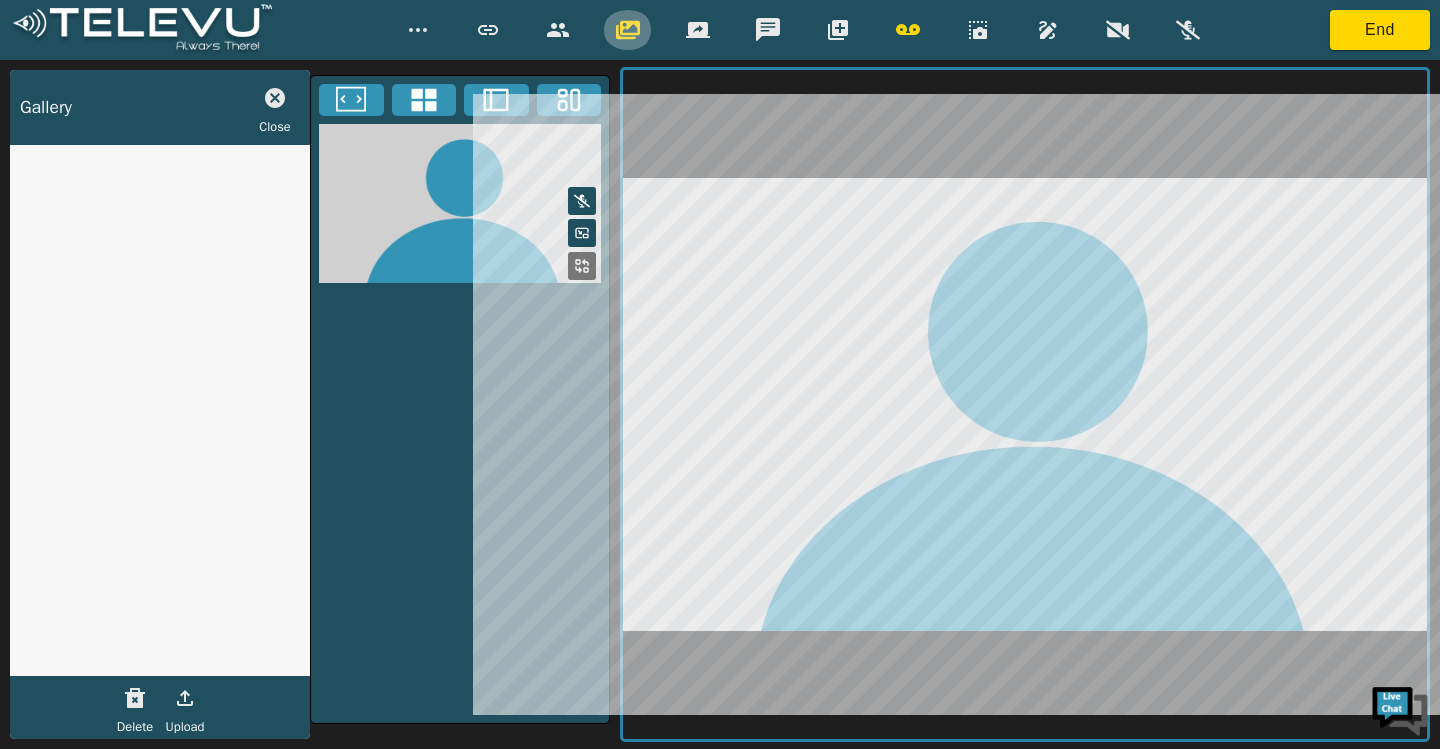 click 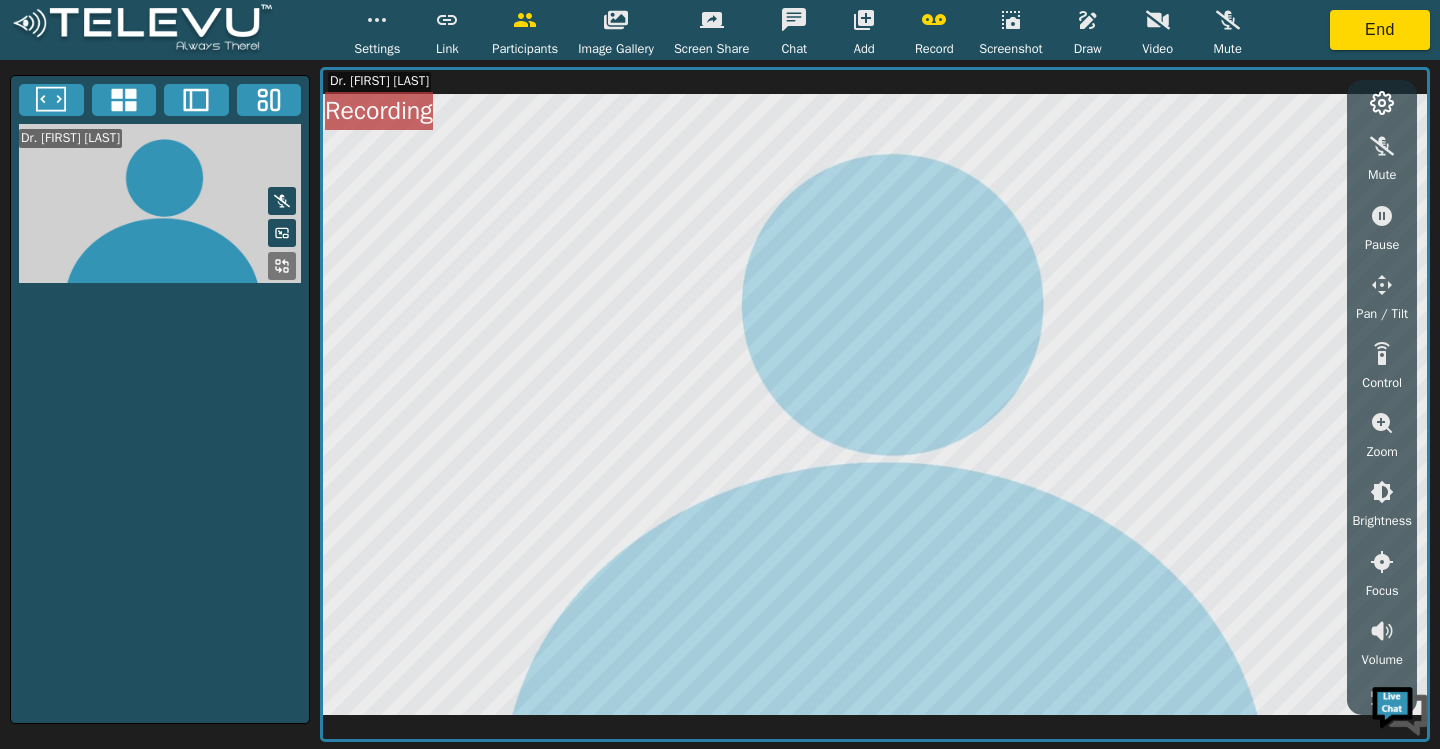 scroll, scrollTop: 0, scrollLeft: 0, axis: both 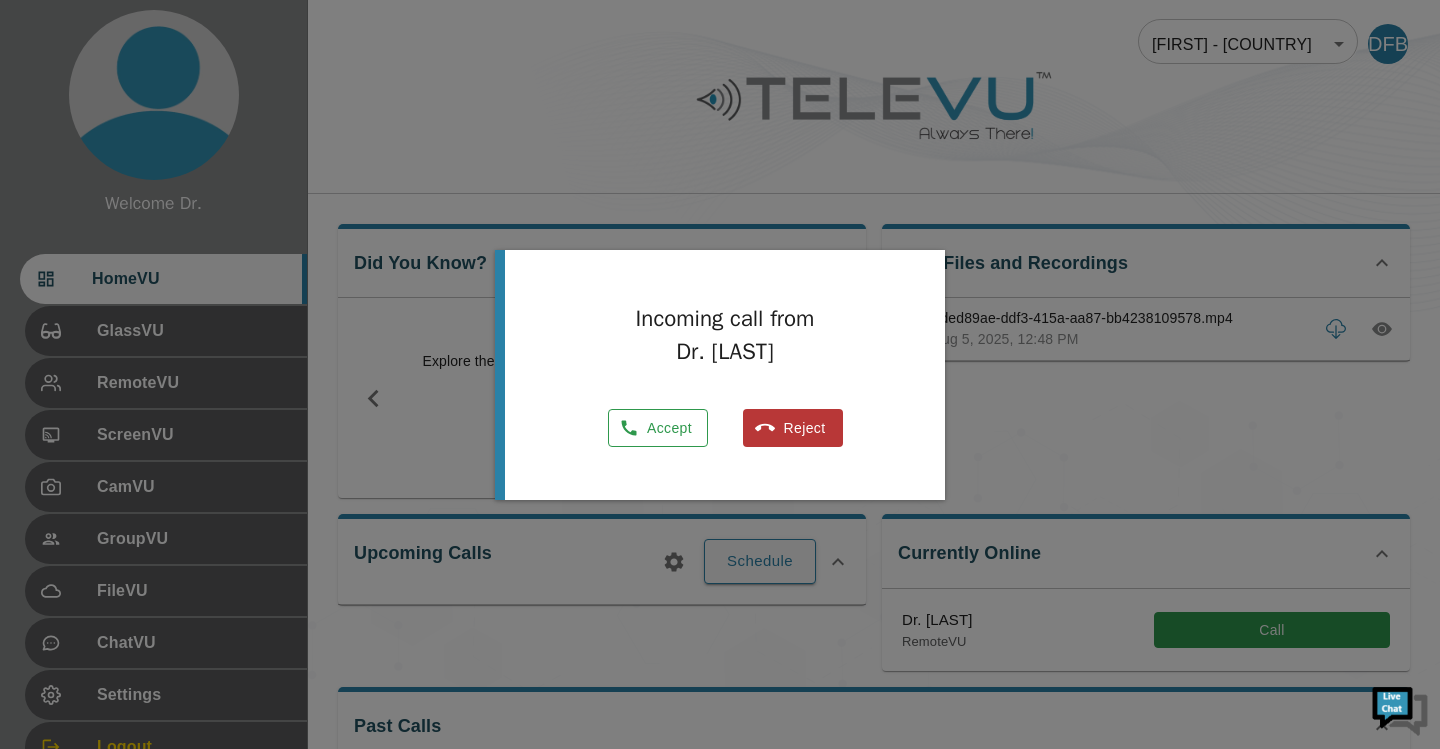 click on "Accept" at bounding box center (658, 428) 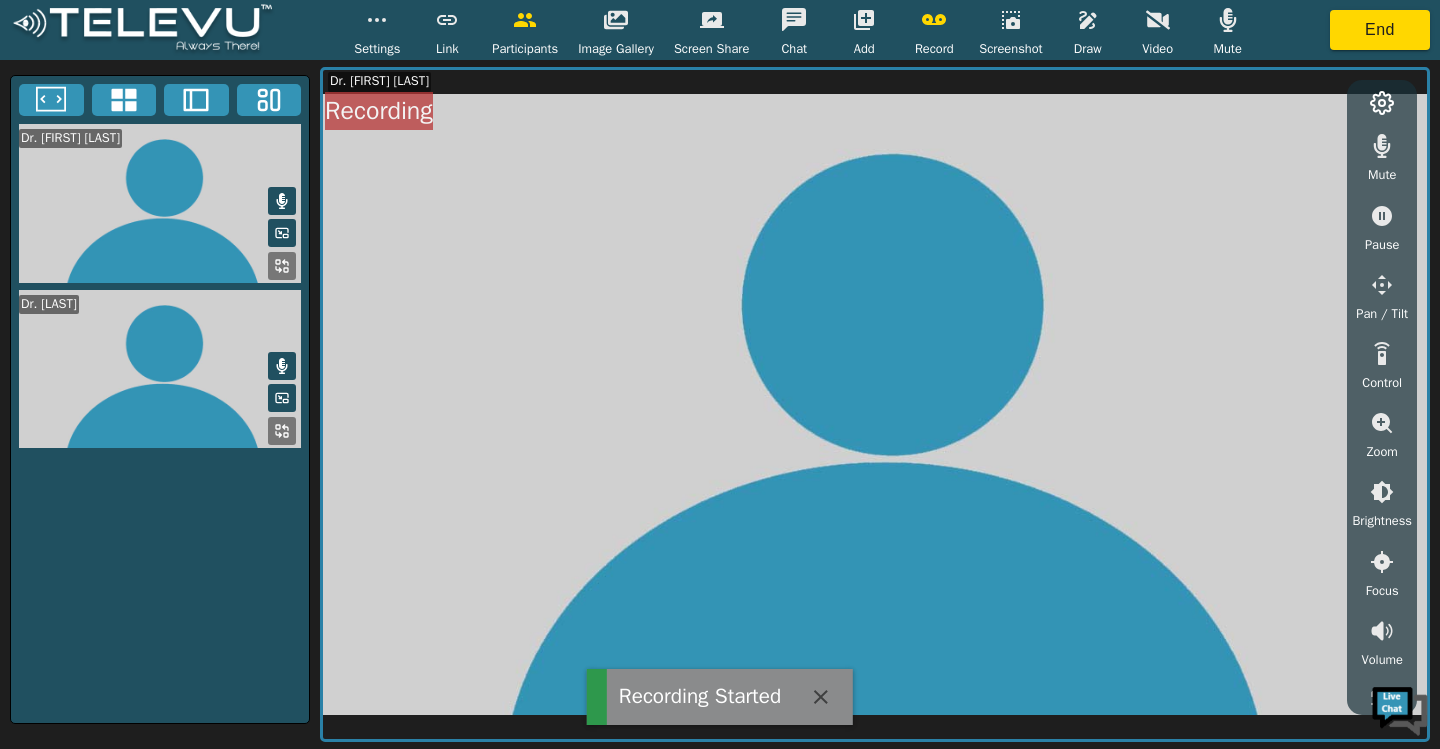 click 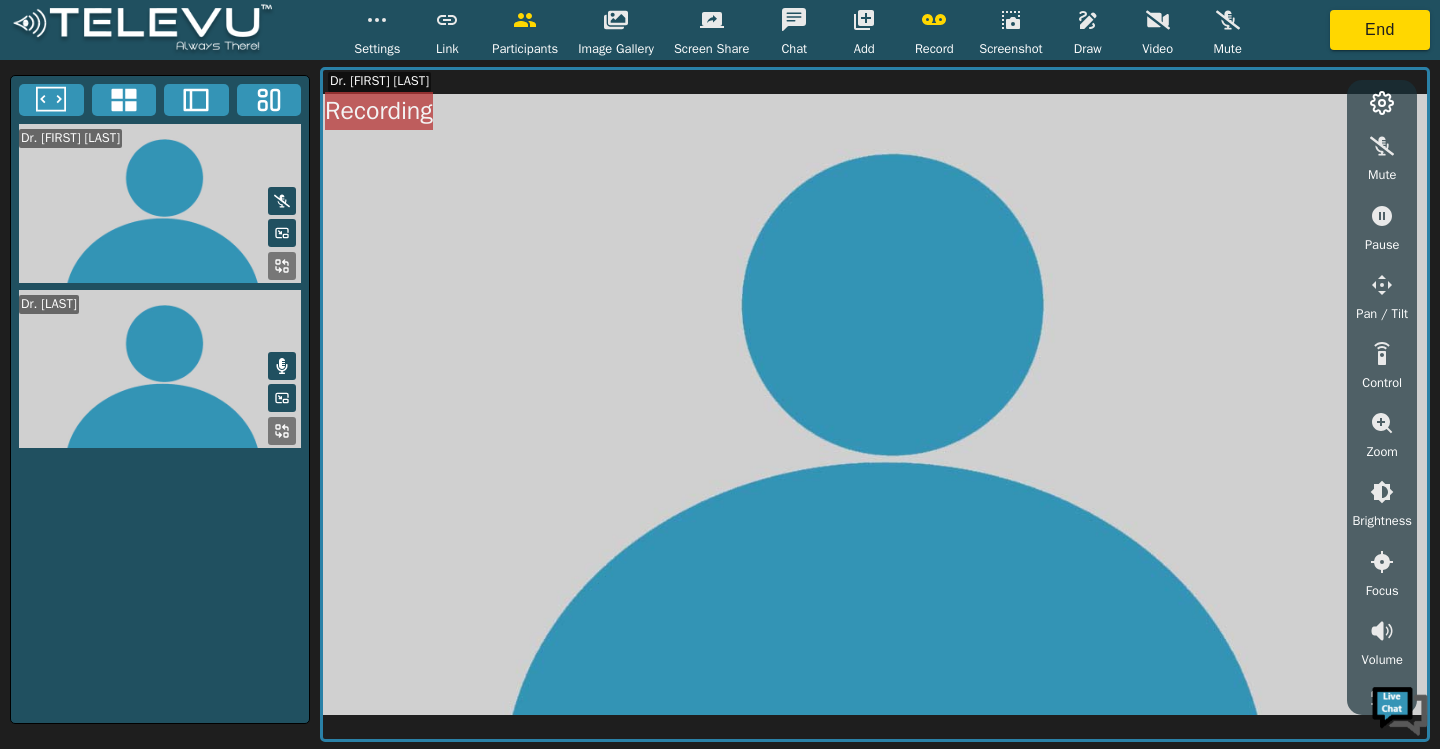 click 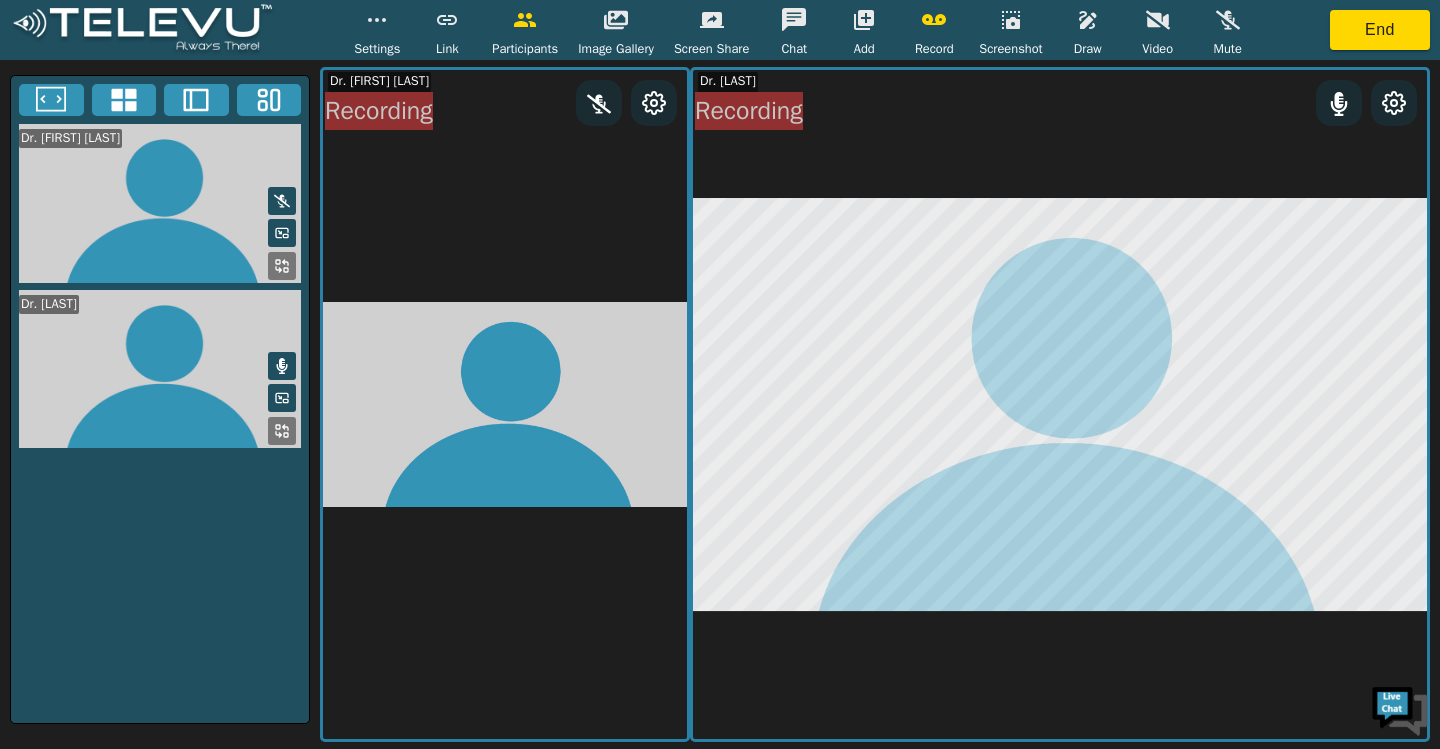 click at bounding box center (160, 369) 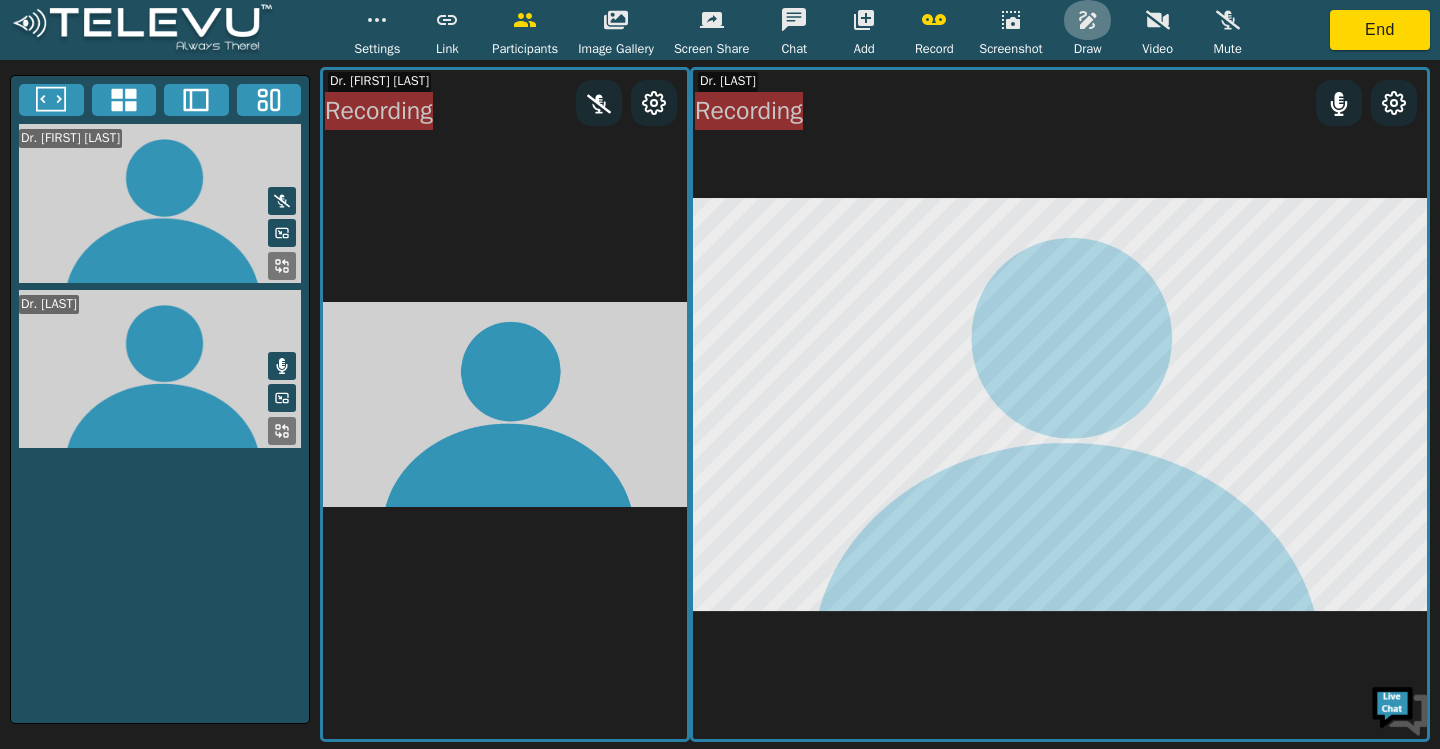 click 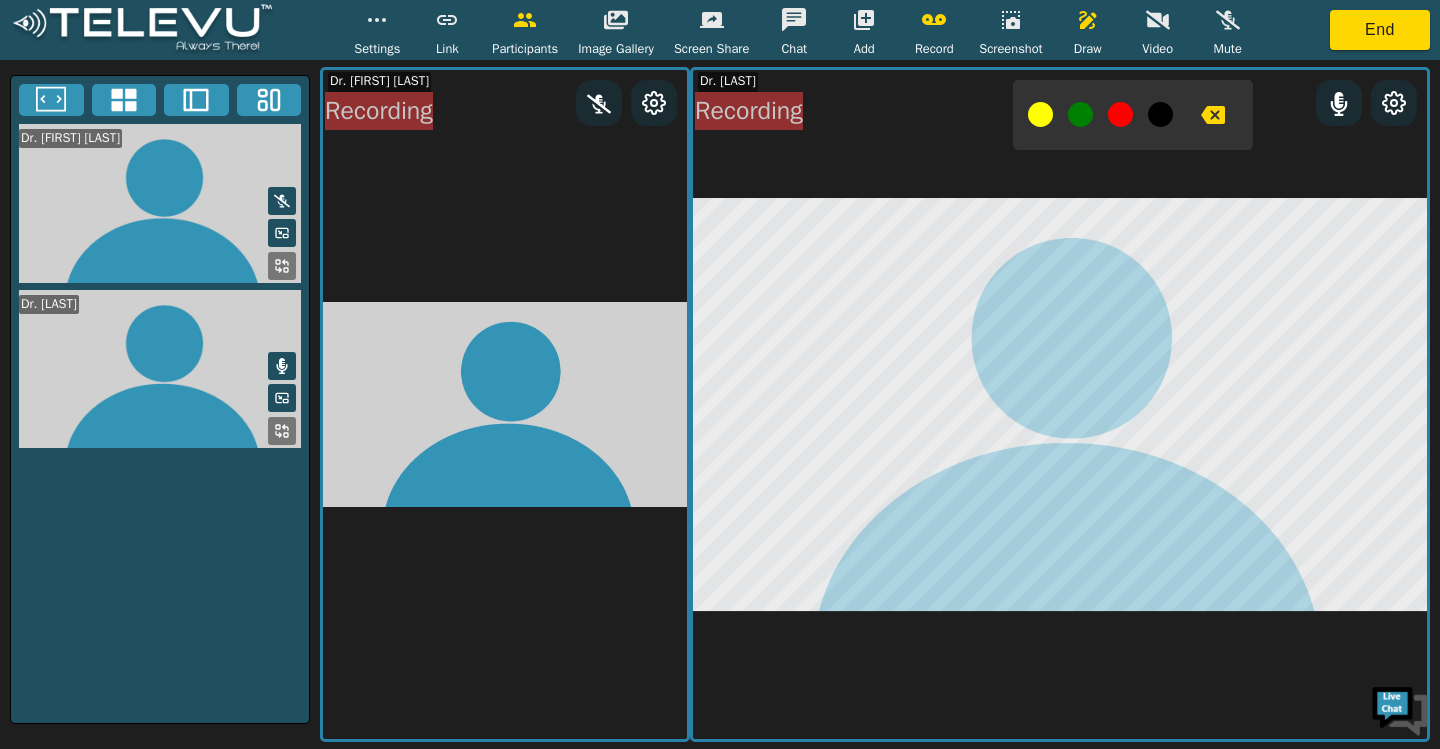 click at bounding box center (1080, 114) 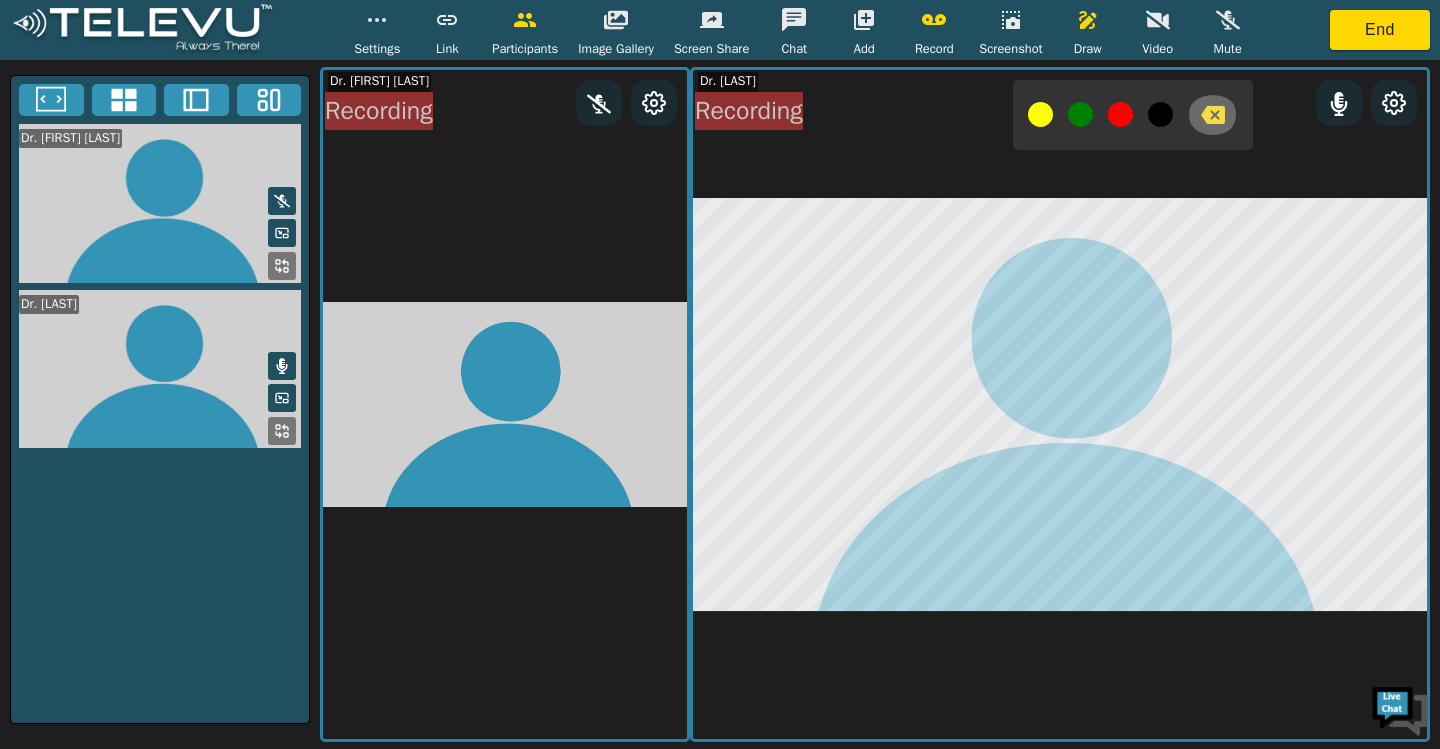 click 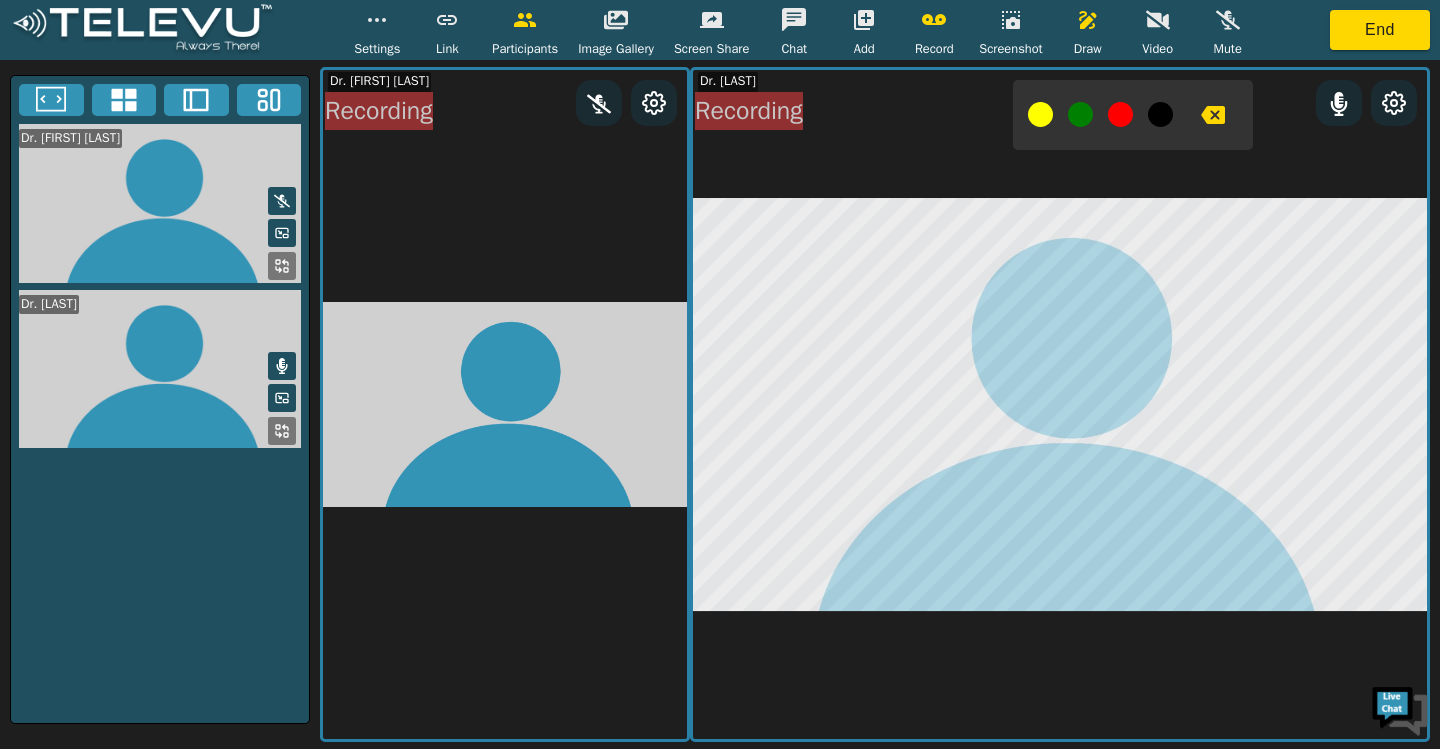 click at bounding box center [1120, 114] 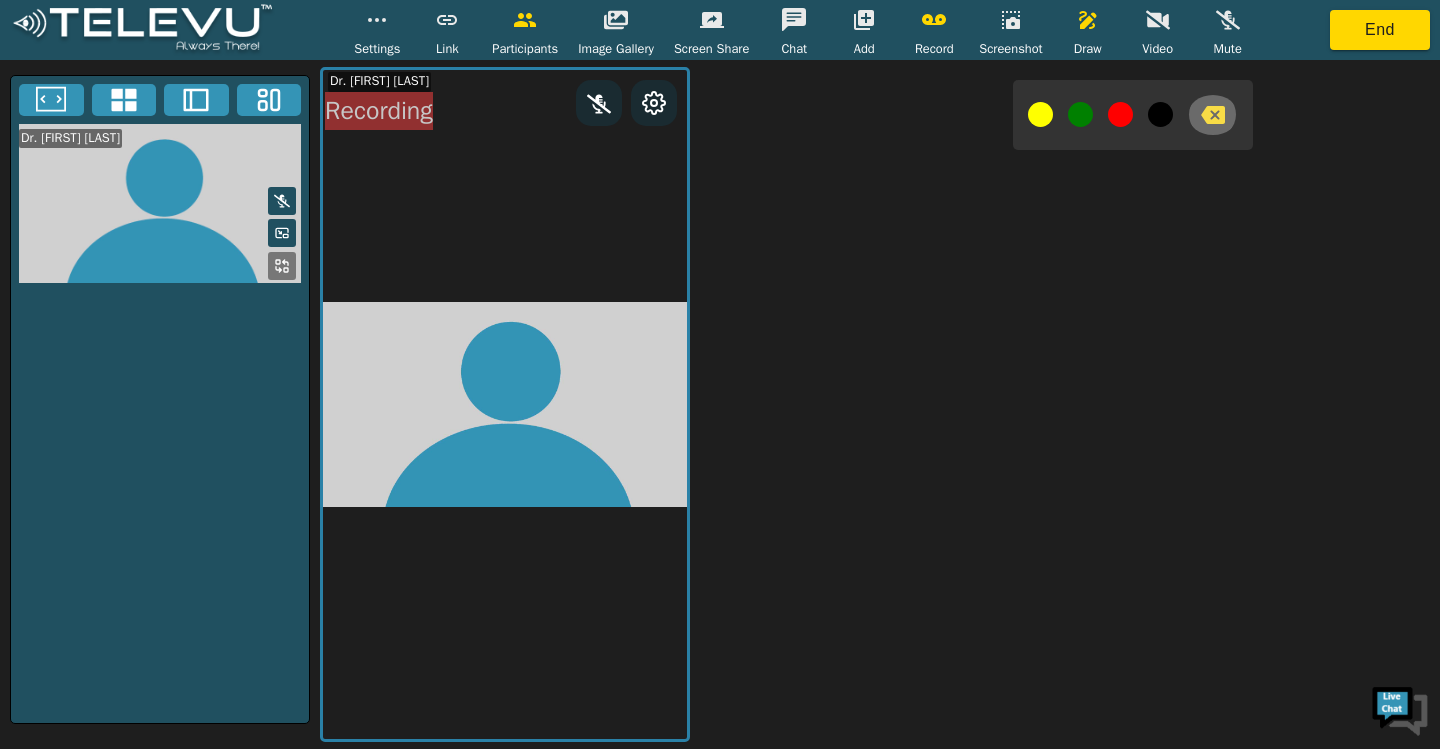click 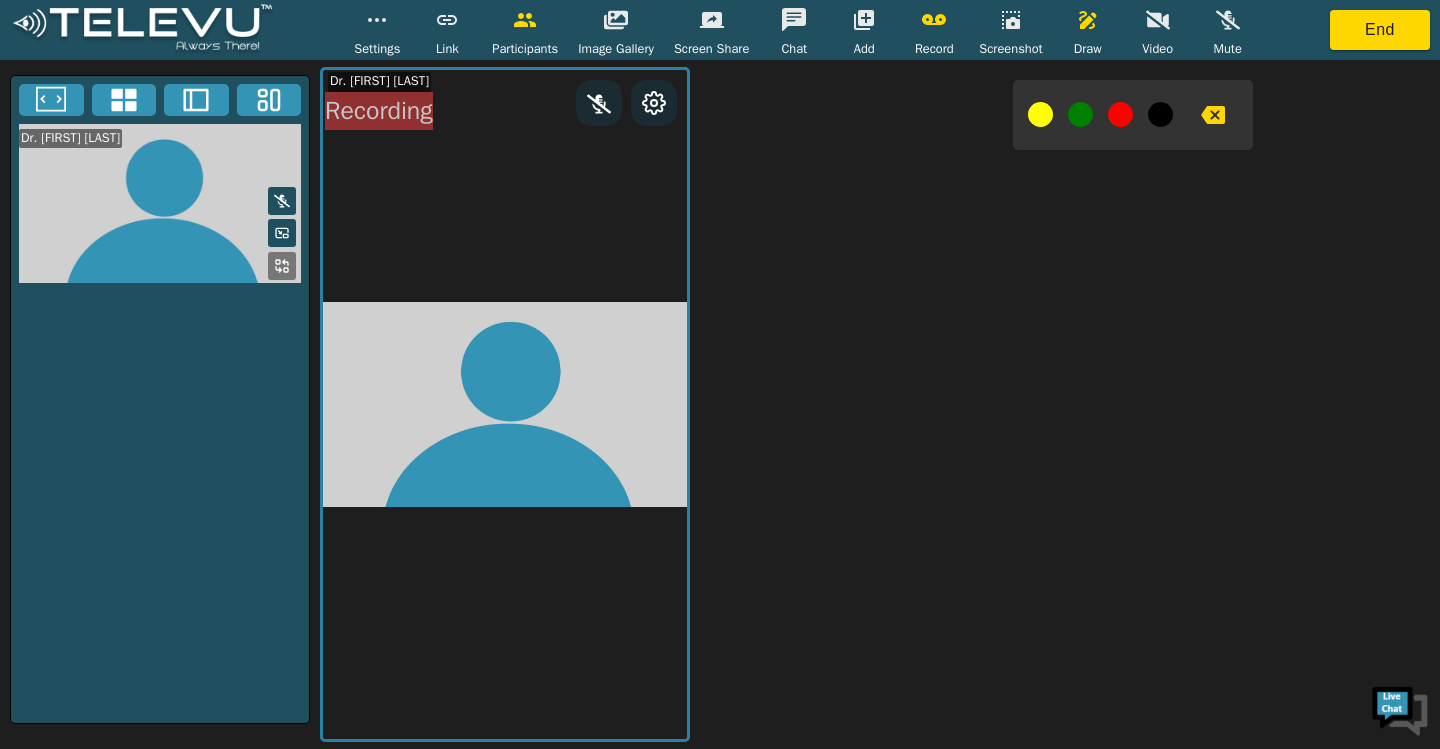 click 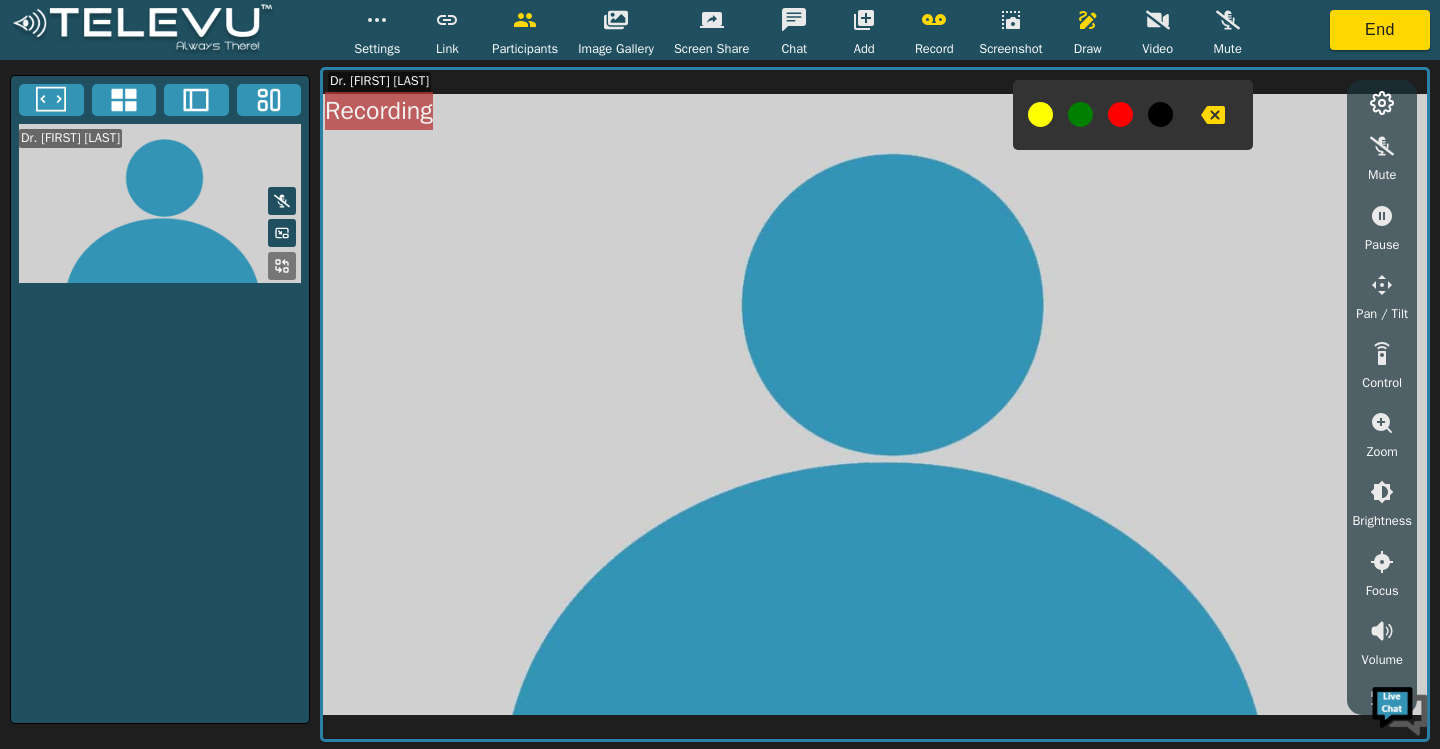 click 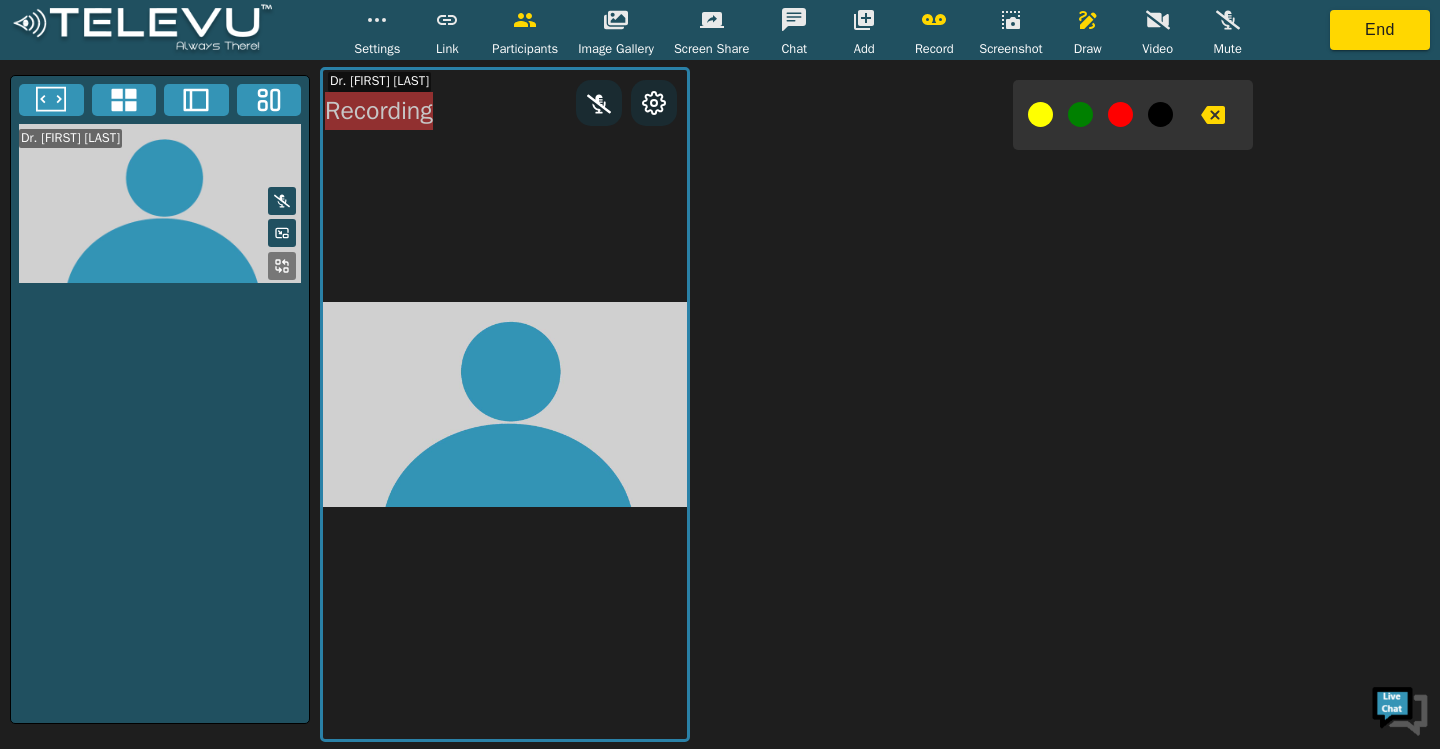 click 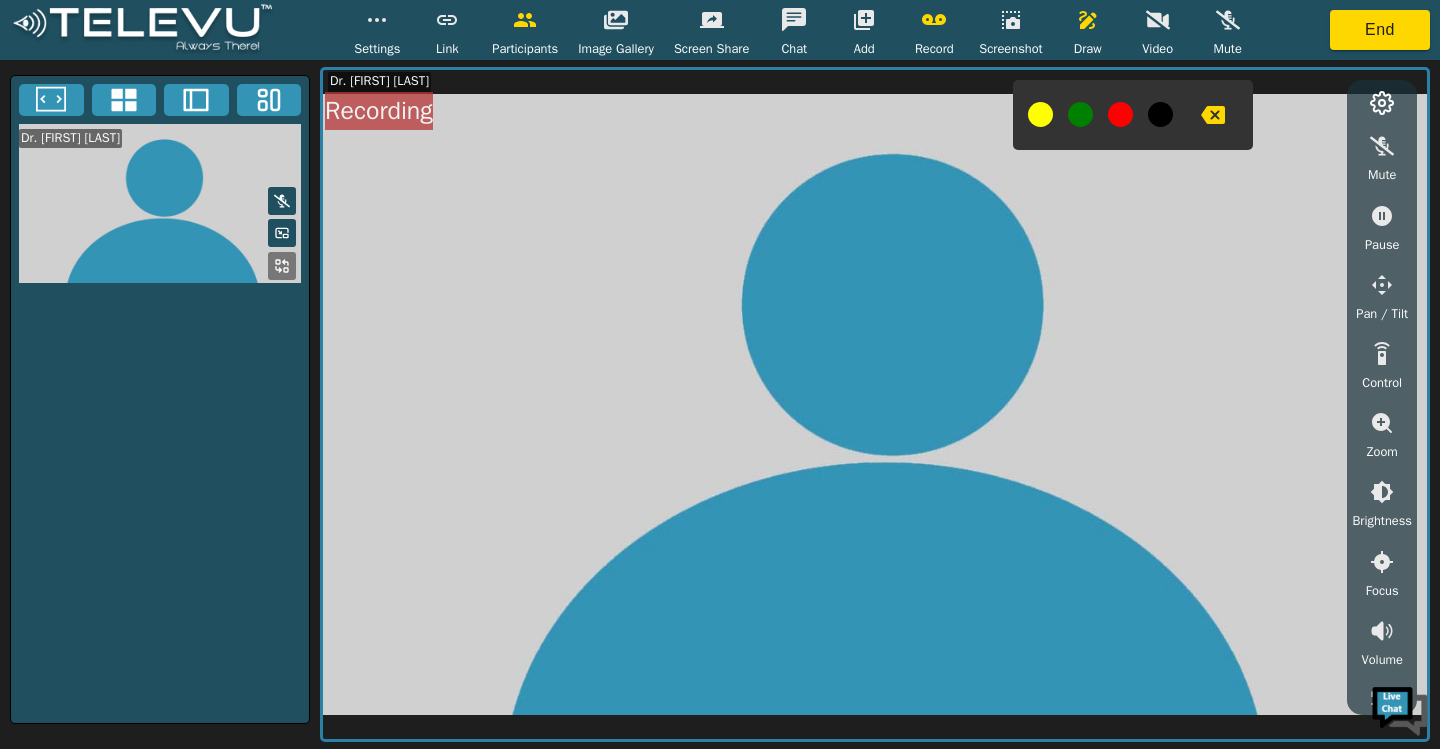 click 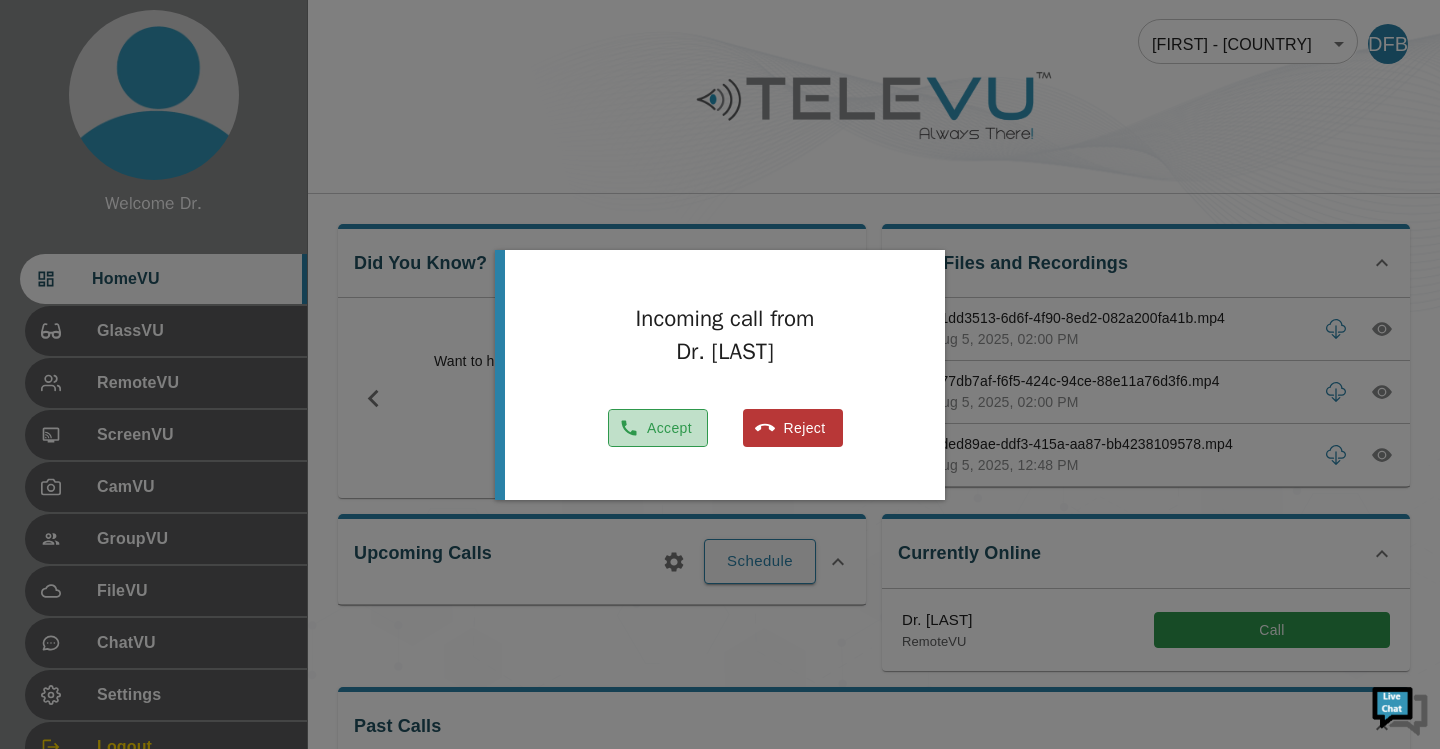 click on "Accept" at bounding box center [658, 428] 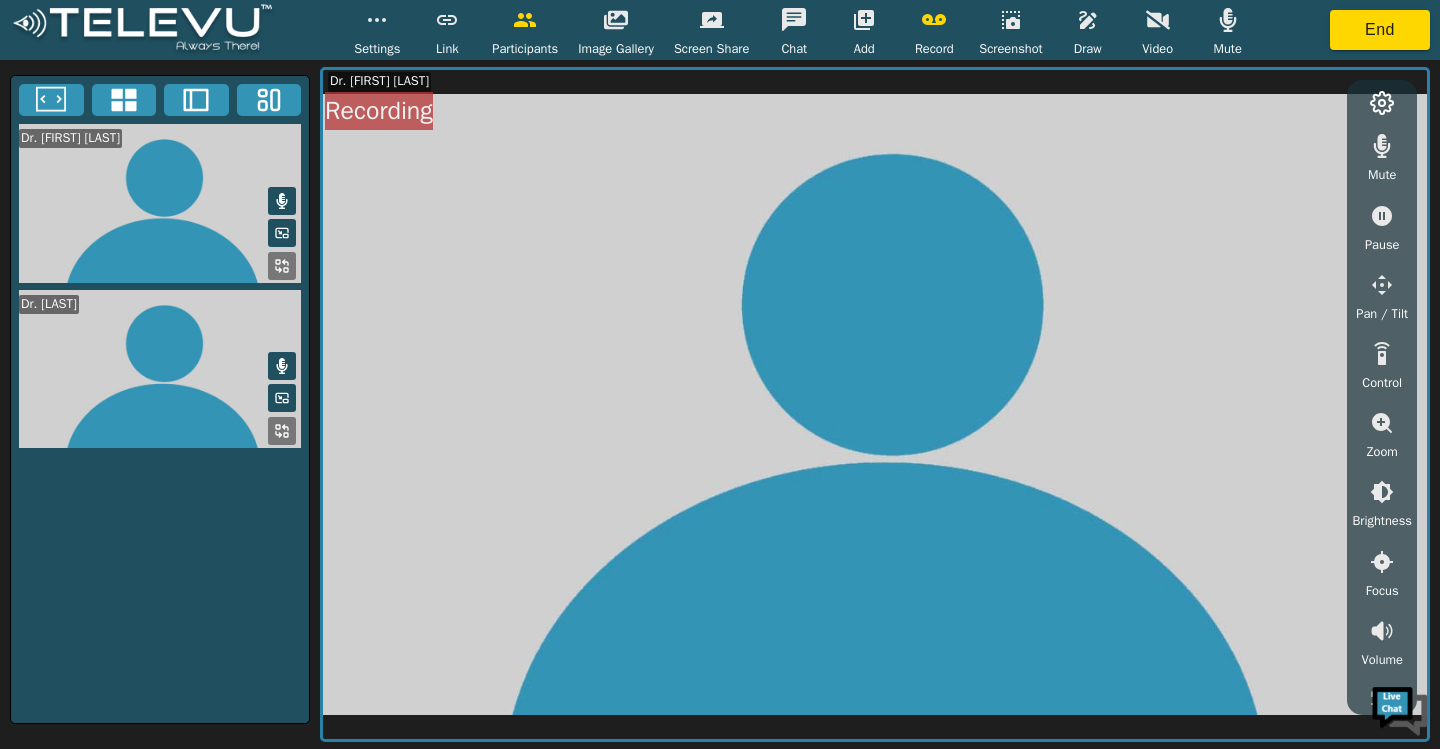 click 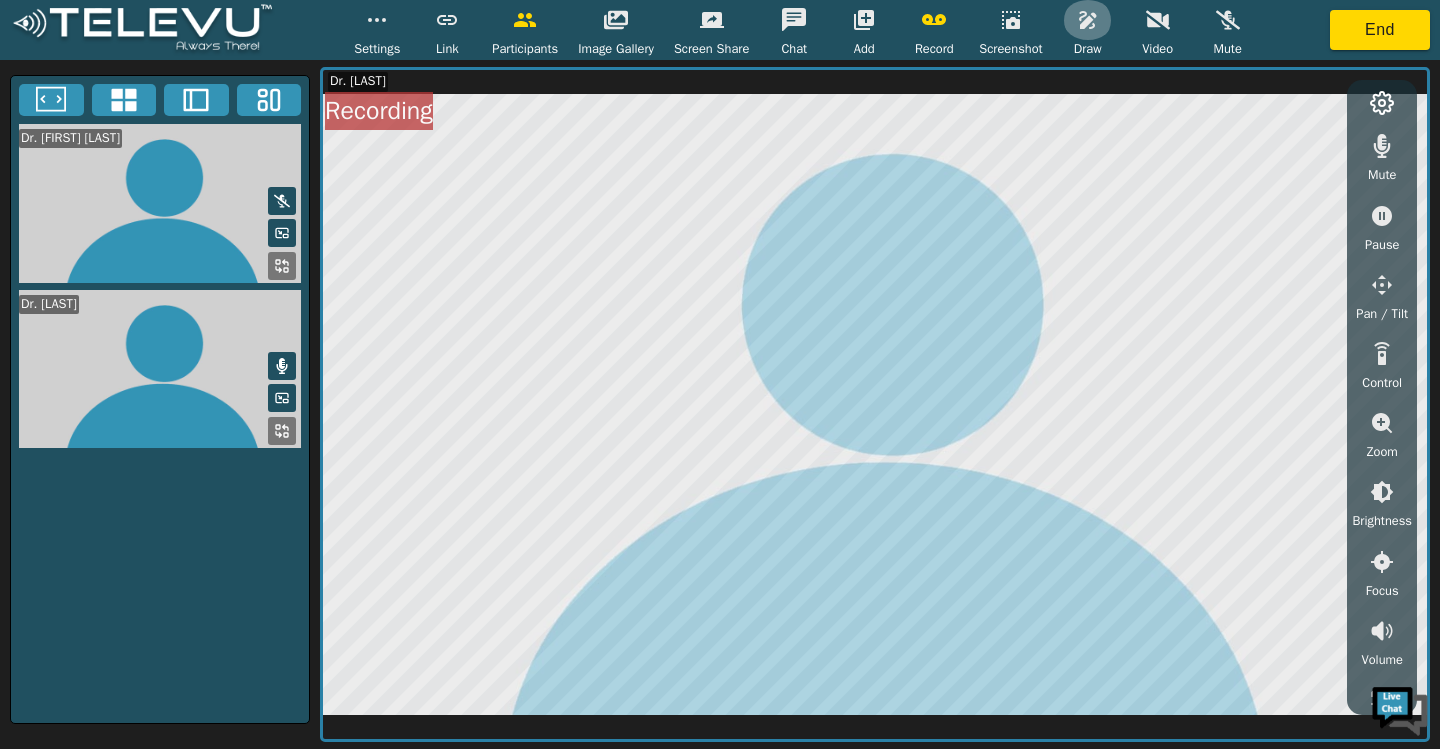 click 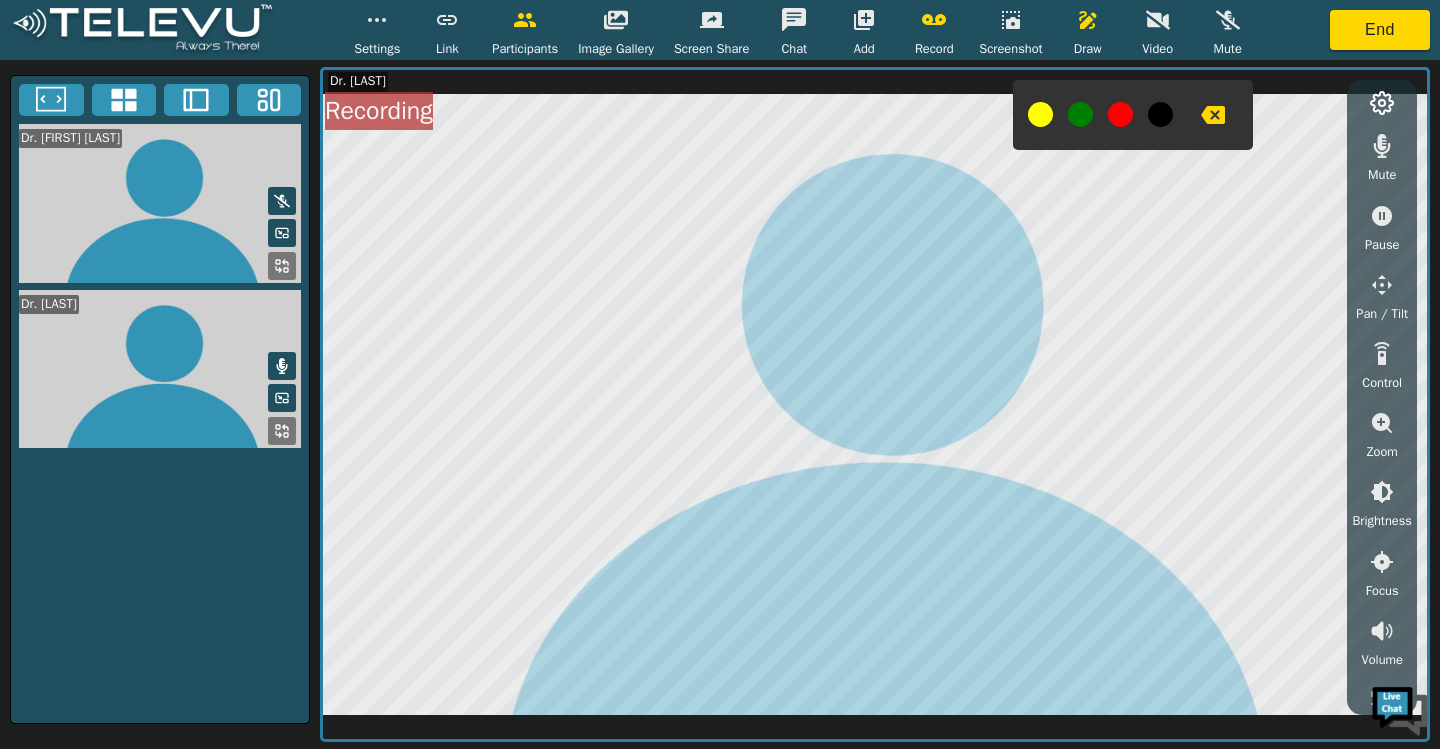 click at bounding box center (1040, 114) 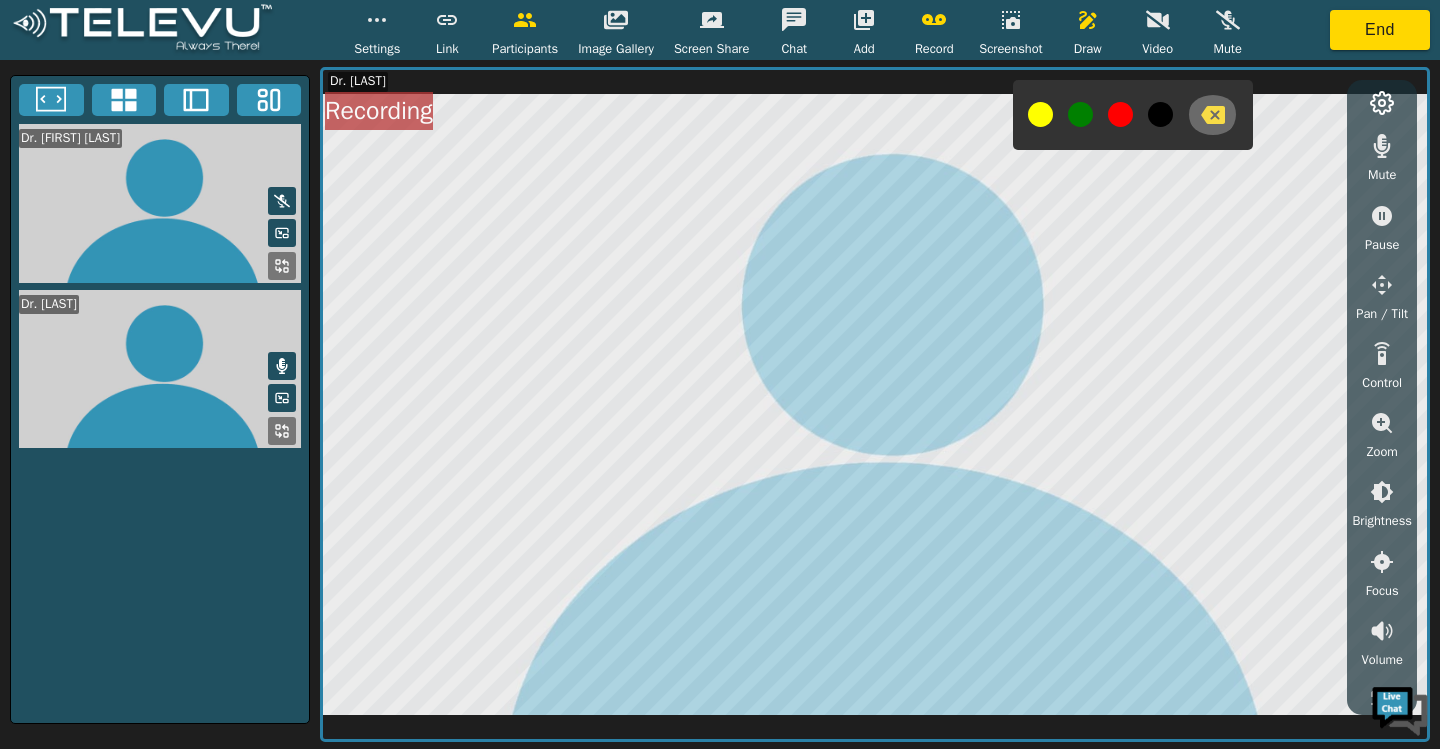 click 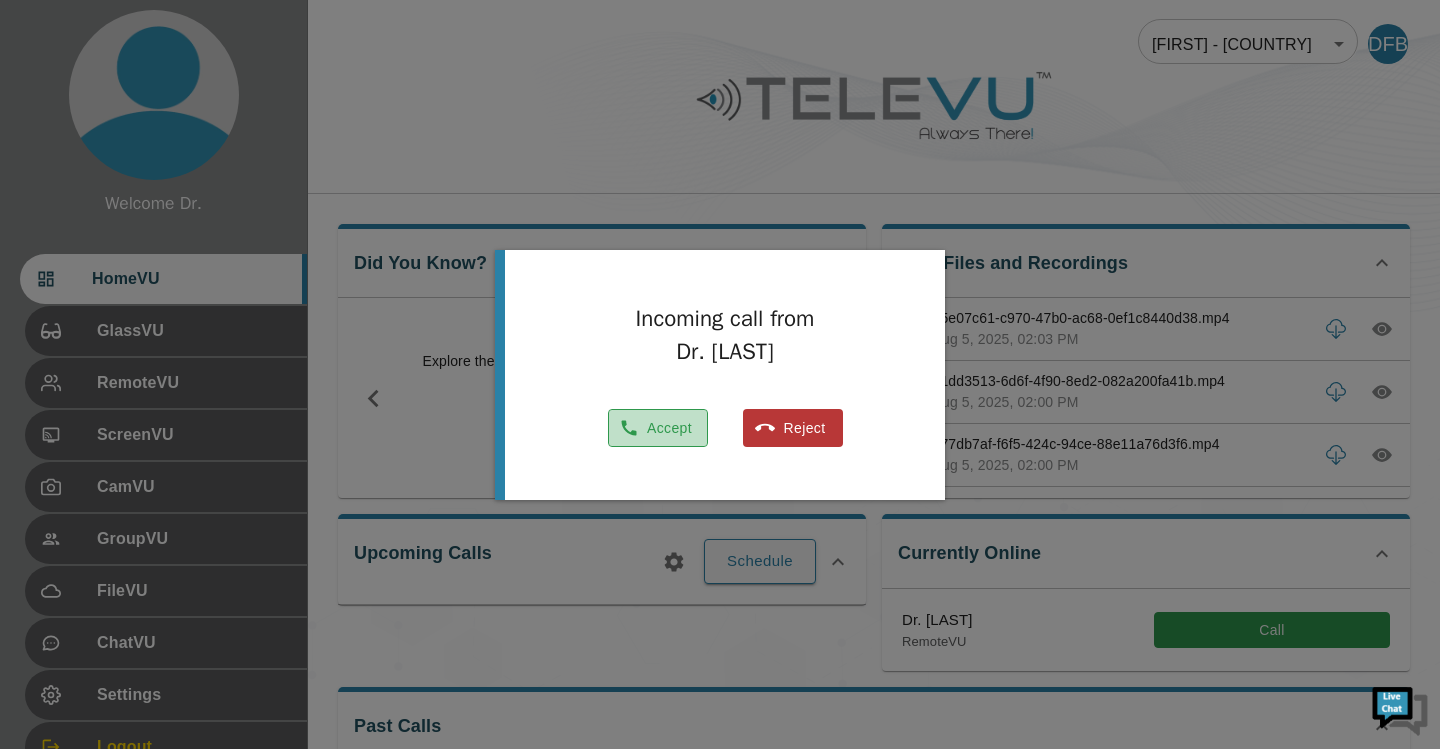 click on "Accept" at bounding box center [658, 428] 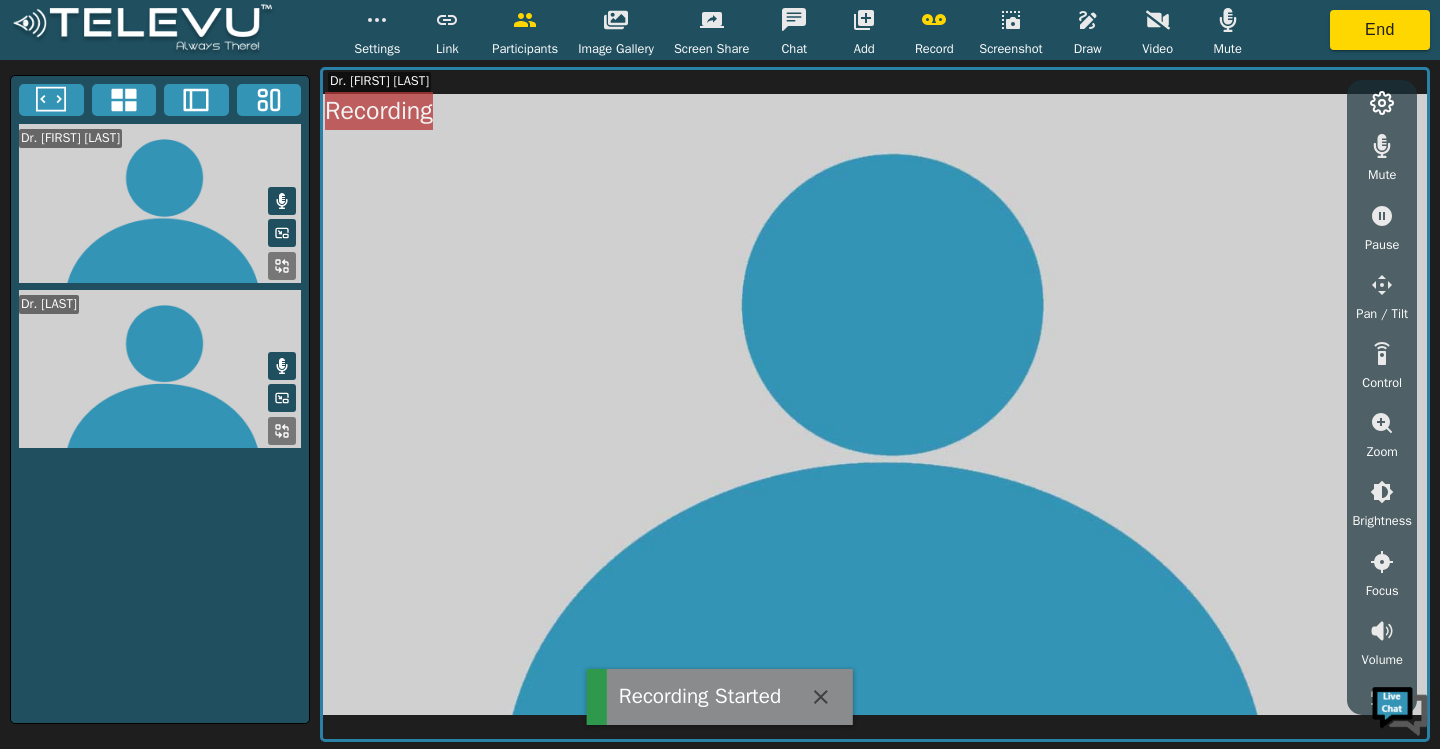 click at bounding box center (282, 201) 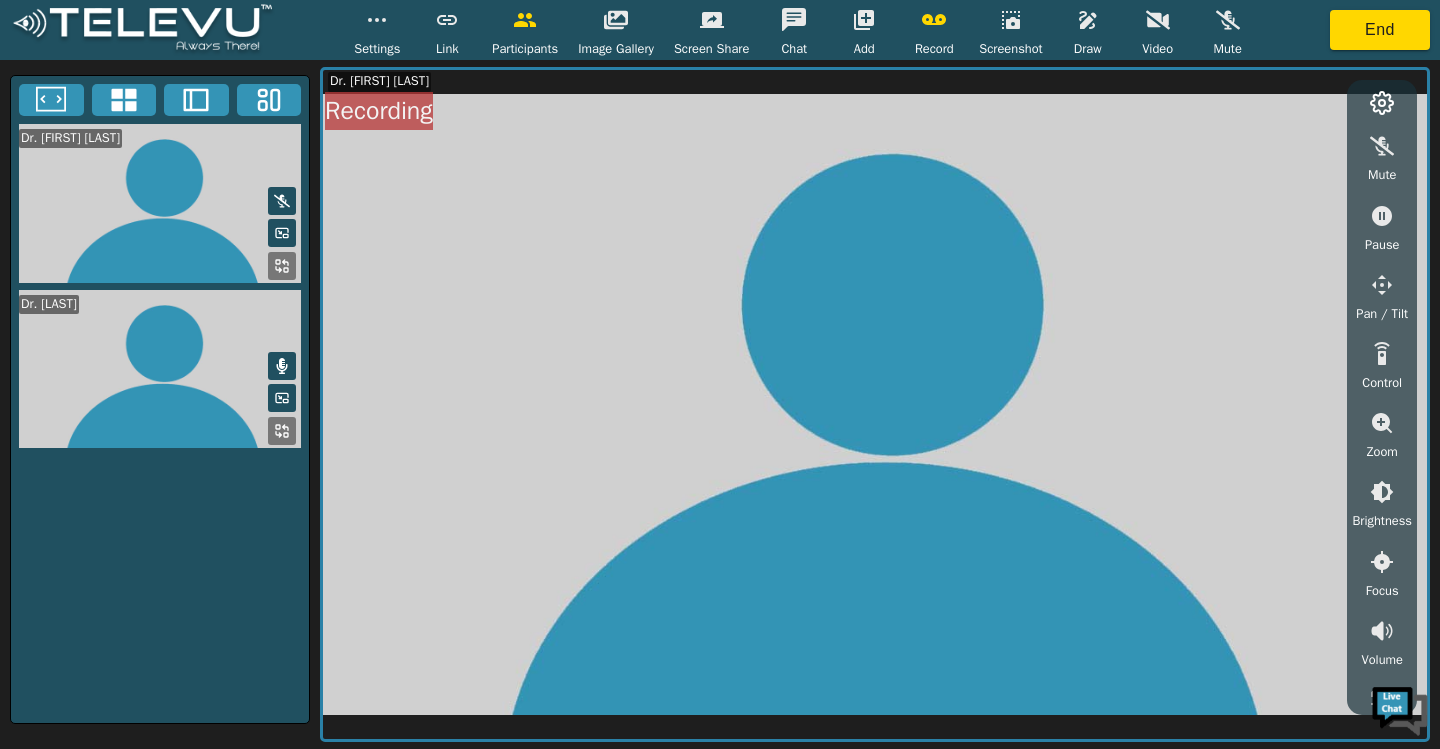 click at bounding box center [160, 369] 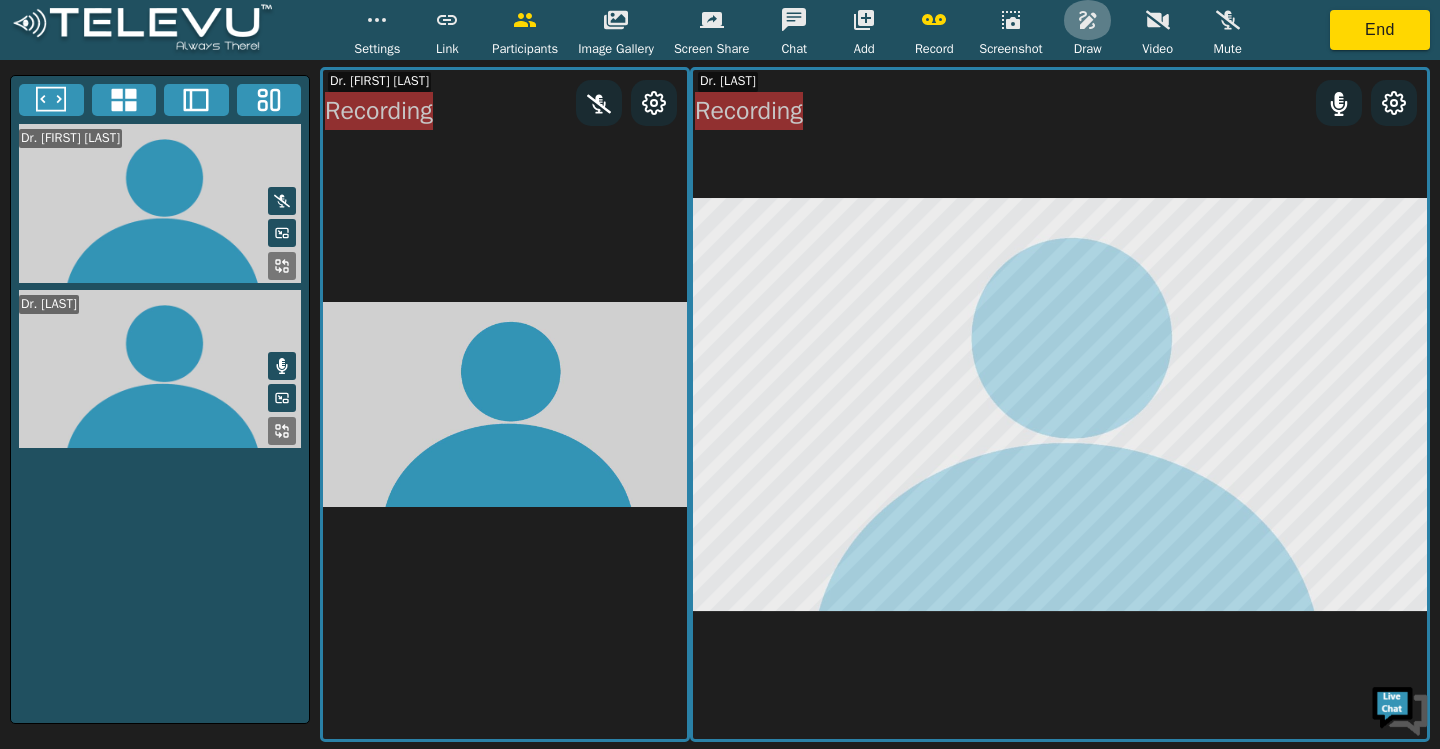 click 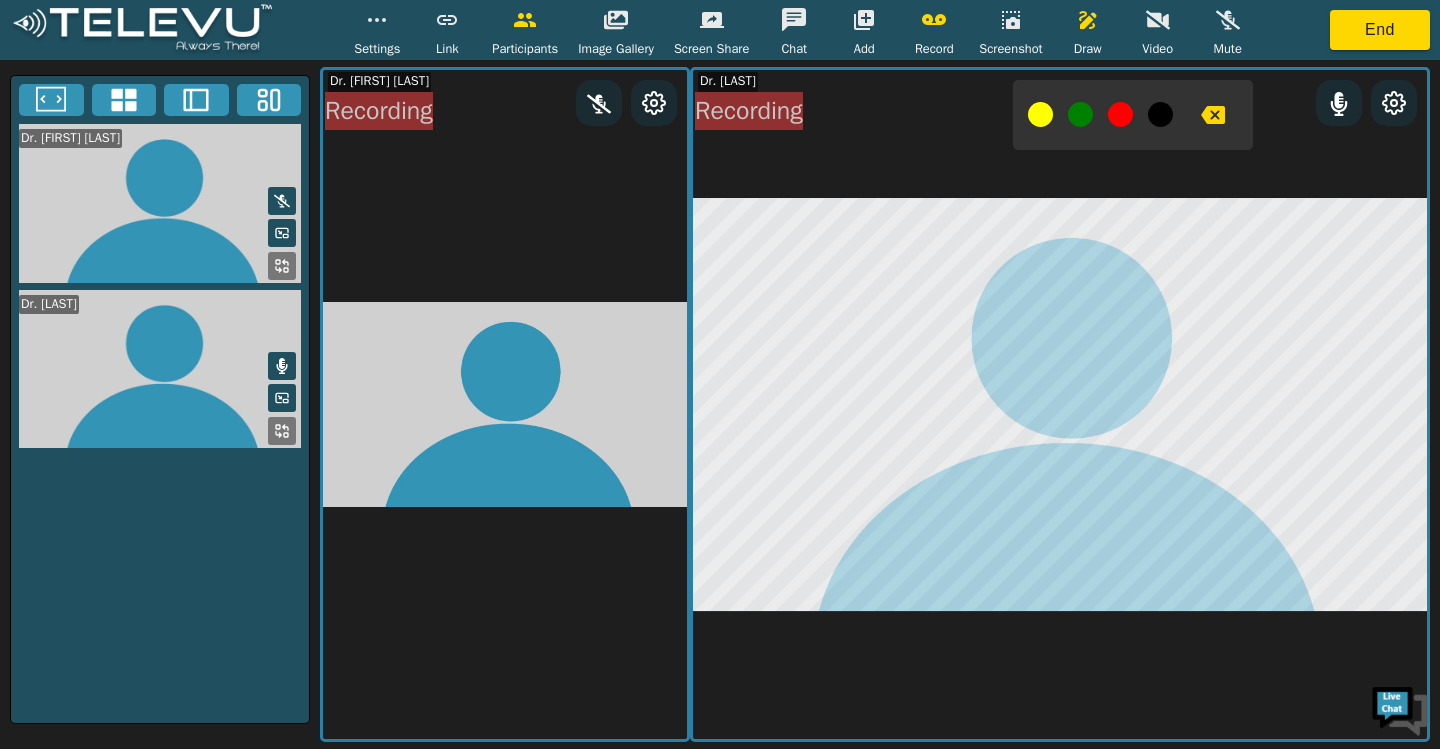 click at bounding box center [1120, 114] 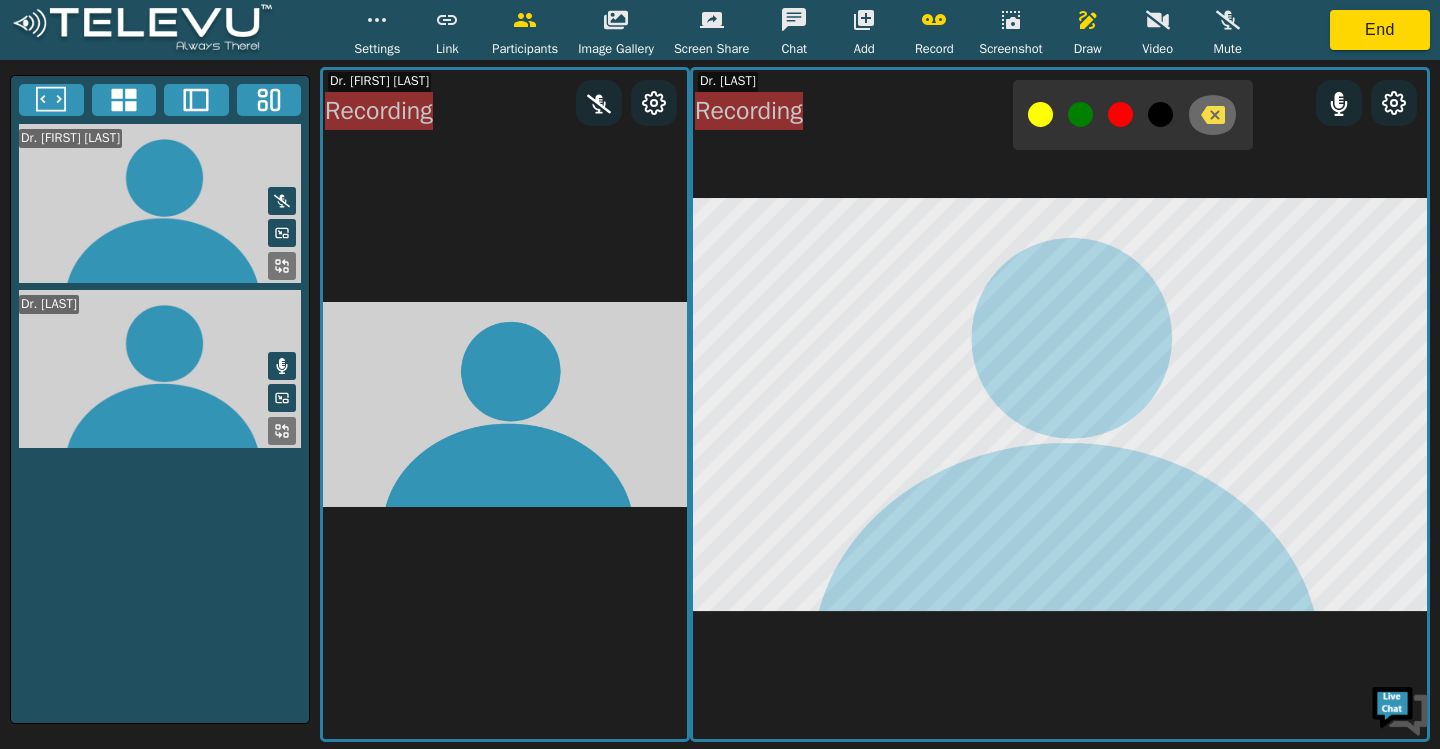 click 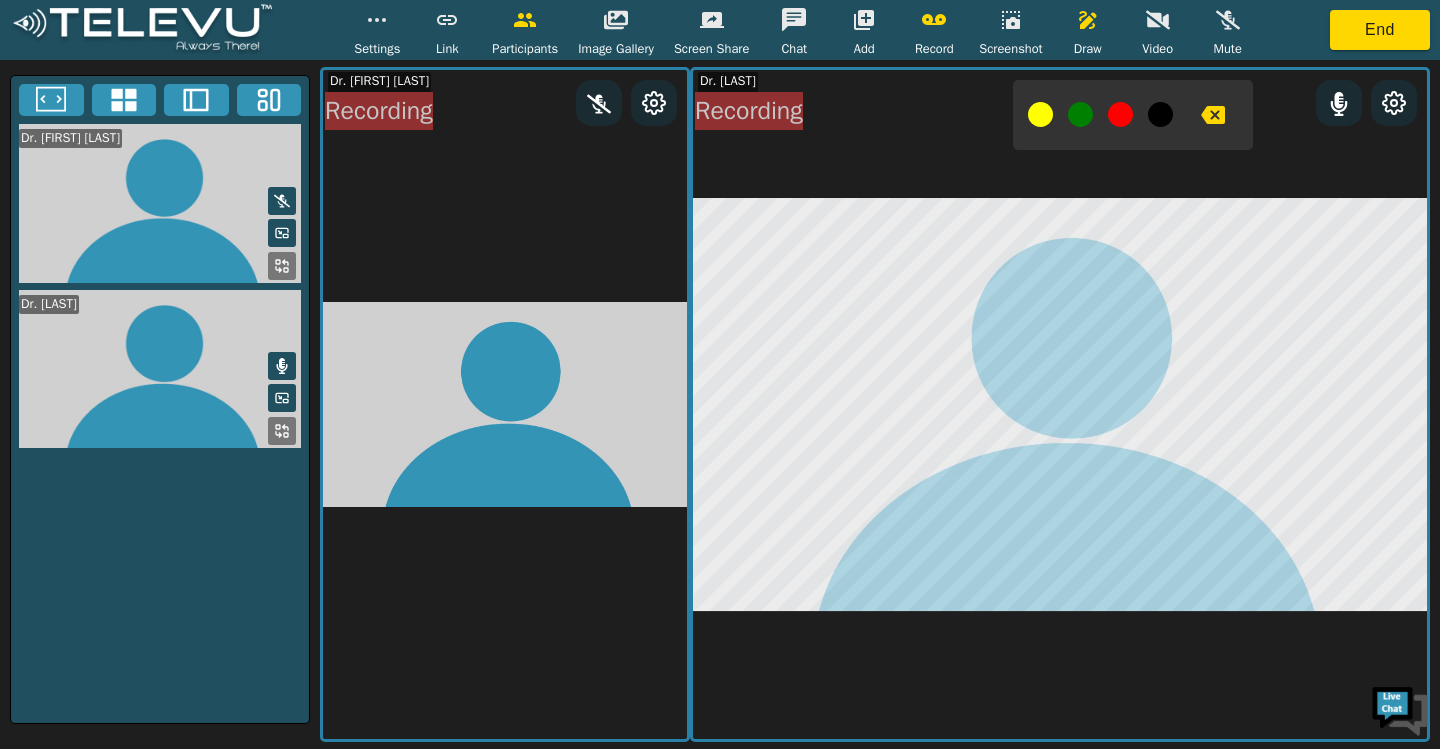click at bounding box center [1040, 114] 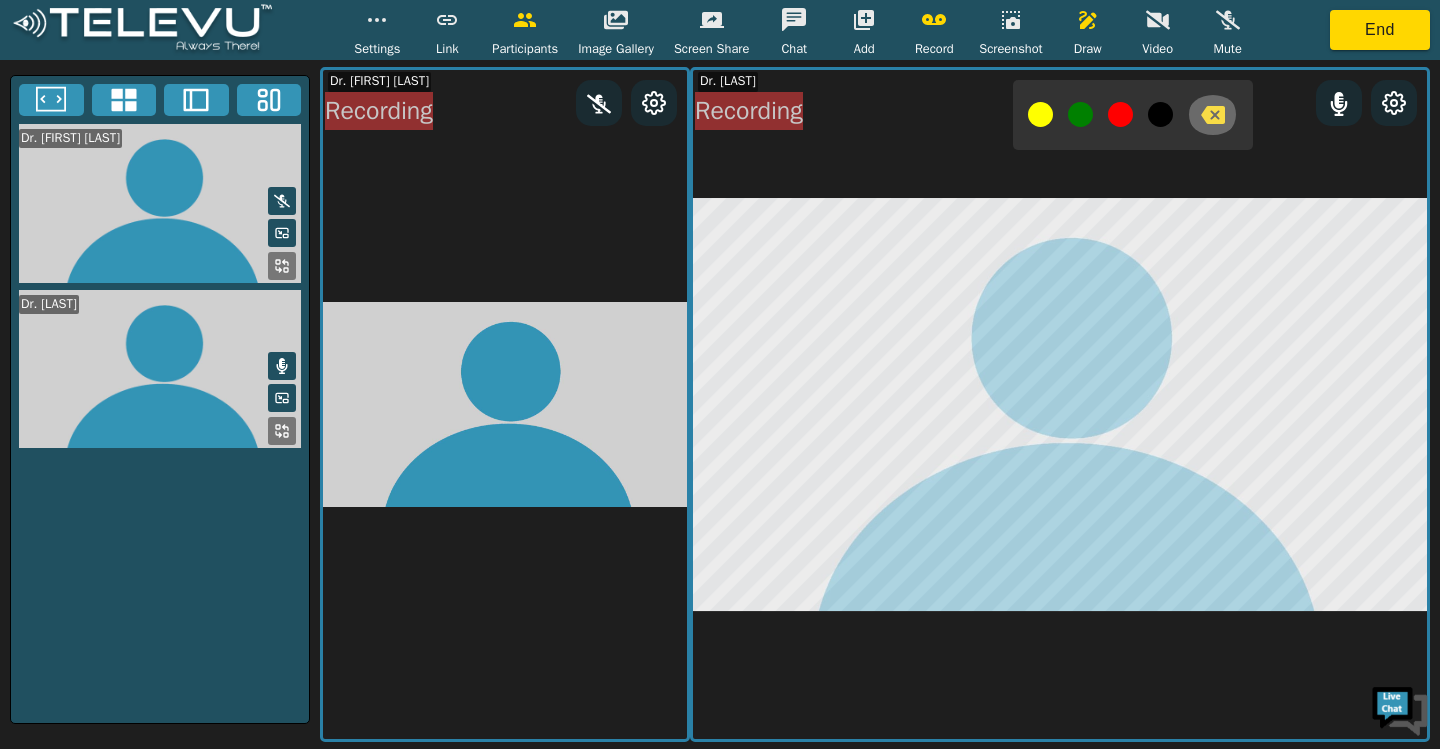click 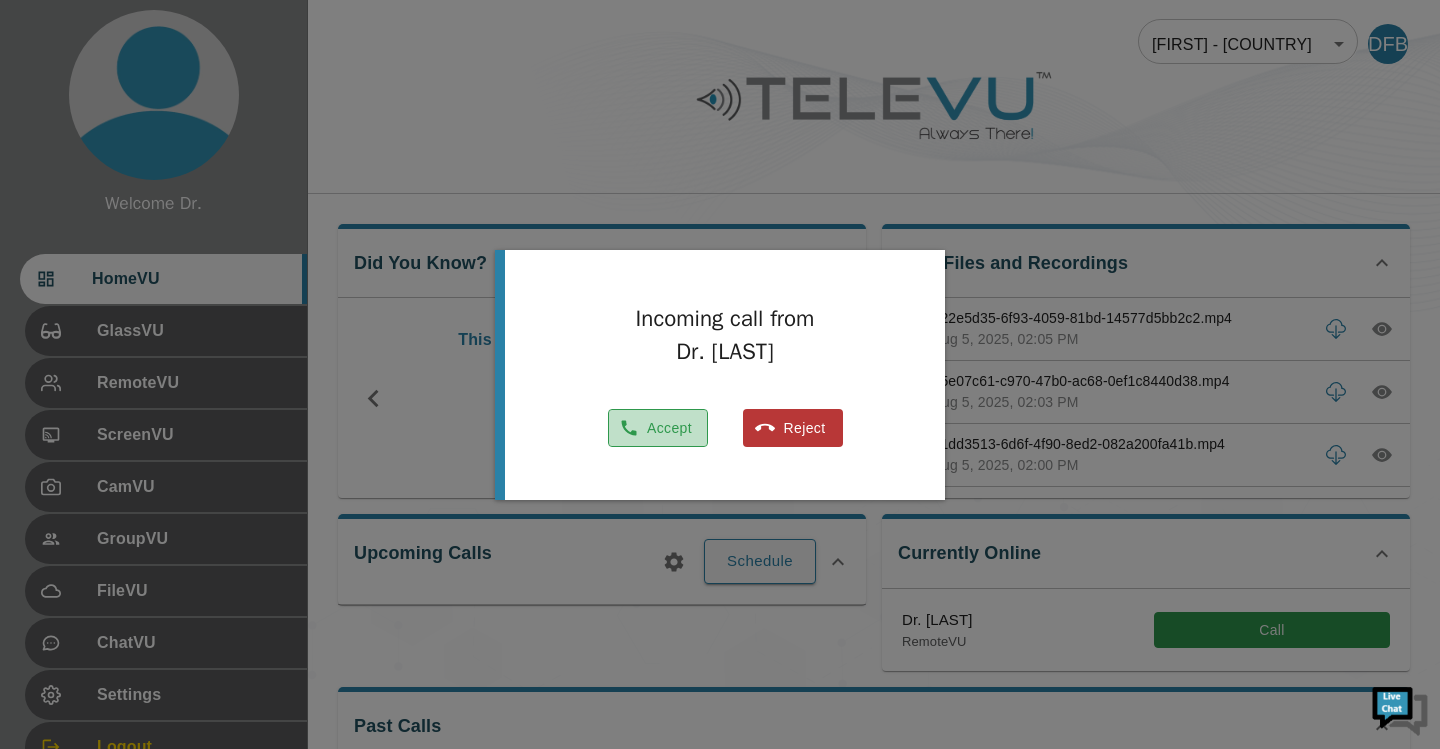 click on "Accept" at bounding box center (658, 428) 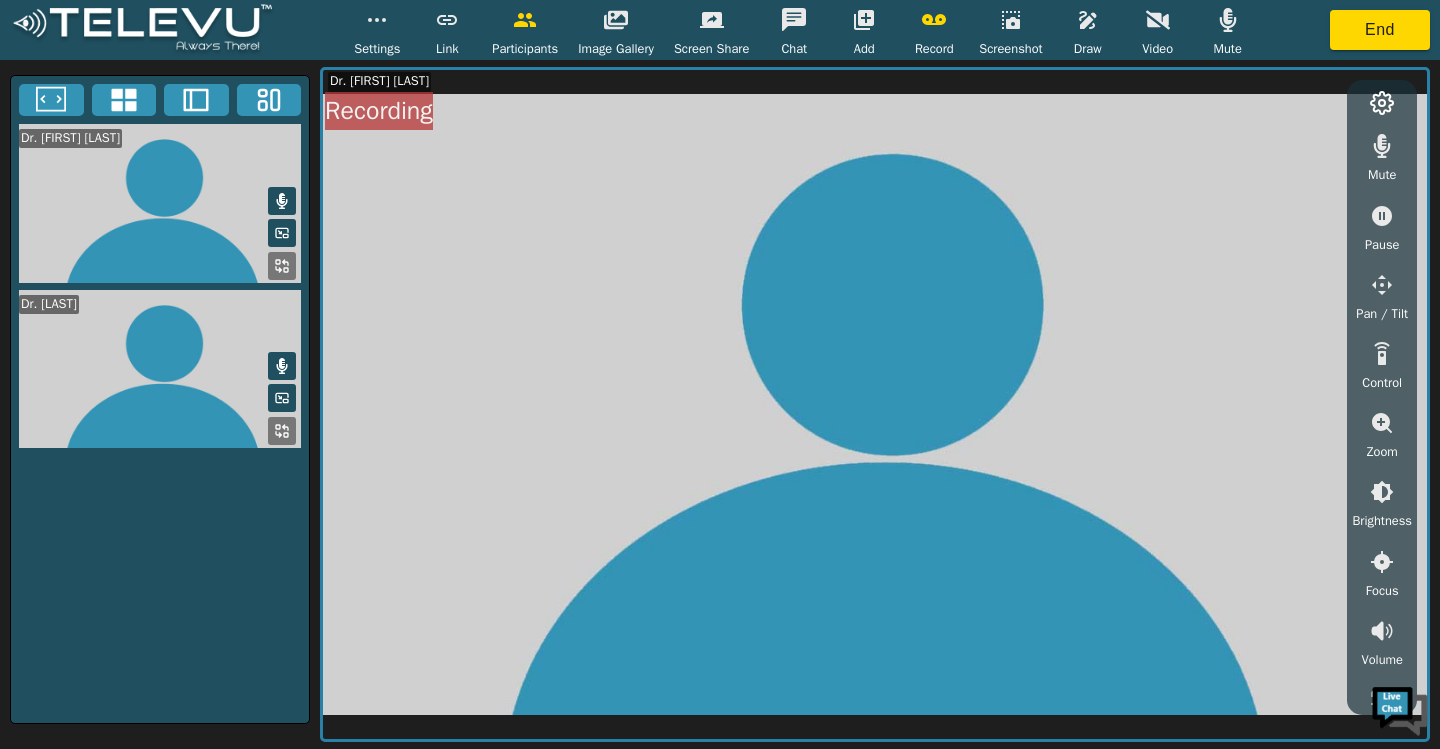 click 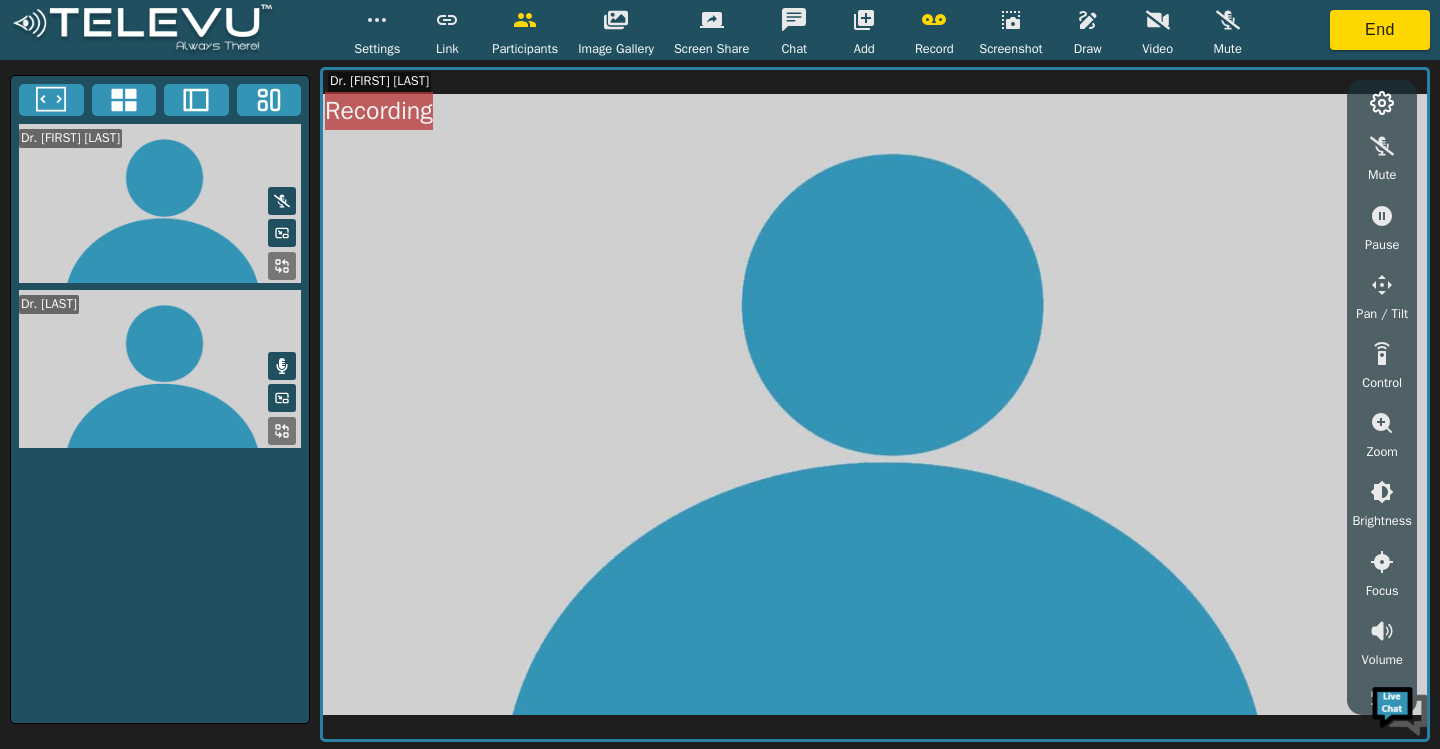 click 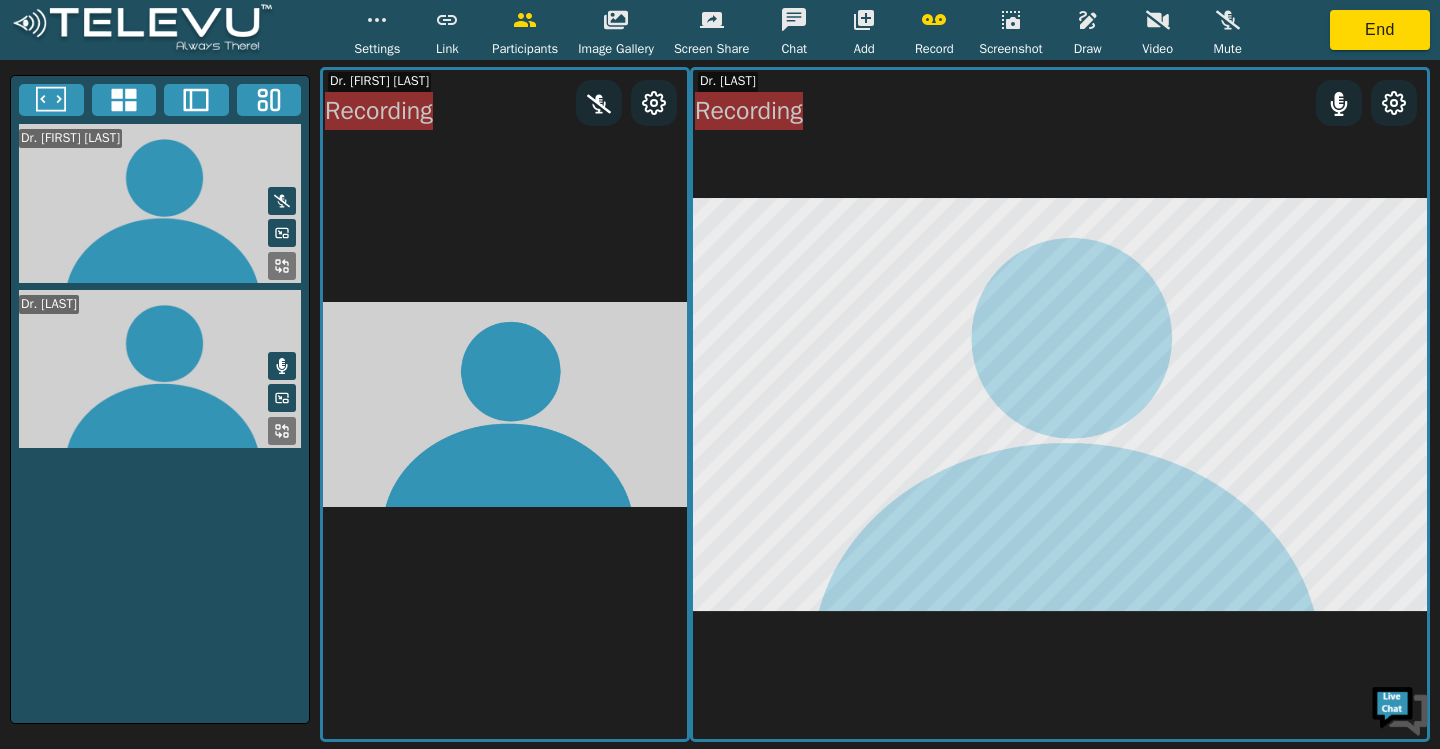 click 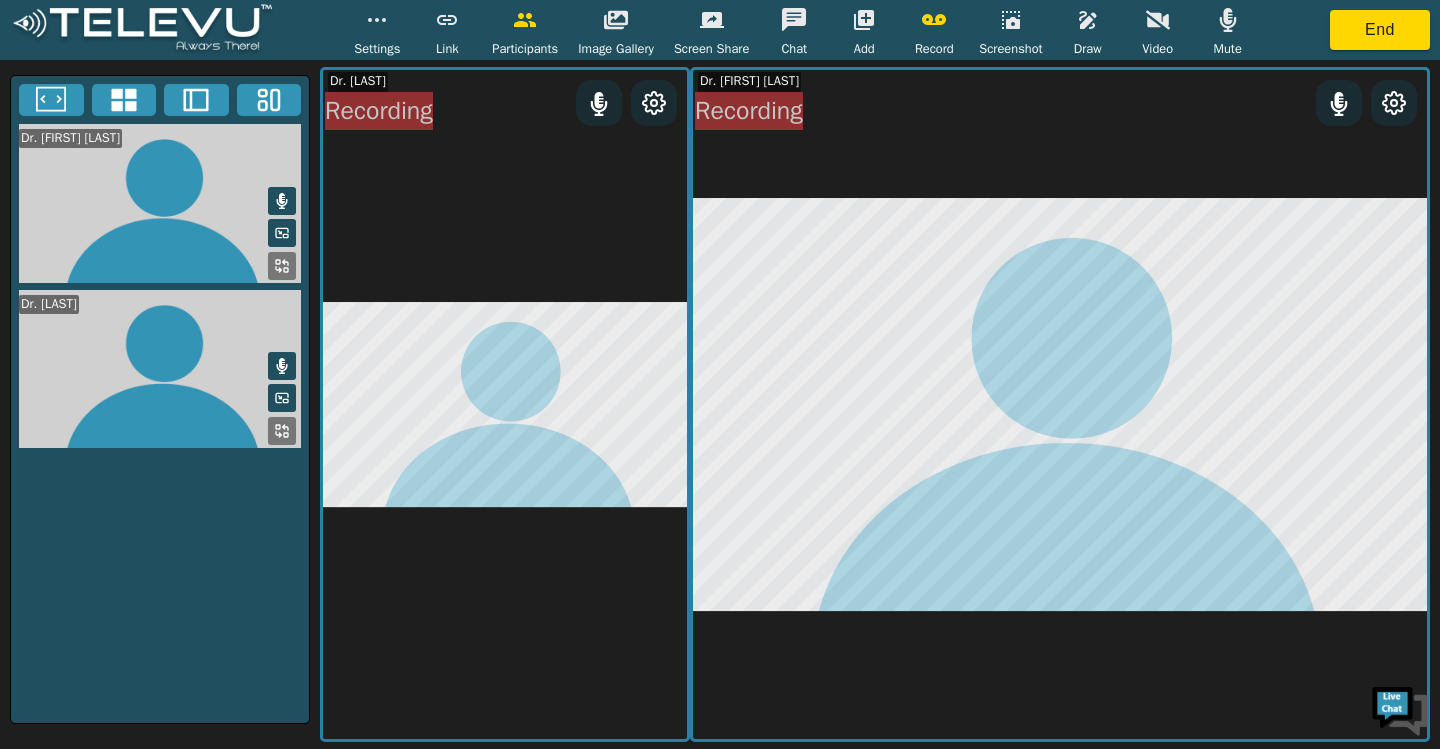 click at bounding box center [282, 201] 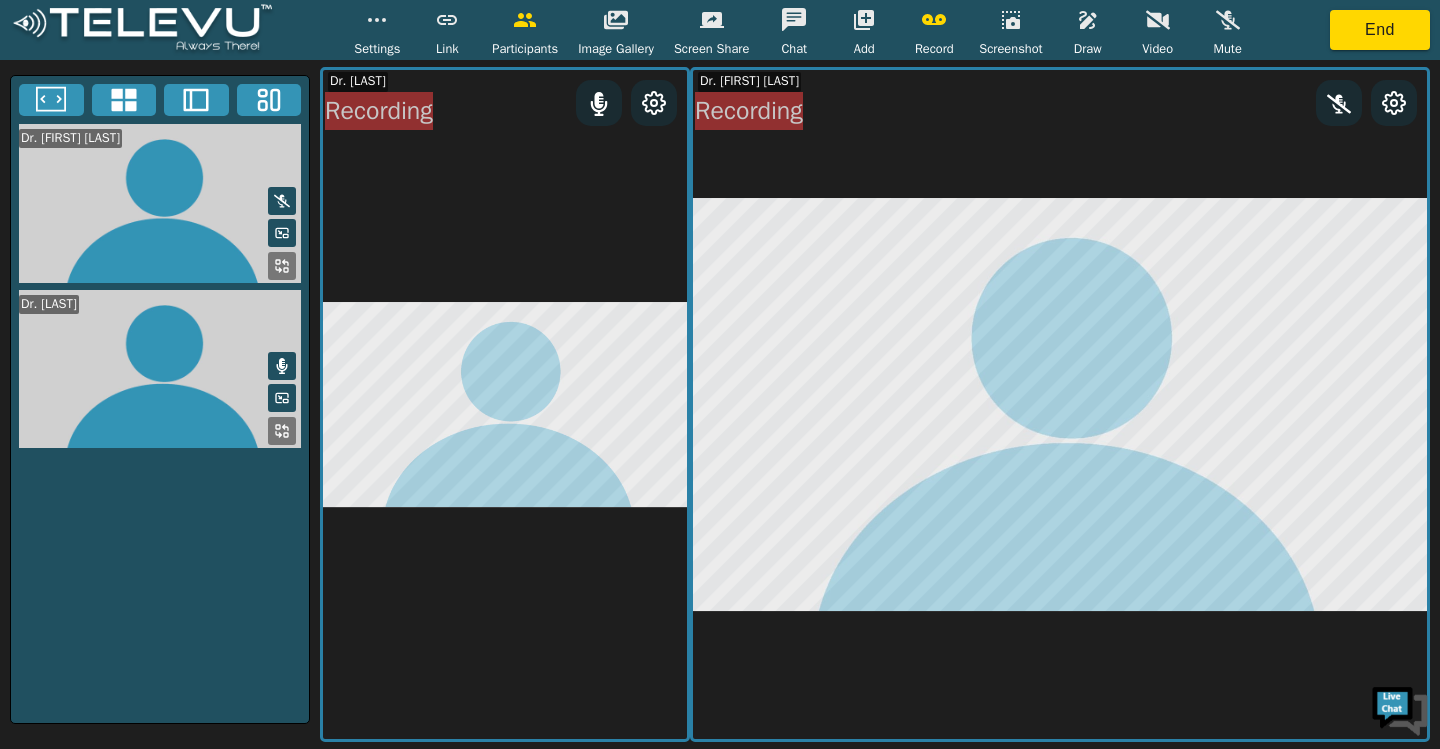click 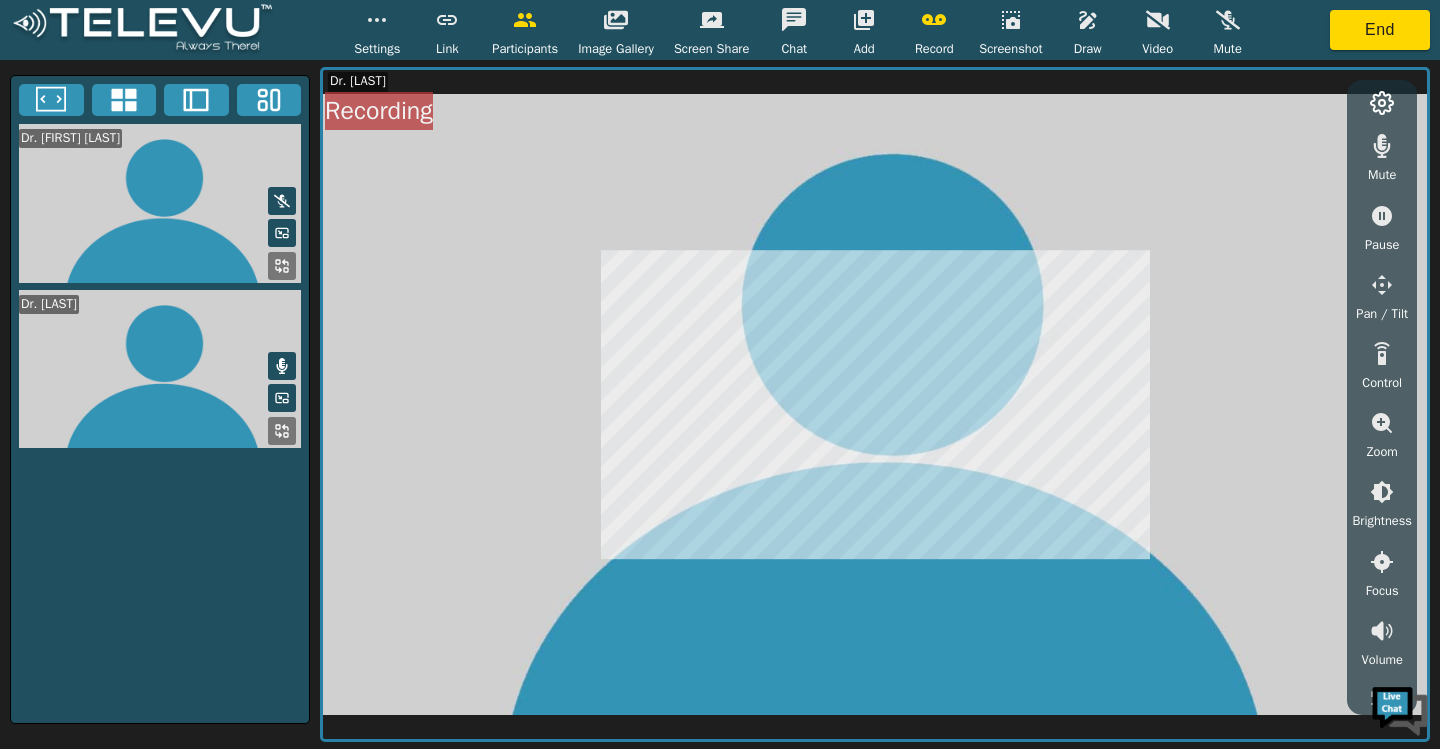 click 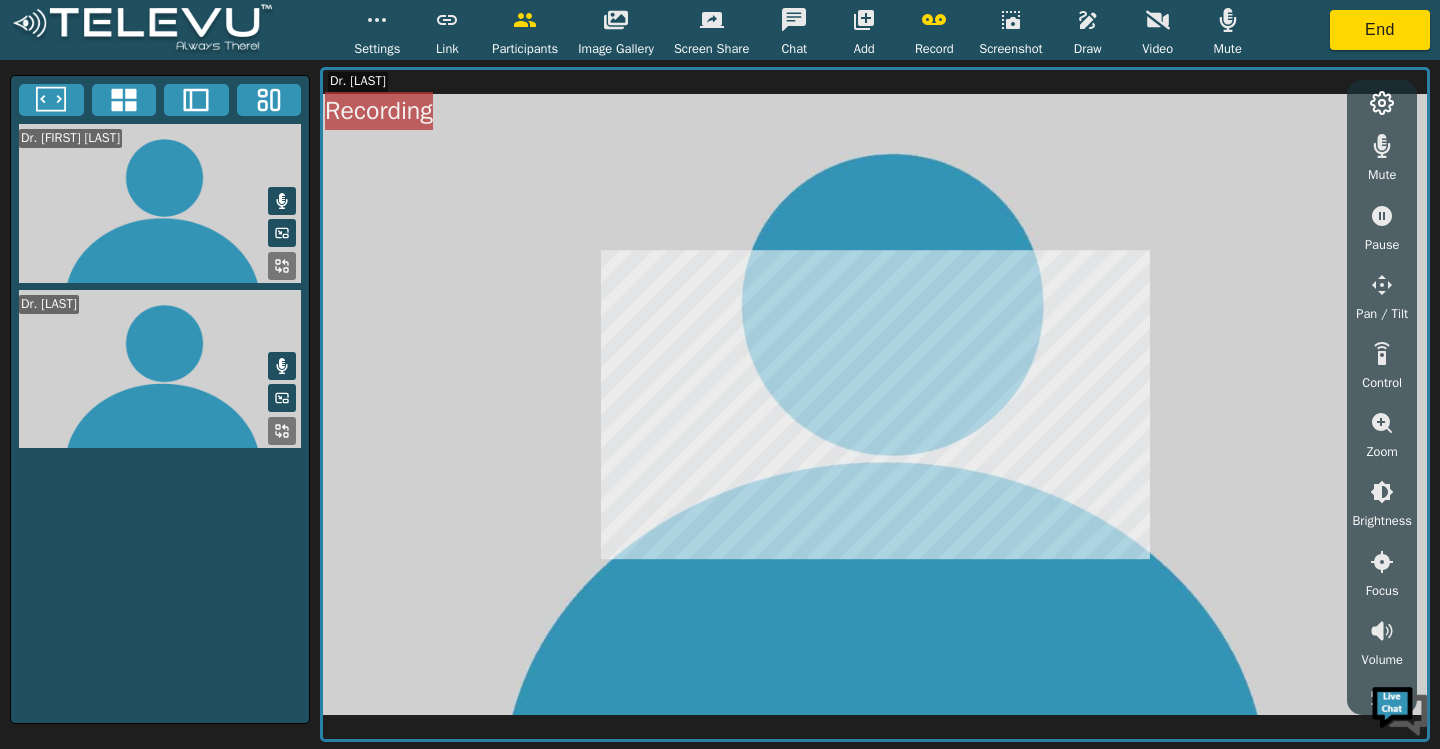 click 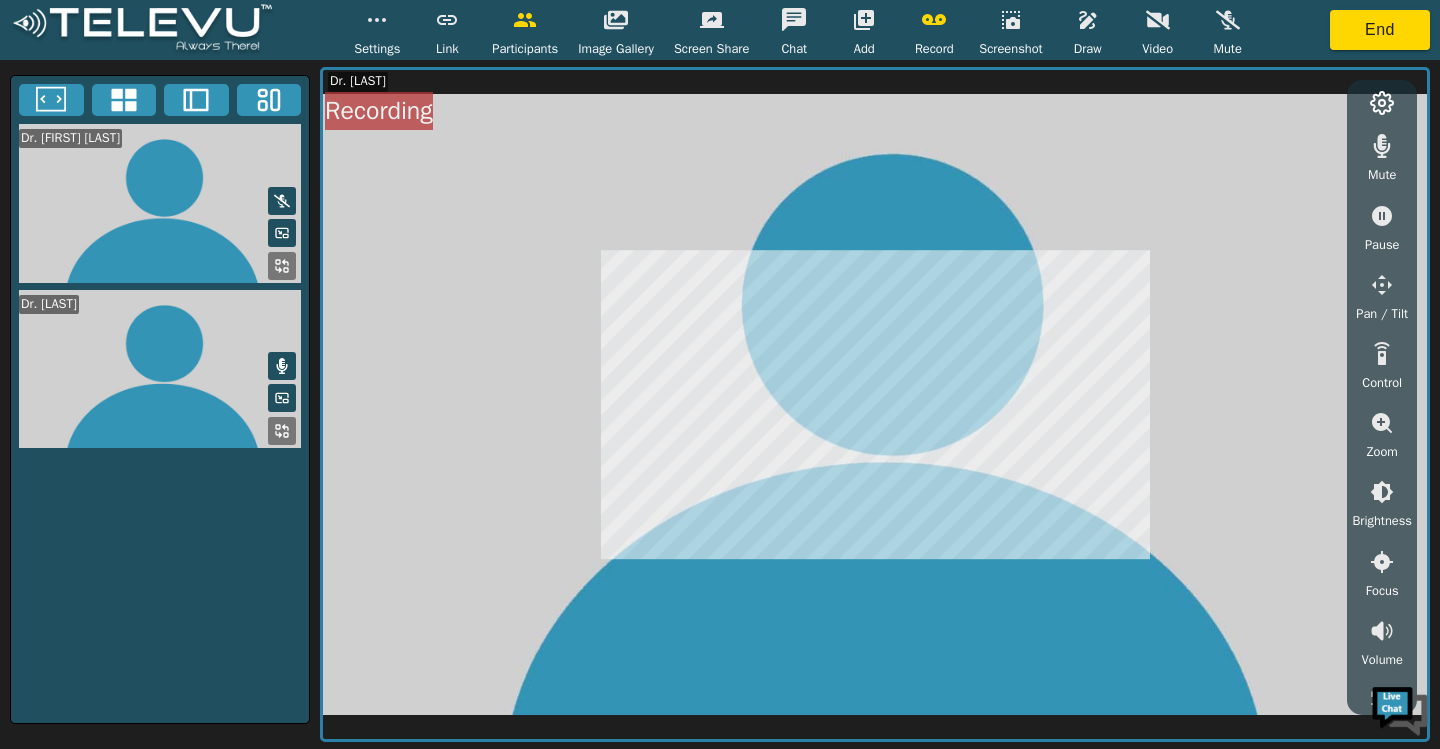 click 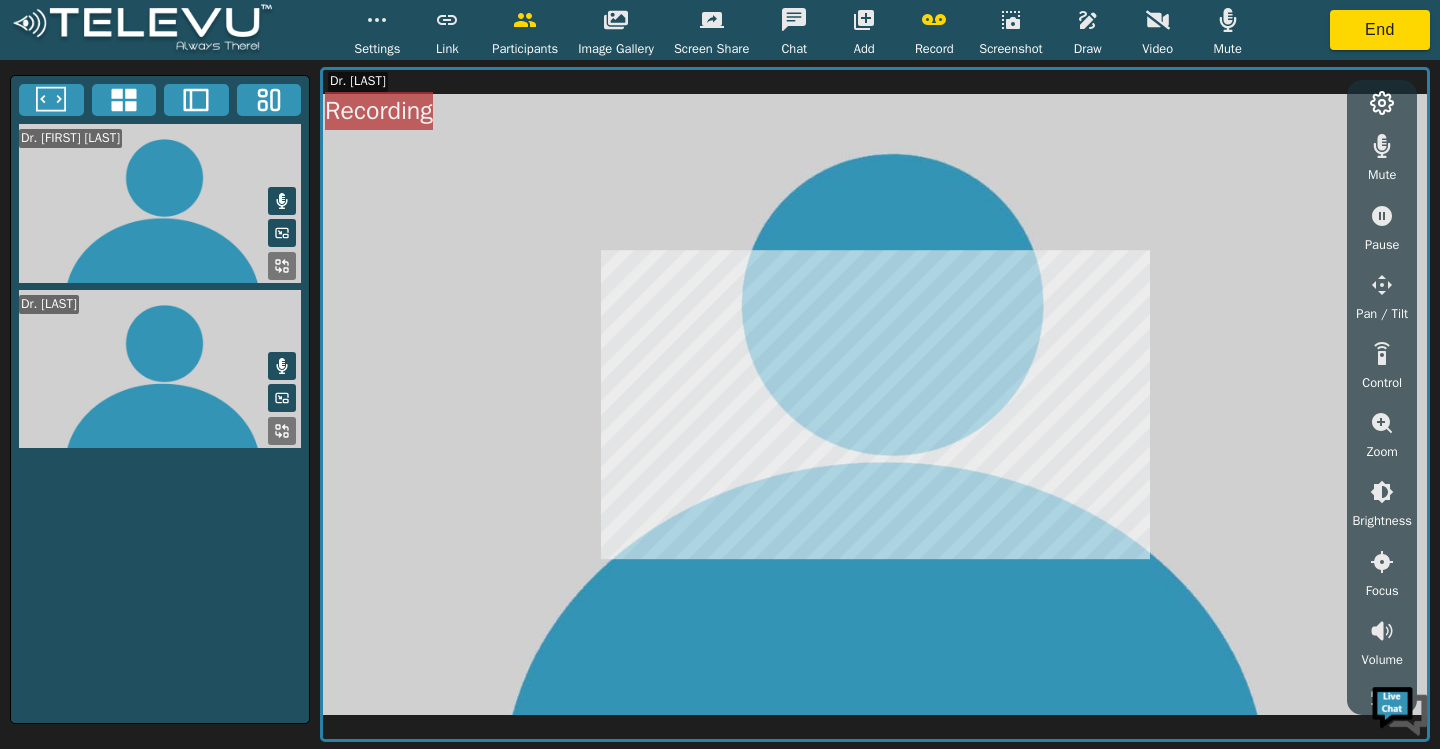 click 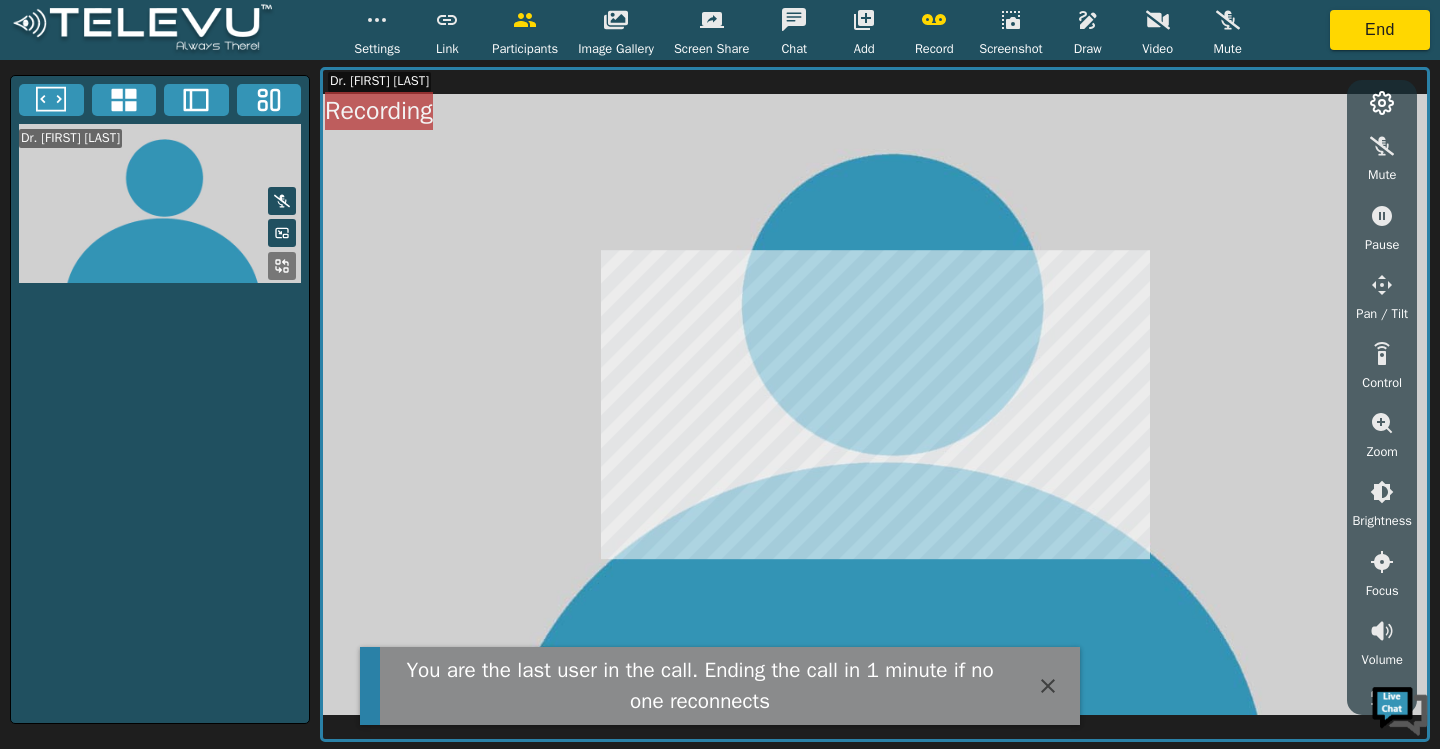 click 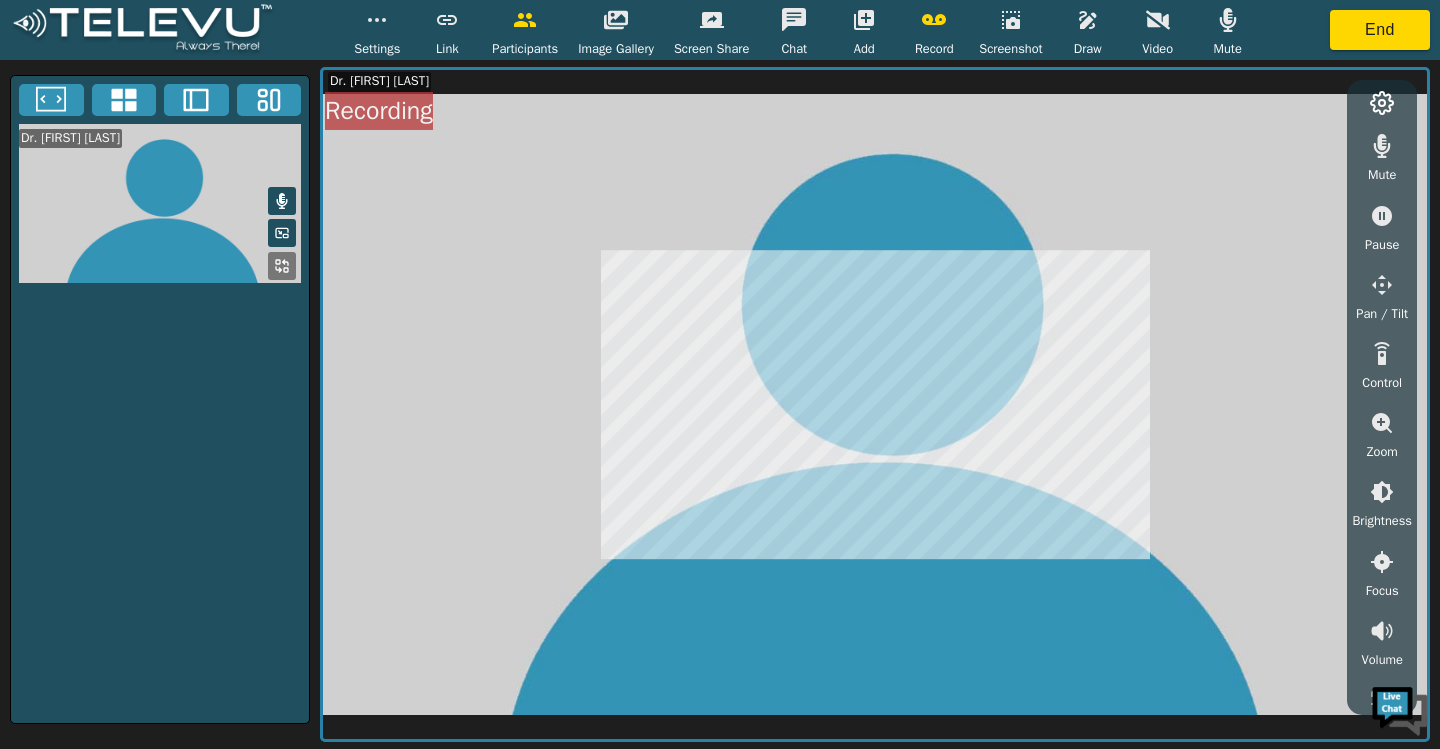 click 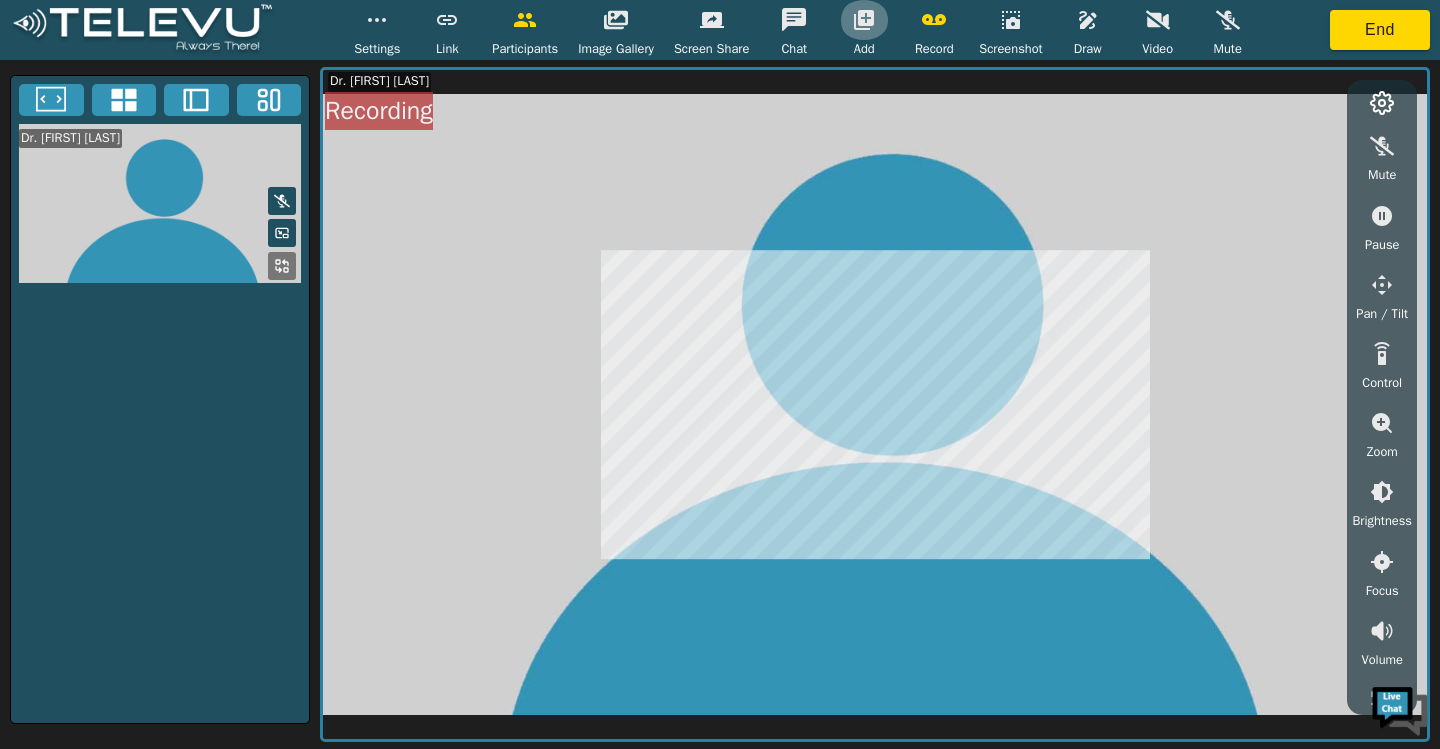 click 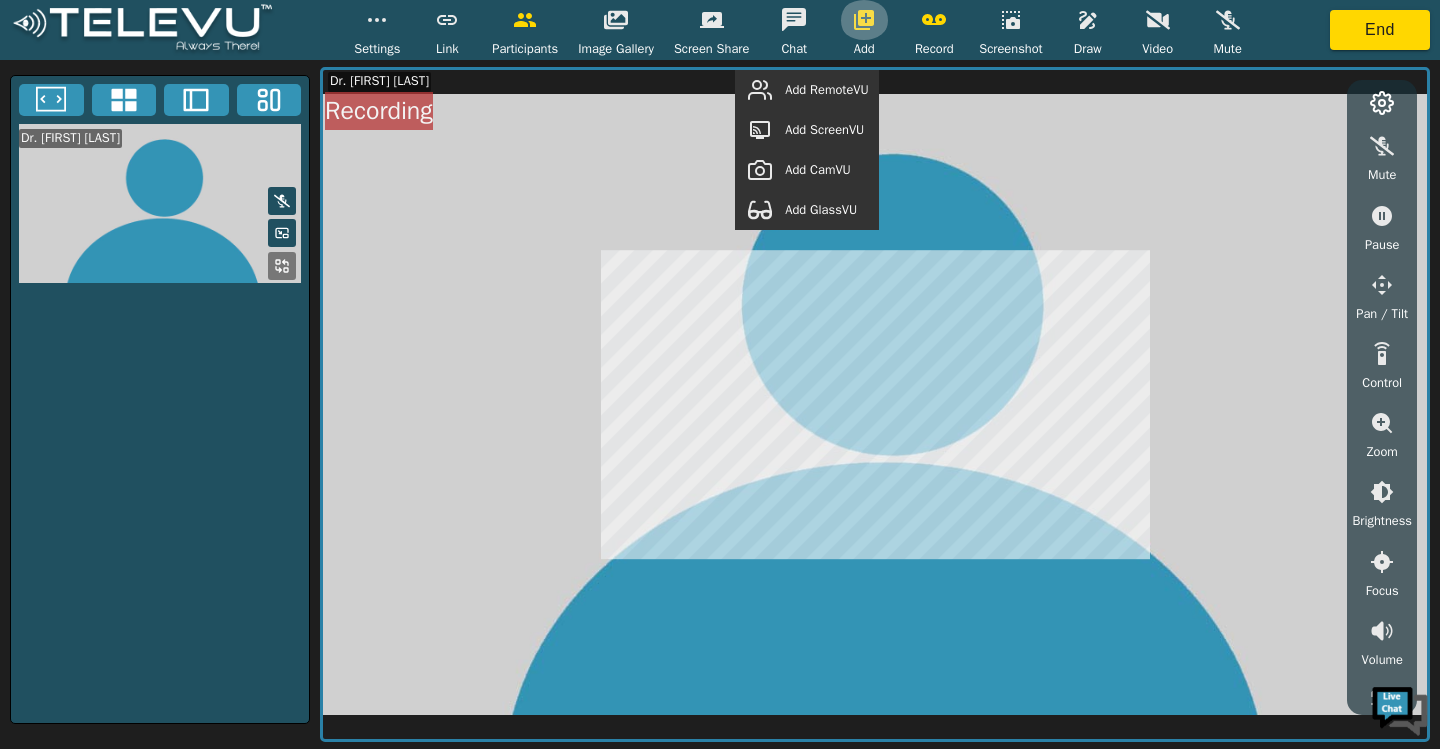 click 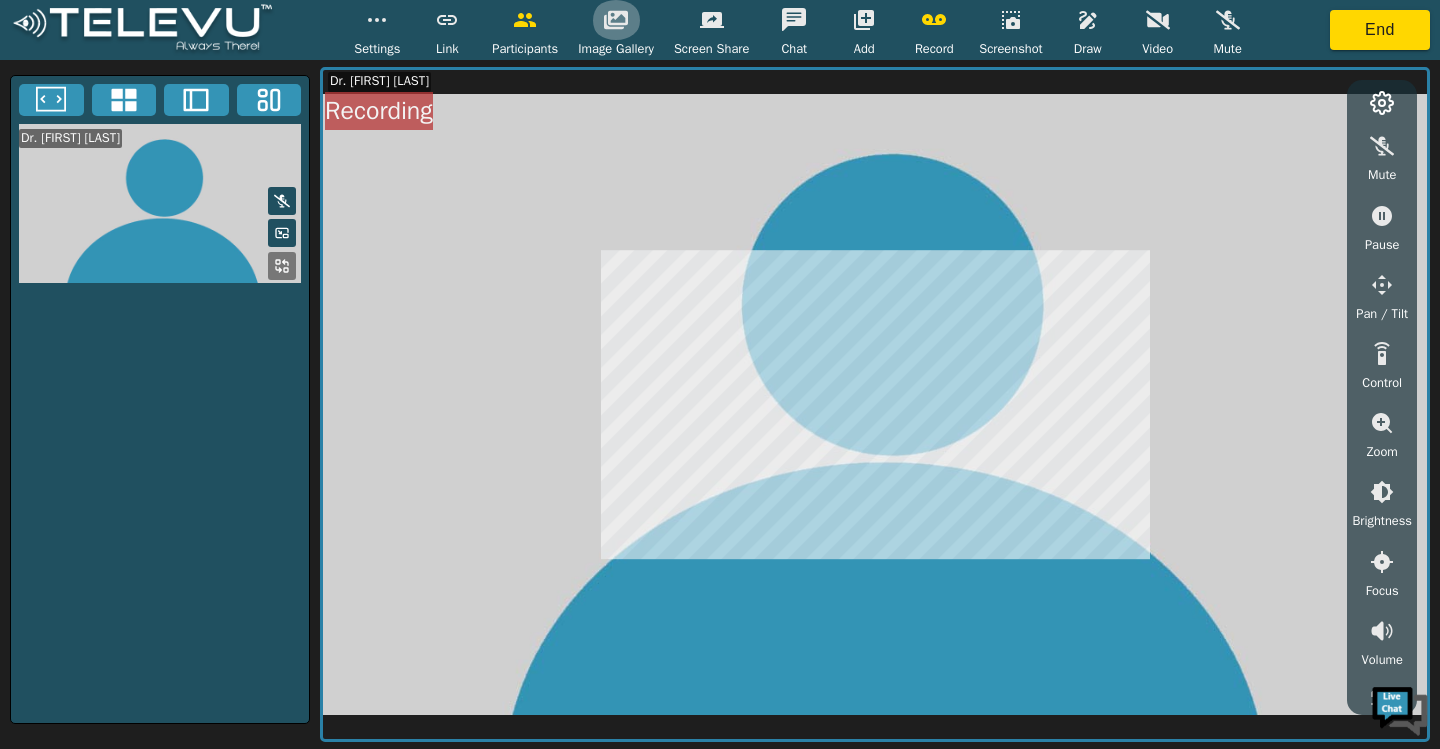 click 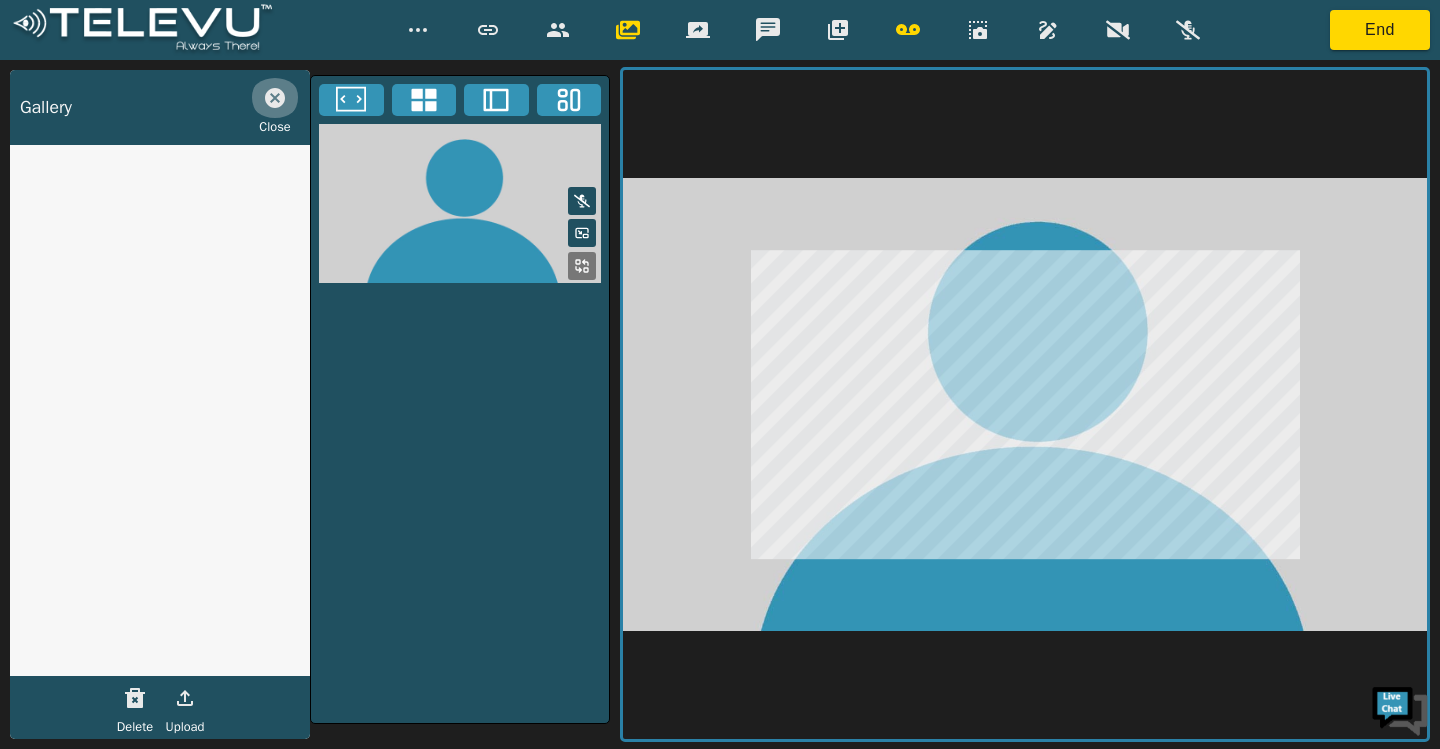 click 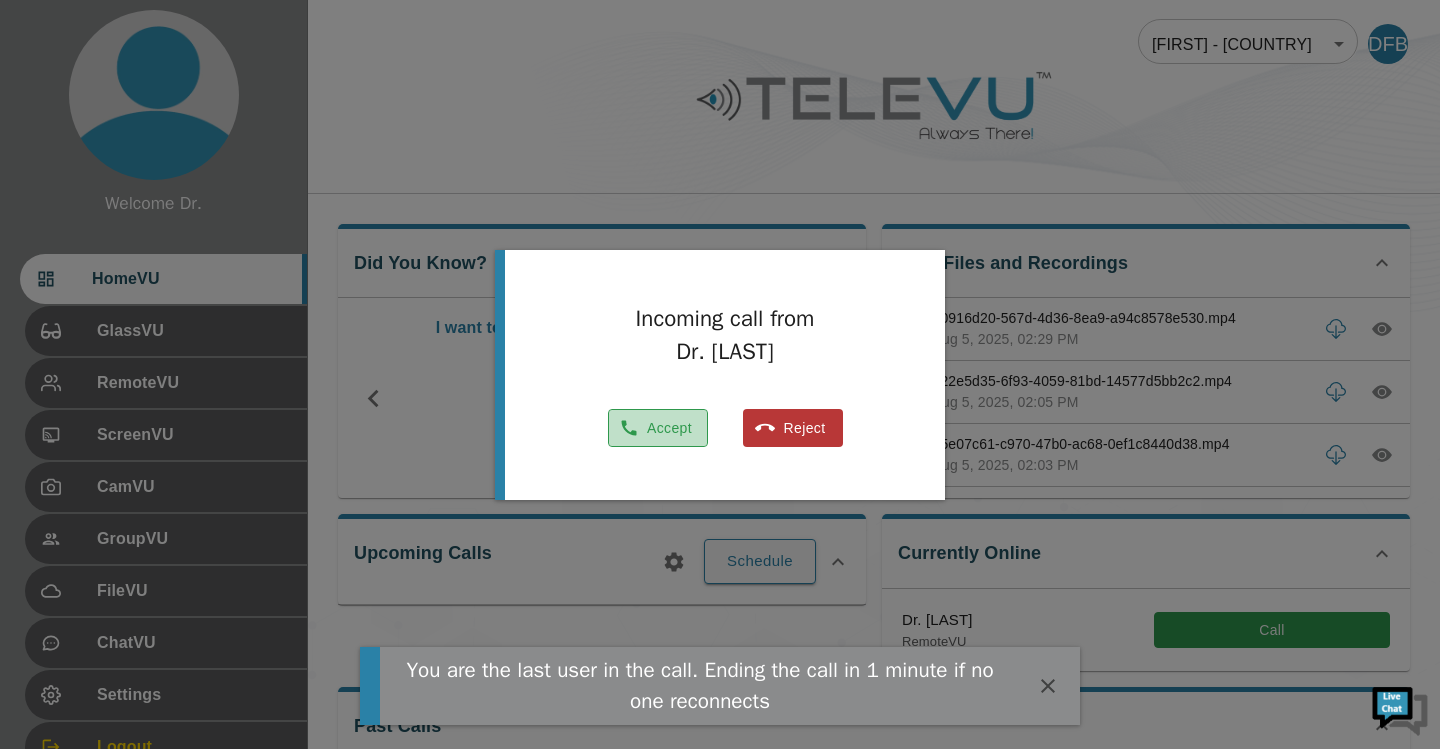 click on "Accept" at bounding box center [658, 428] 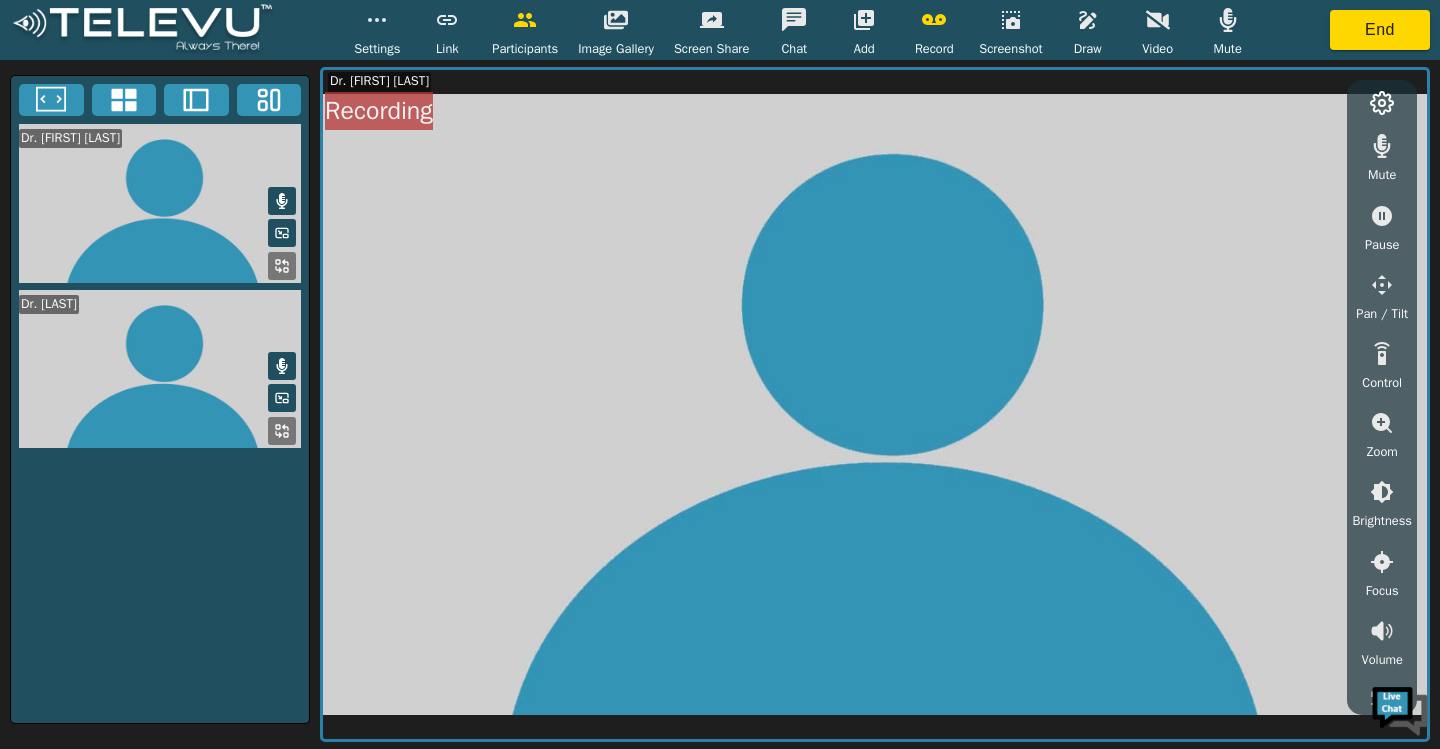 click 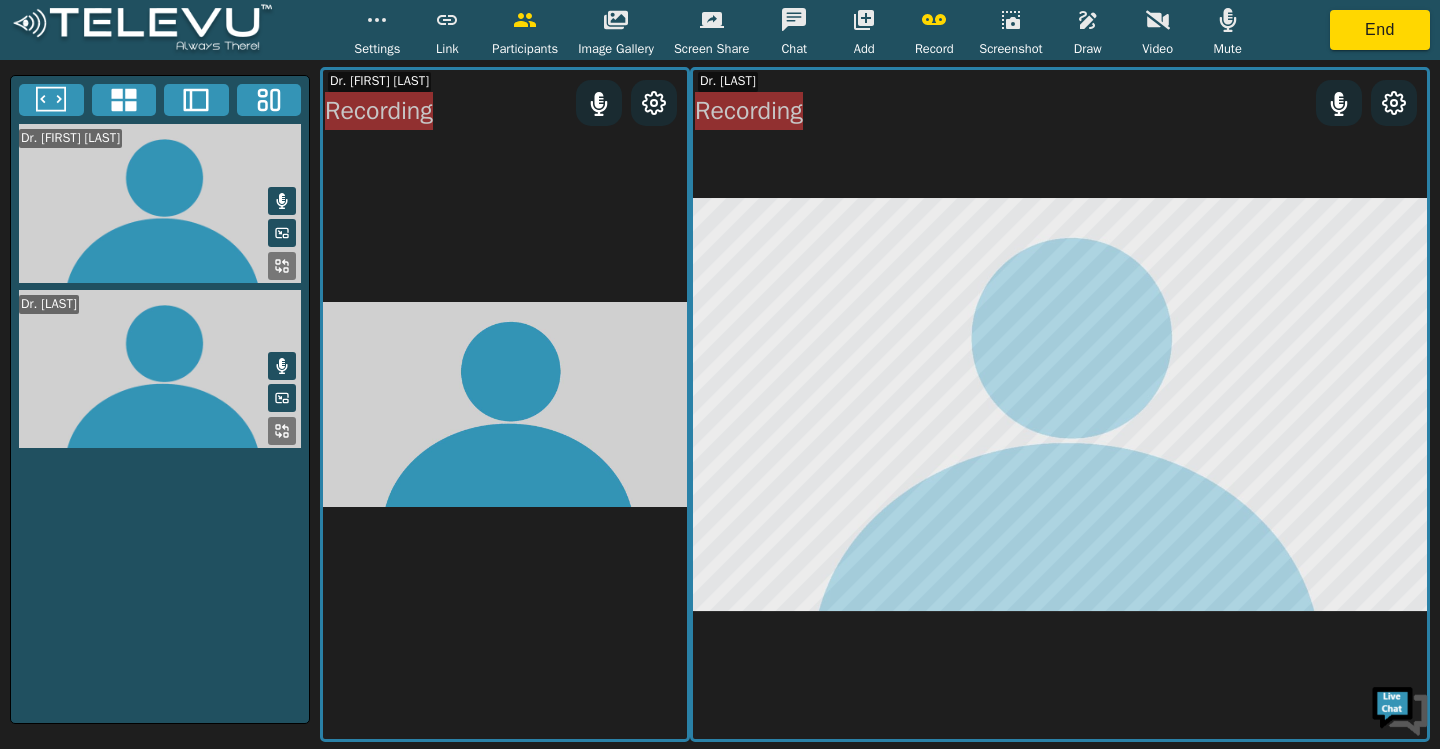 click 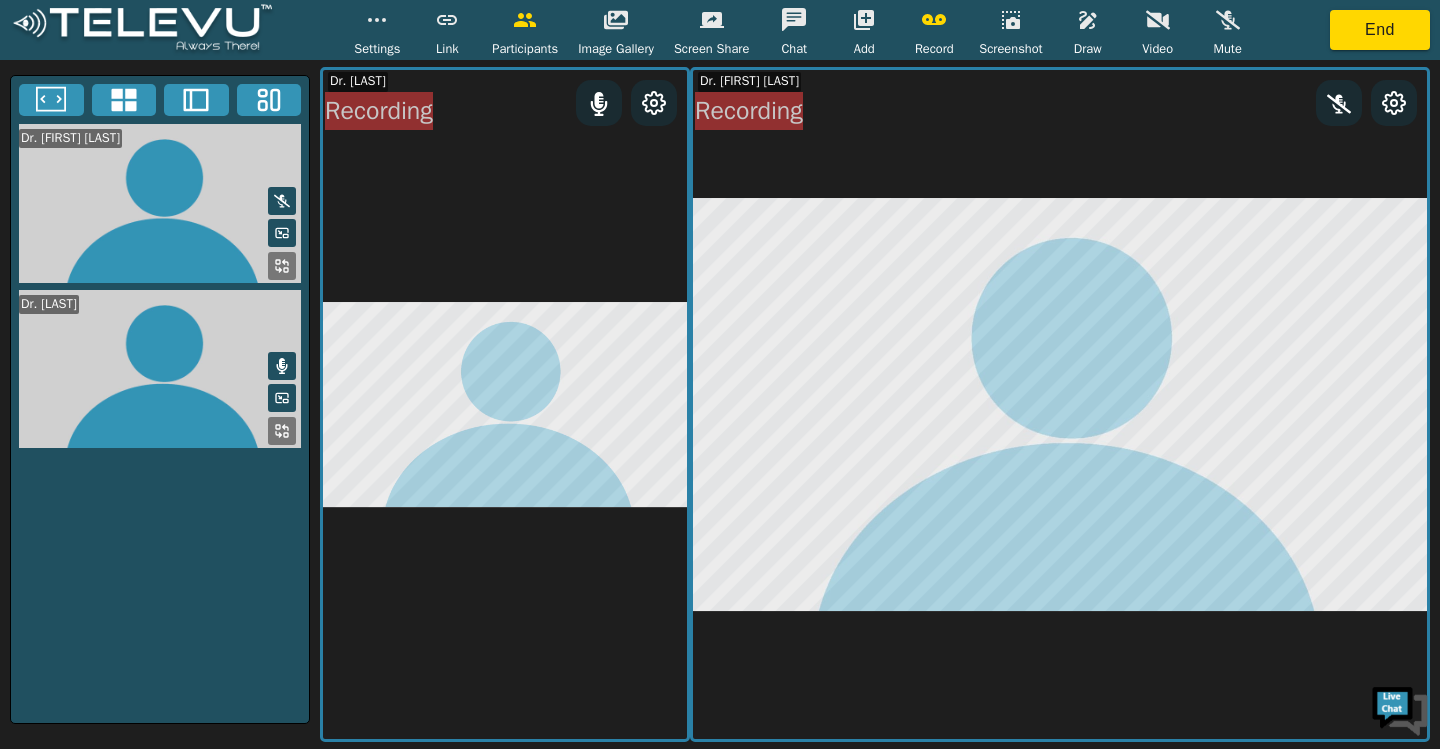 click 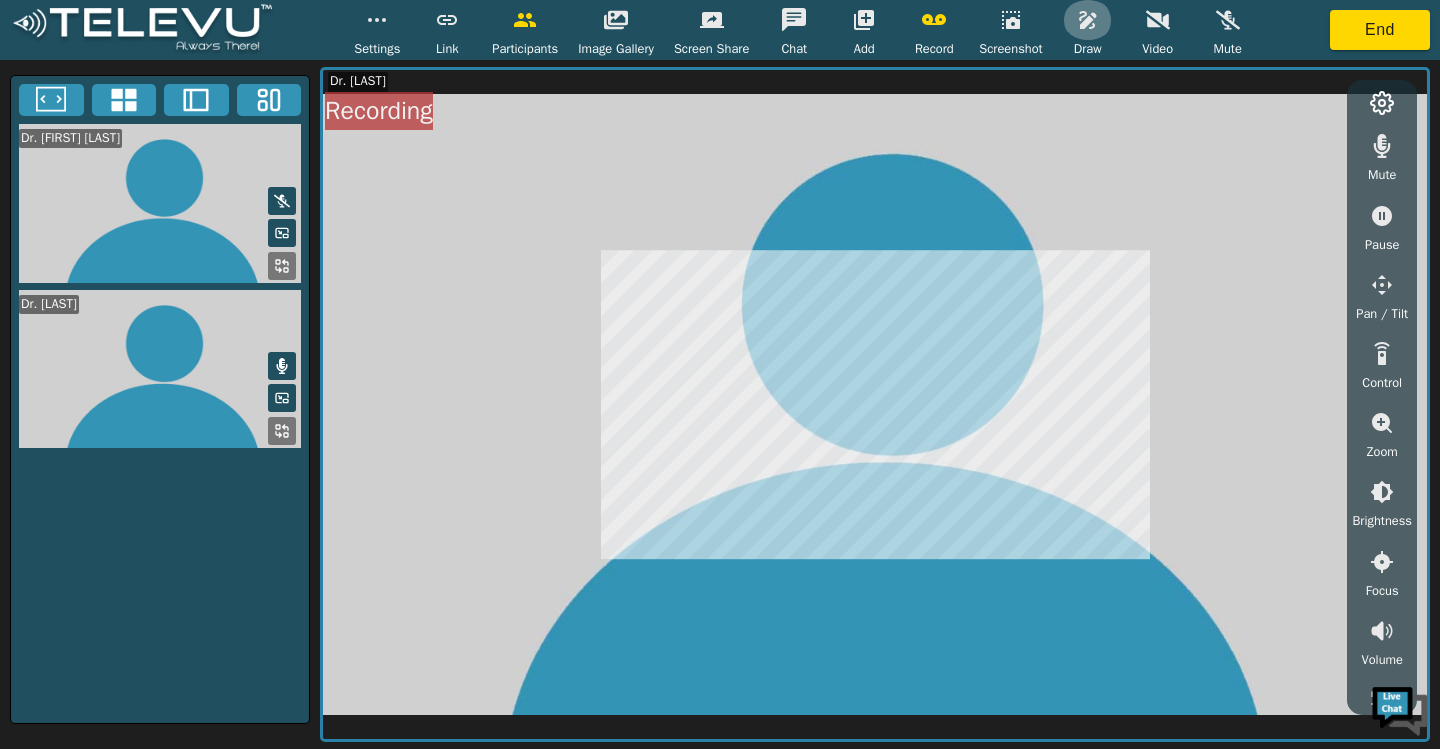 click 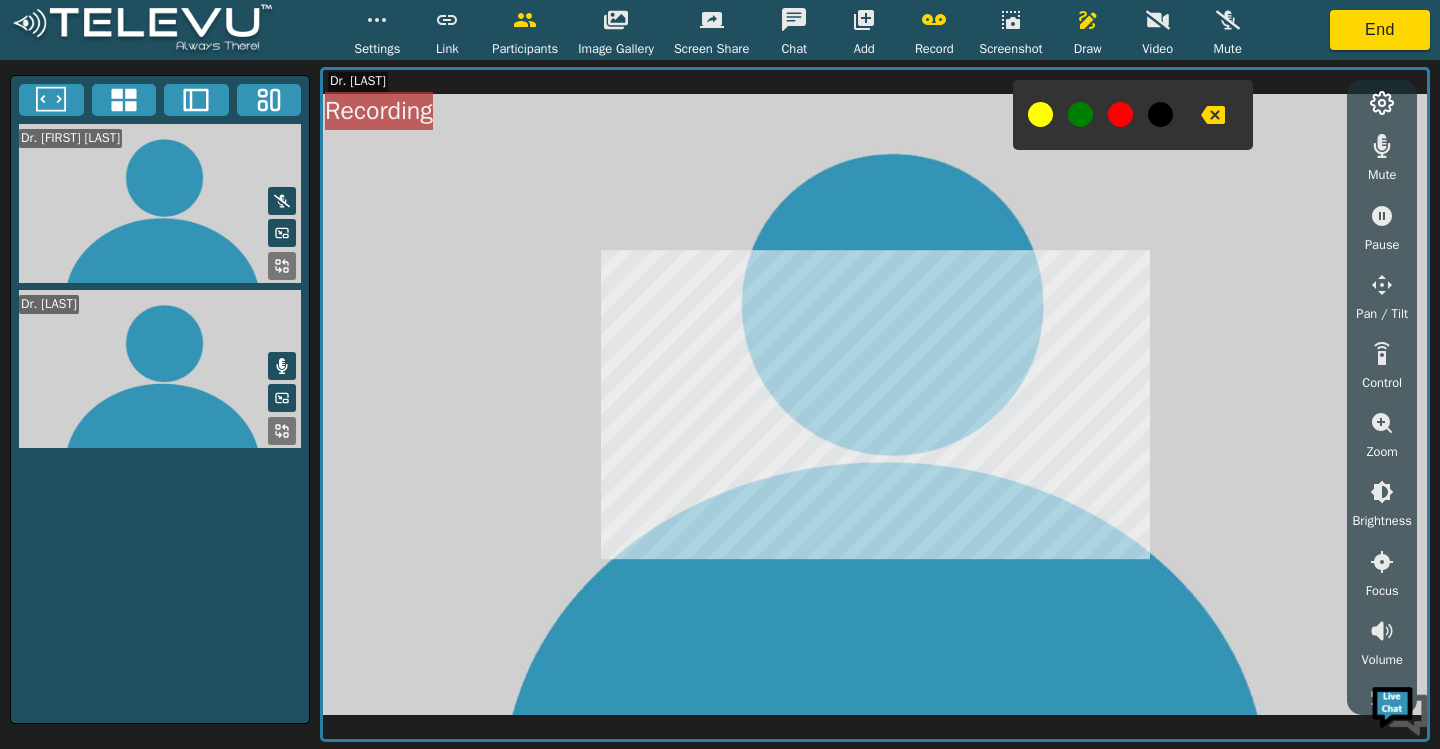 scroll, scrollTop: 0, scrollLeft: 0, axis: both 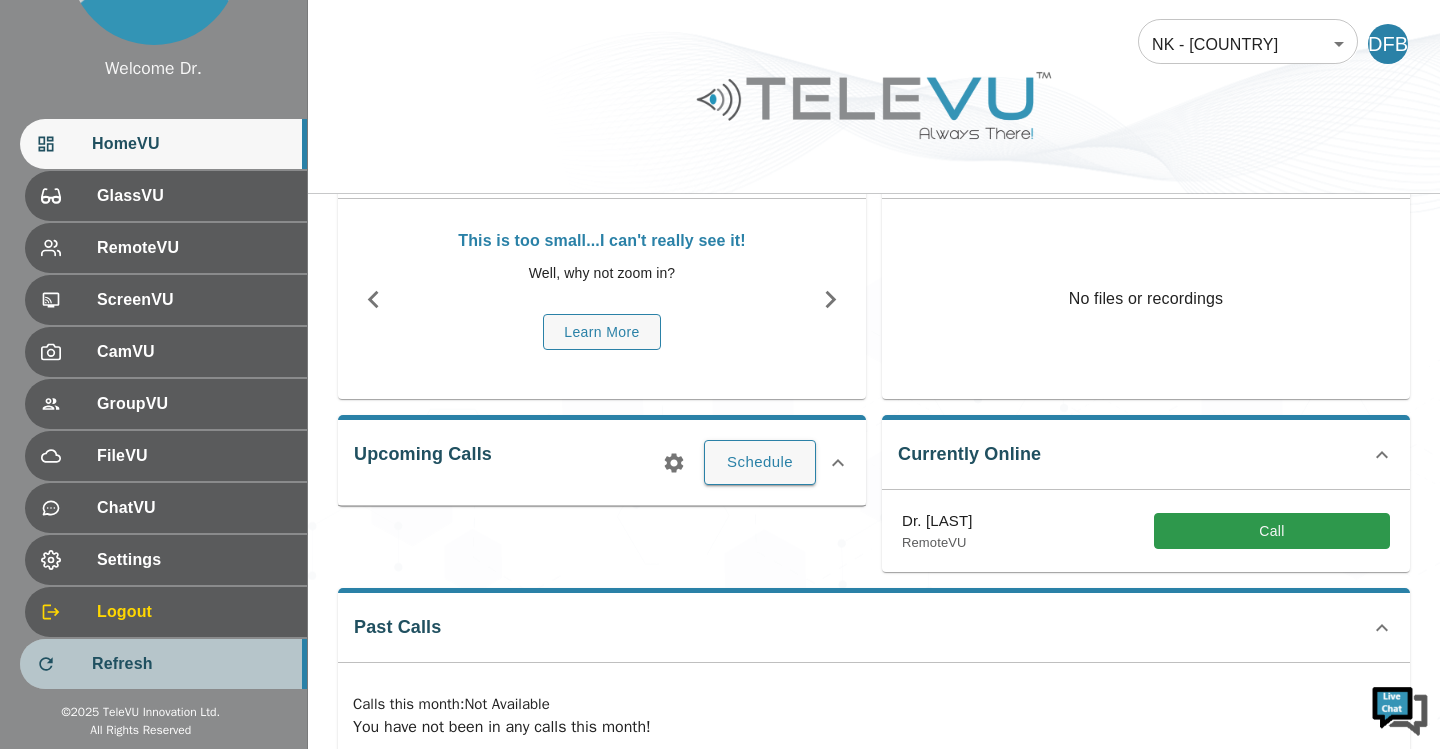 click on "Refresh" at bounding box center (191, 664) 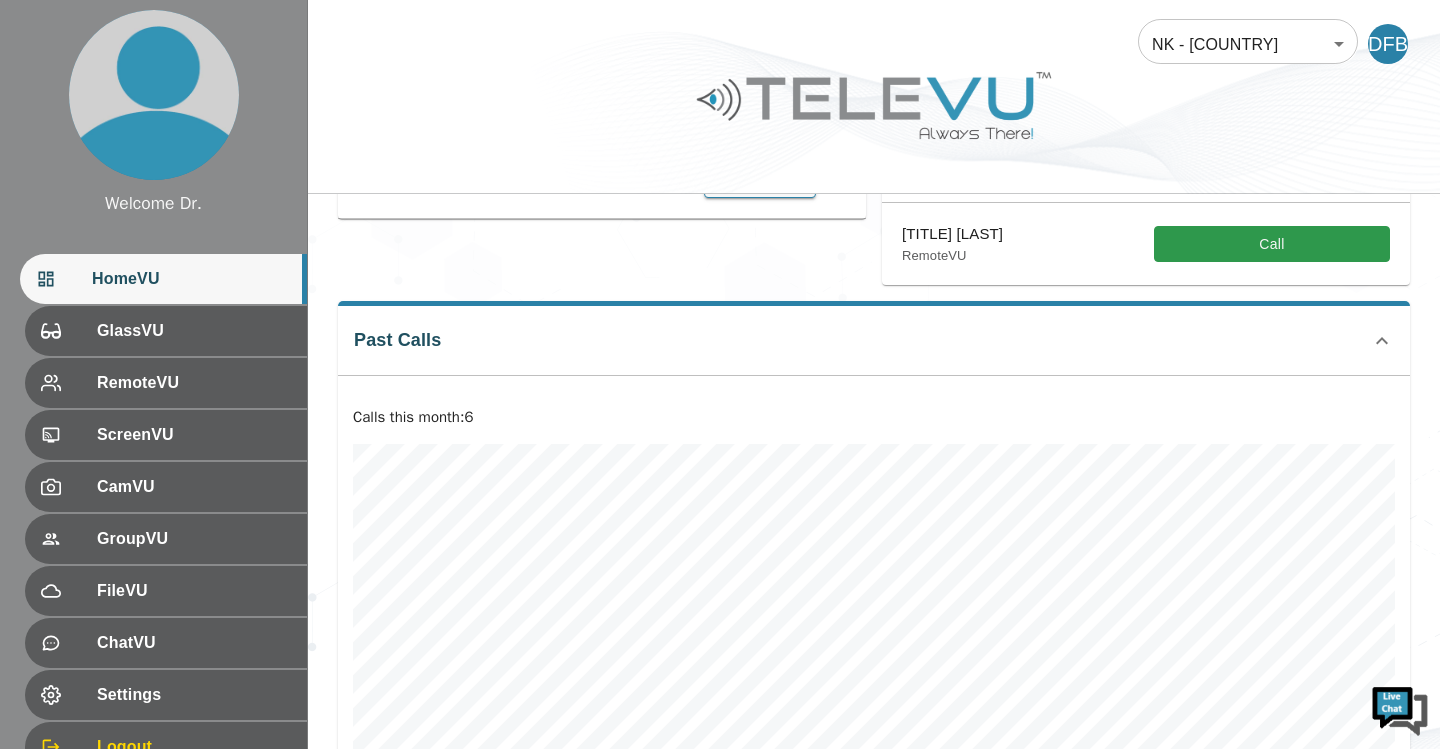 scroll, scrollTop: 385, scrollLeft: 0, axis: vertical 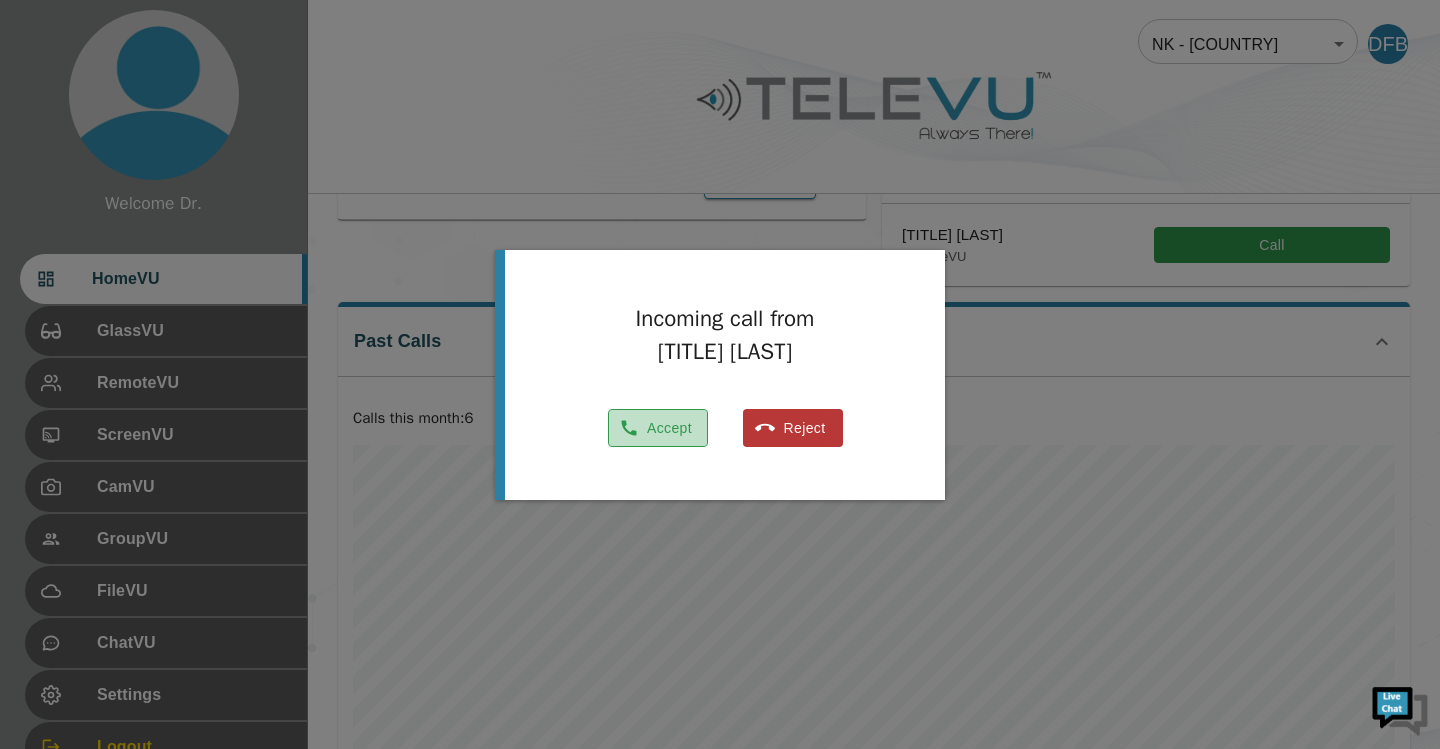 click on "Accept" at bounding box center (658, 428) 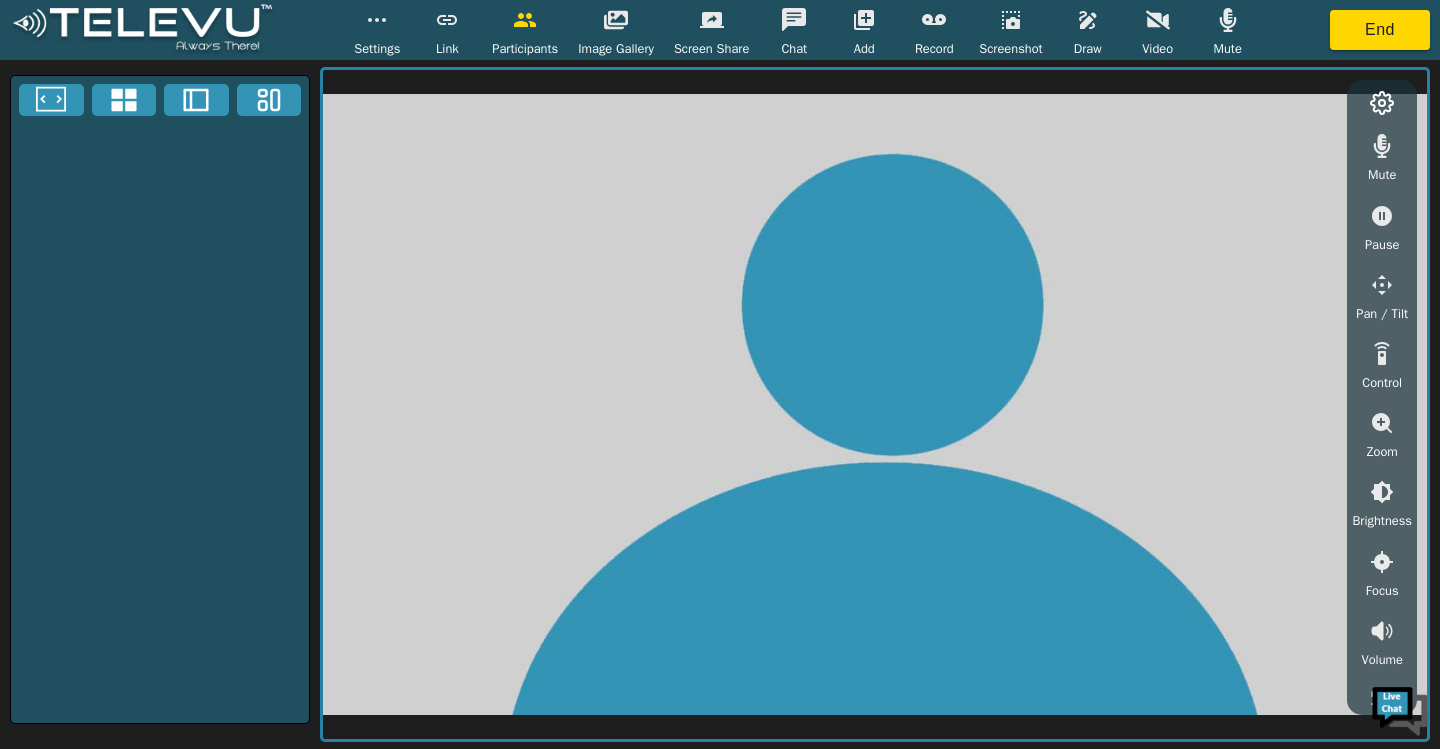 scroll, scrollTop: 0, scrollLeft: 0, axis: both 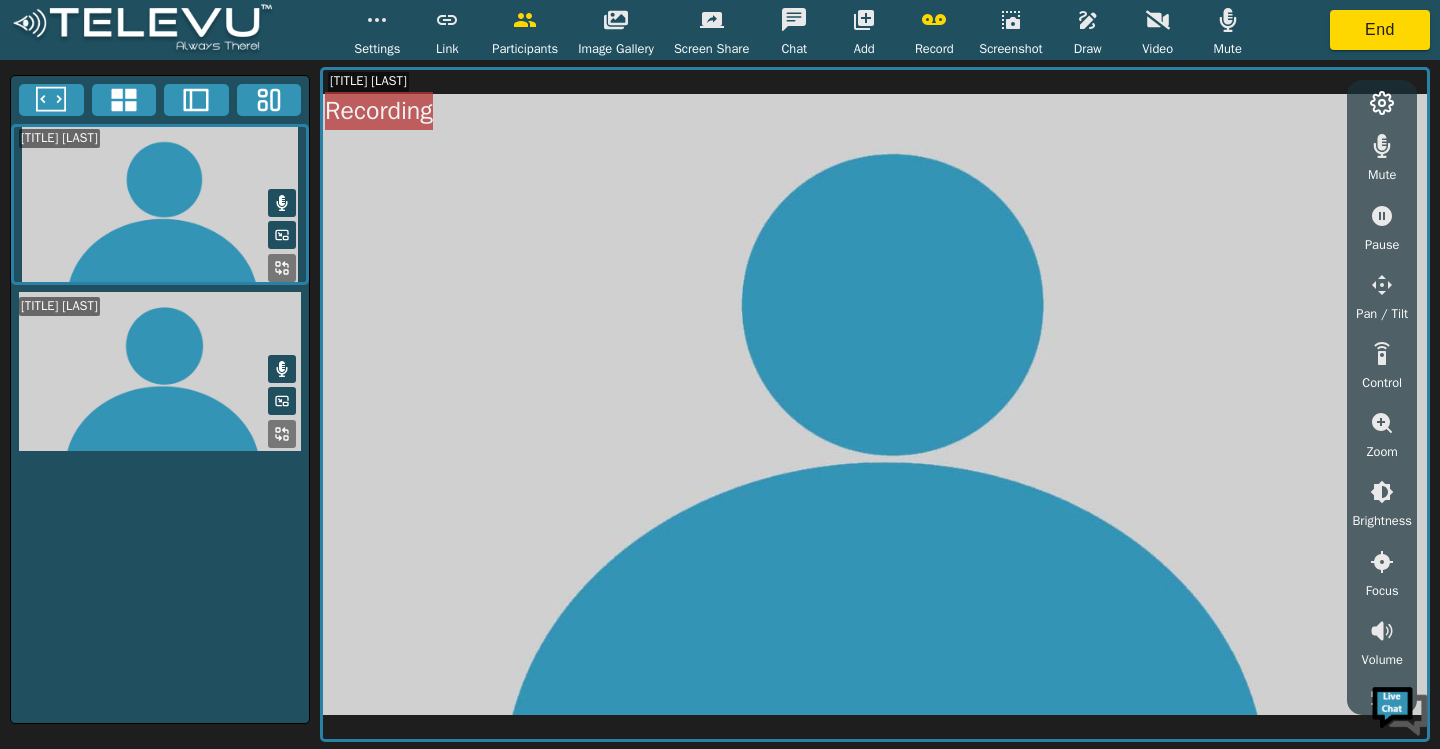 click 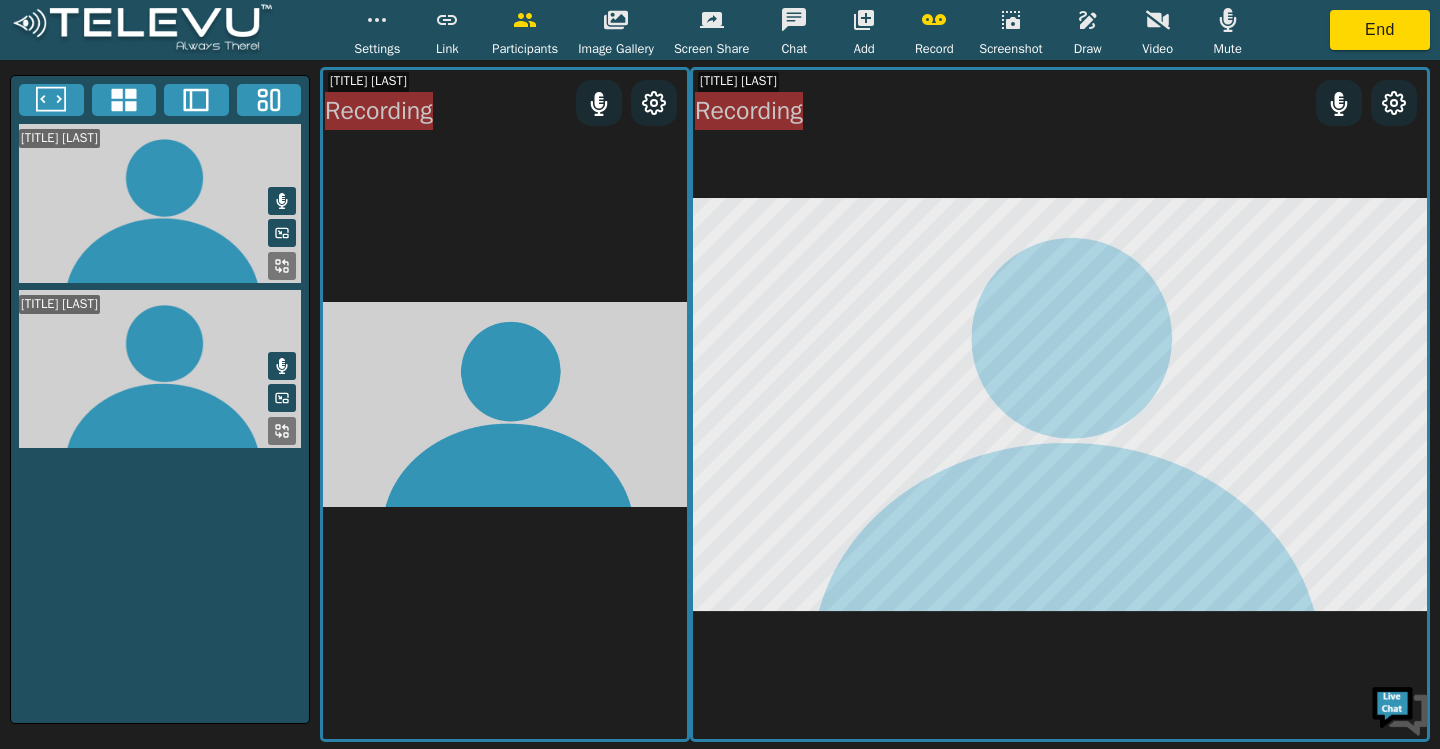 click 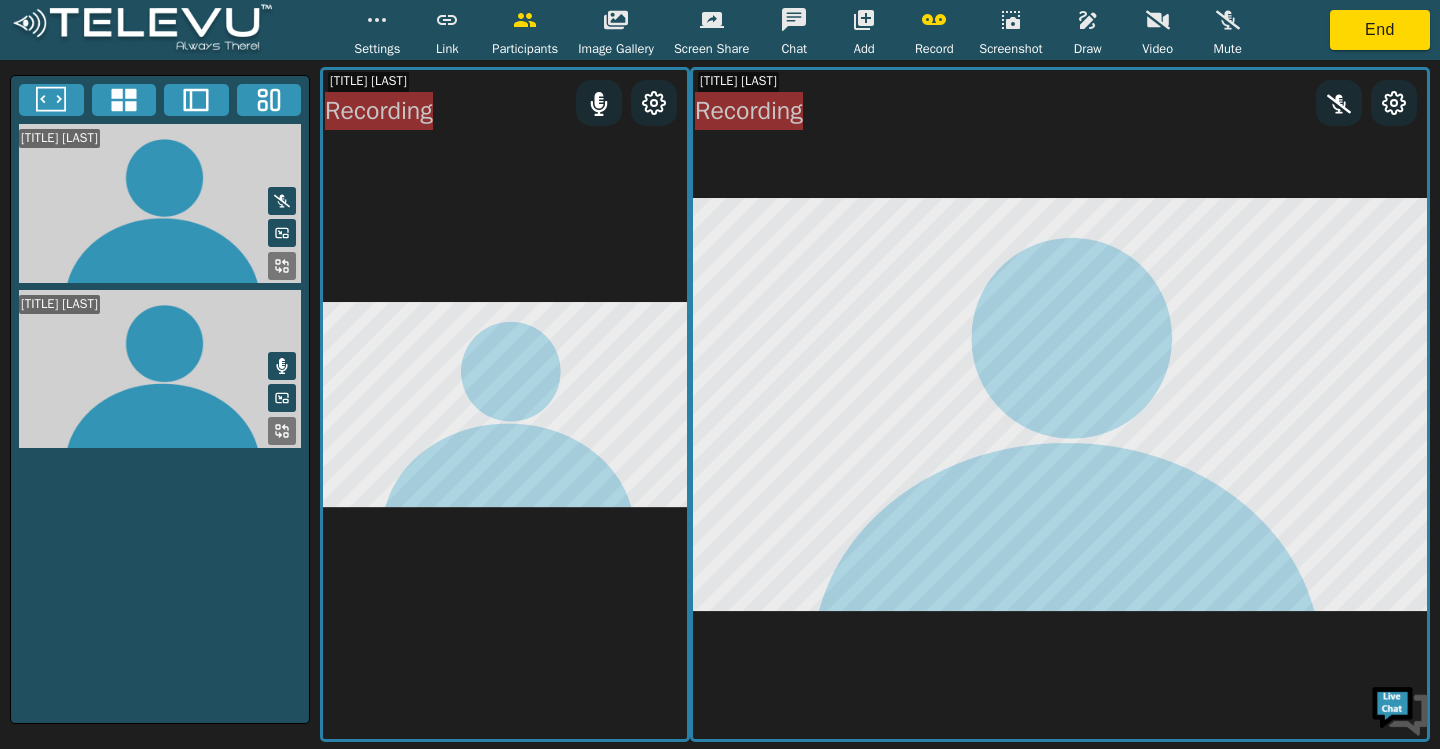 click at bounding box center [160, 369] 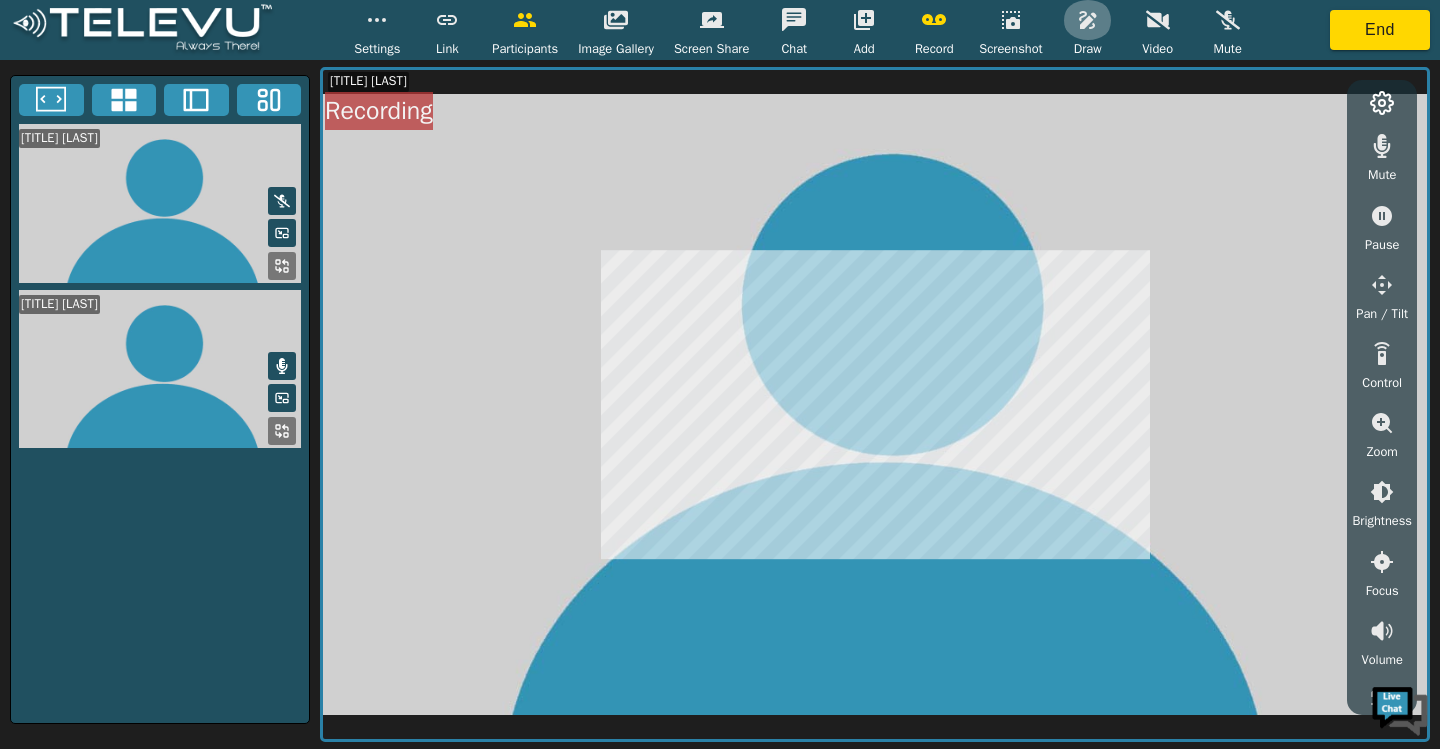 click 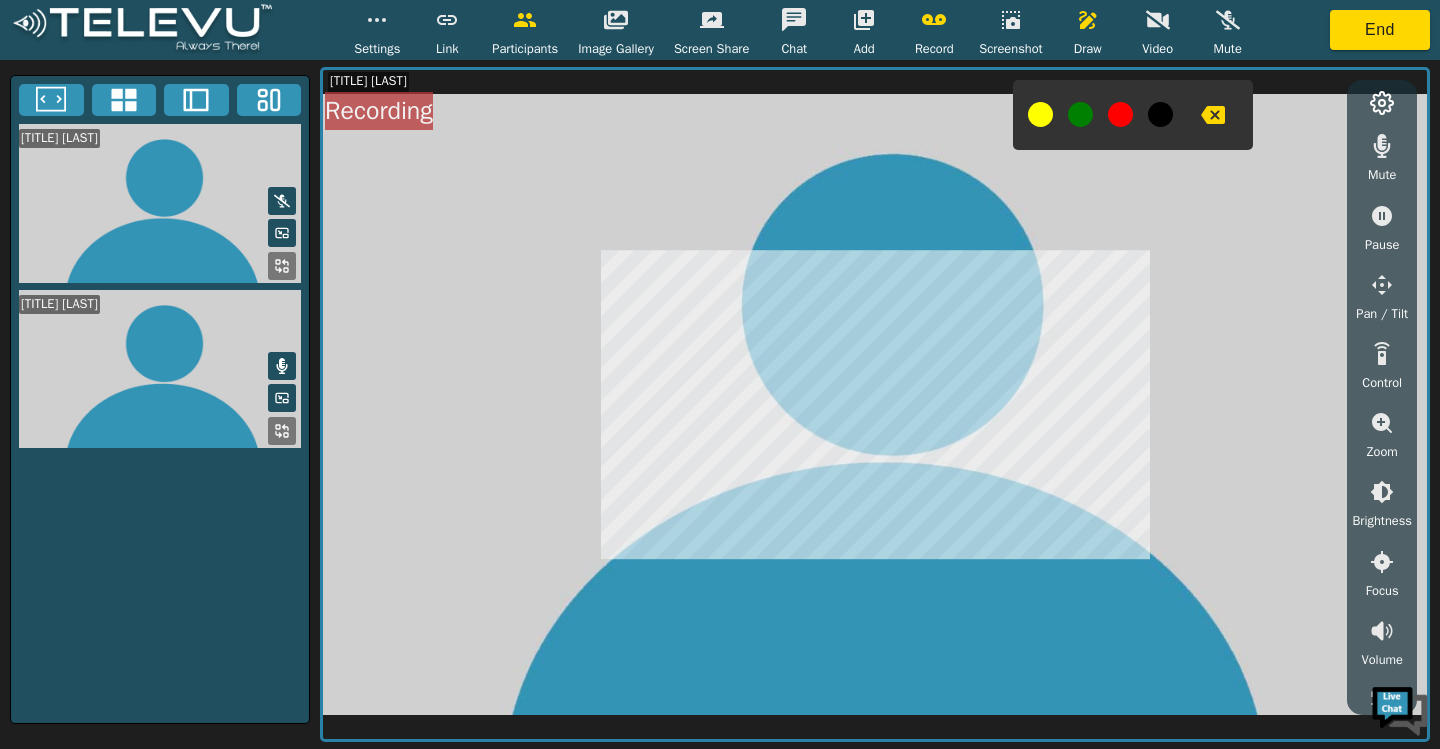 click 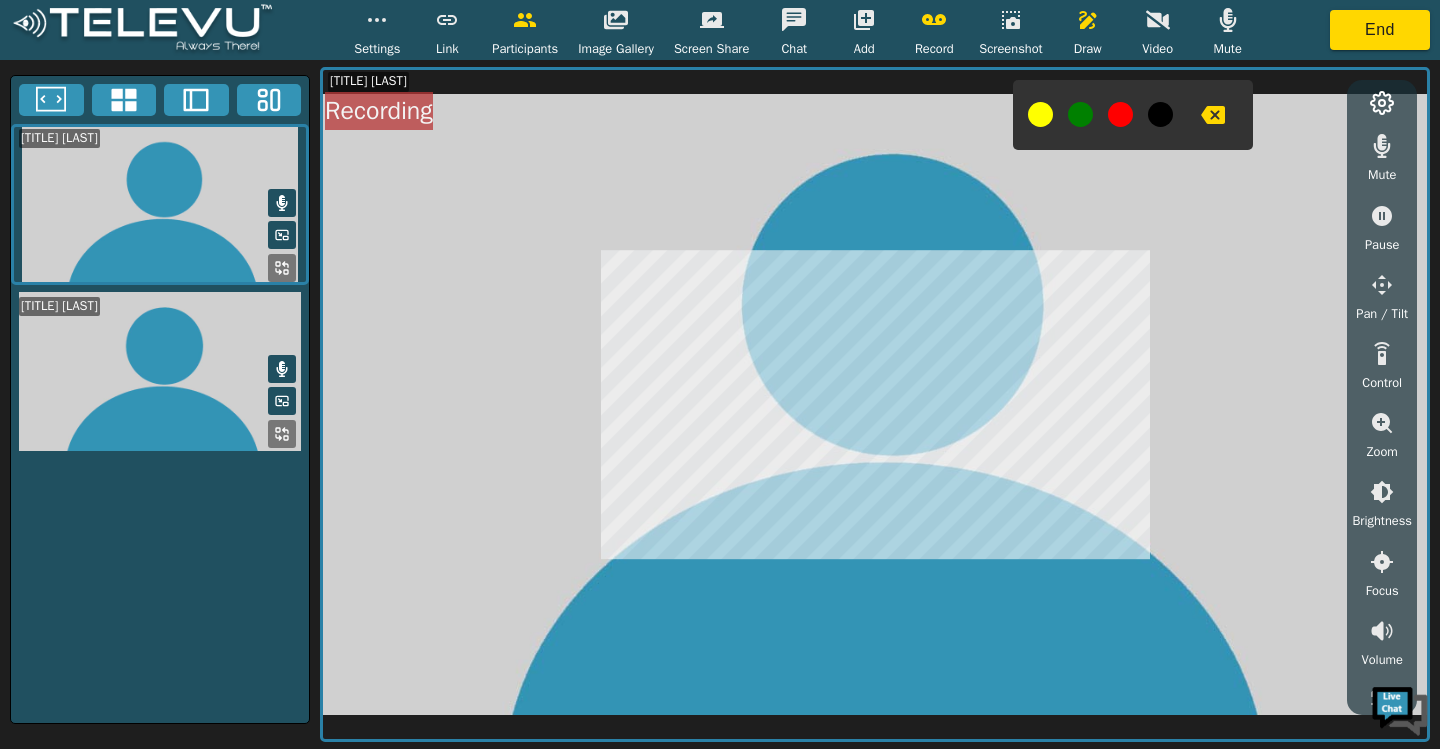 click 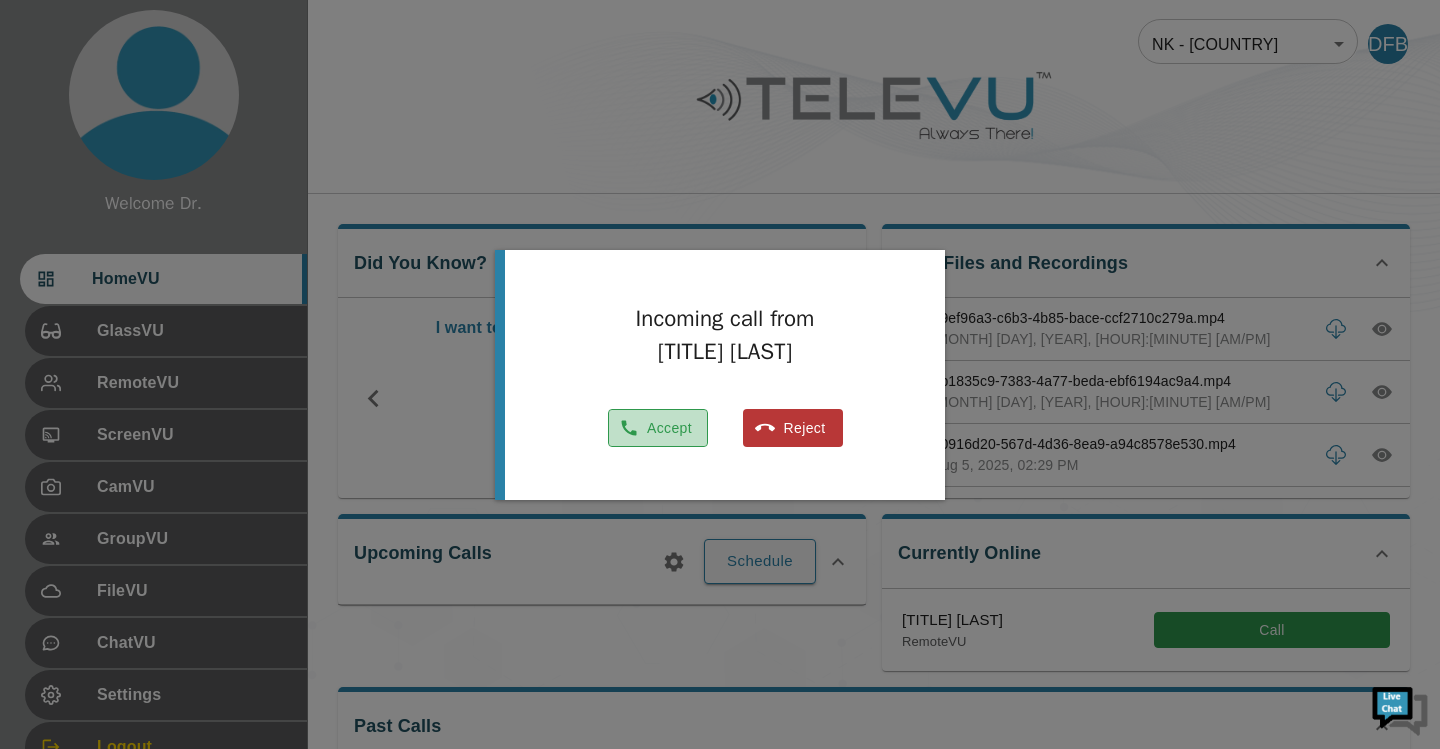 click on "Accept" at bounding box center (658, 428) 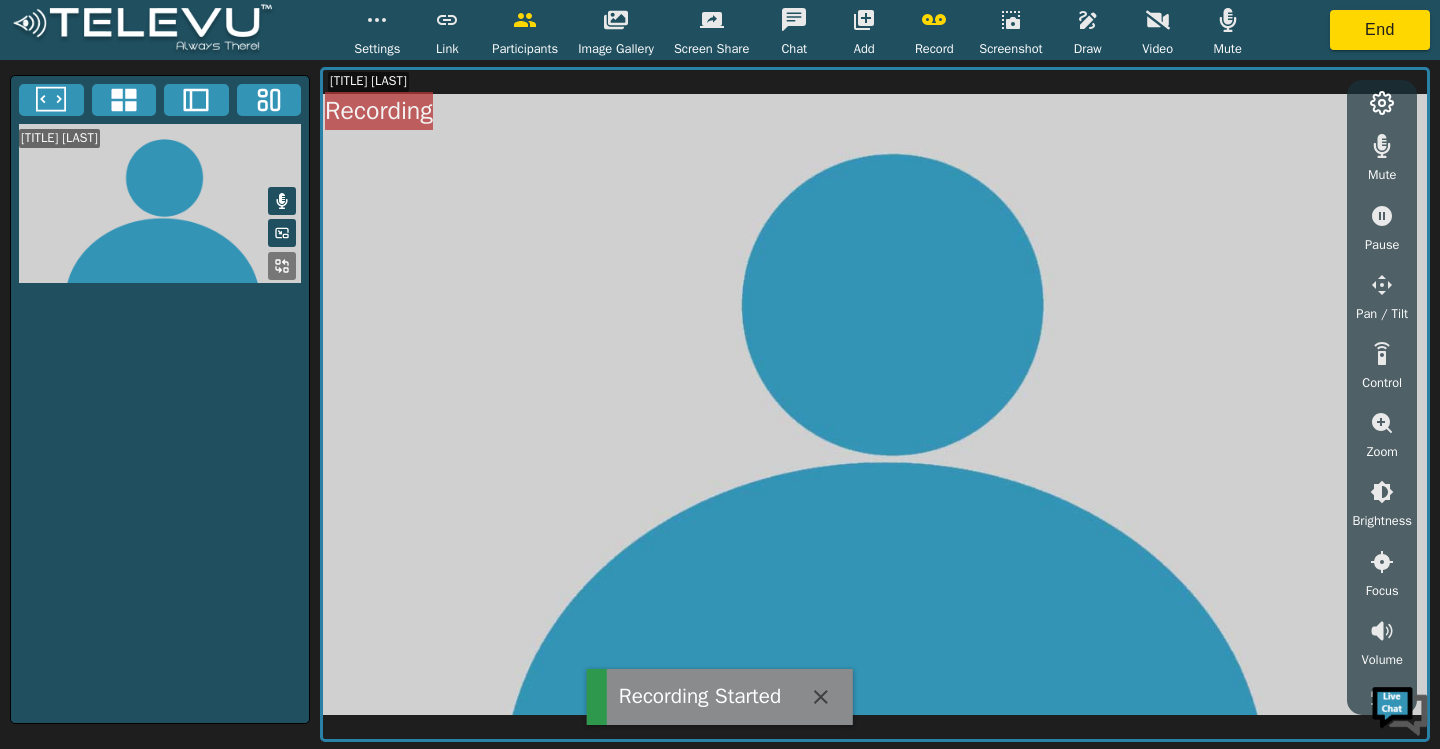 click on "Dr. Femi Bankole" at bounding box center [160, 399] 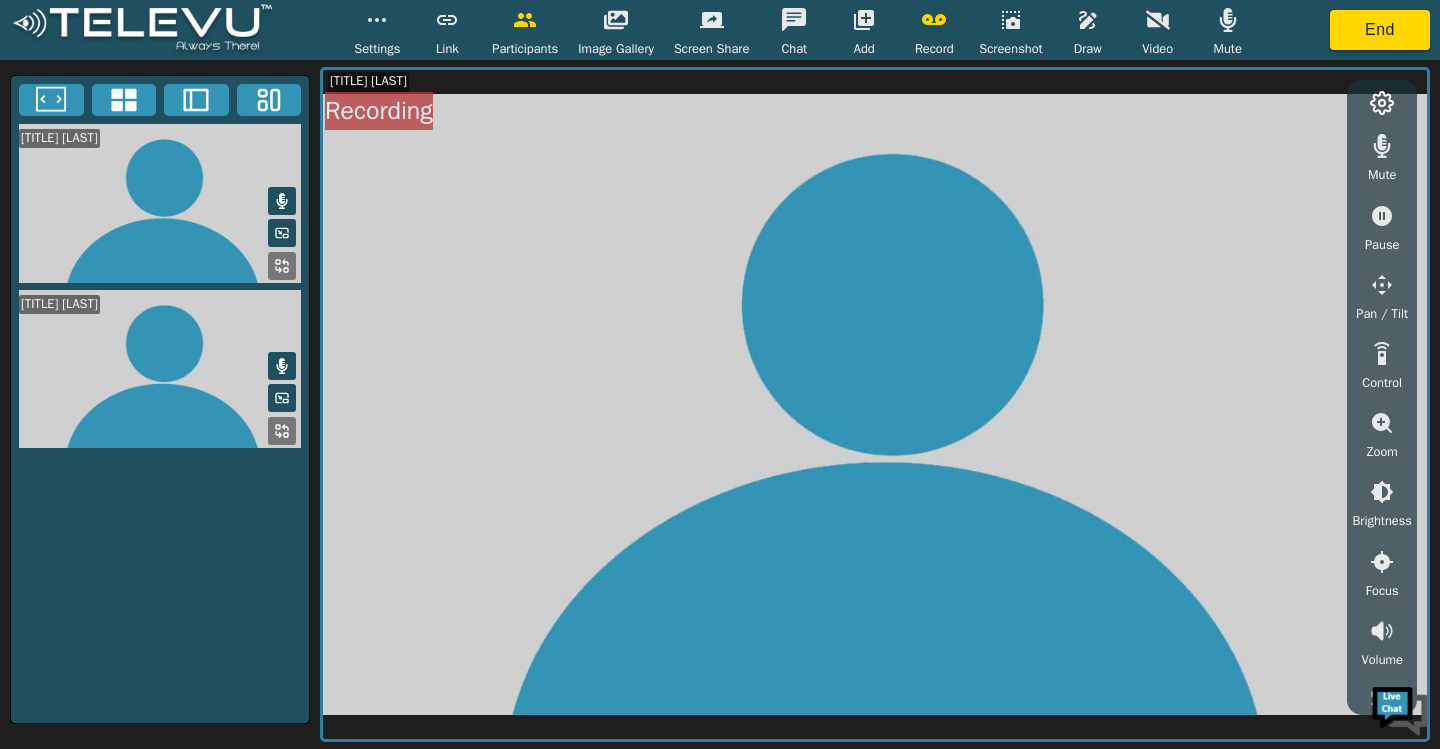 click 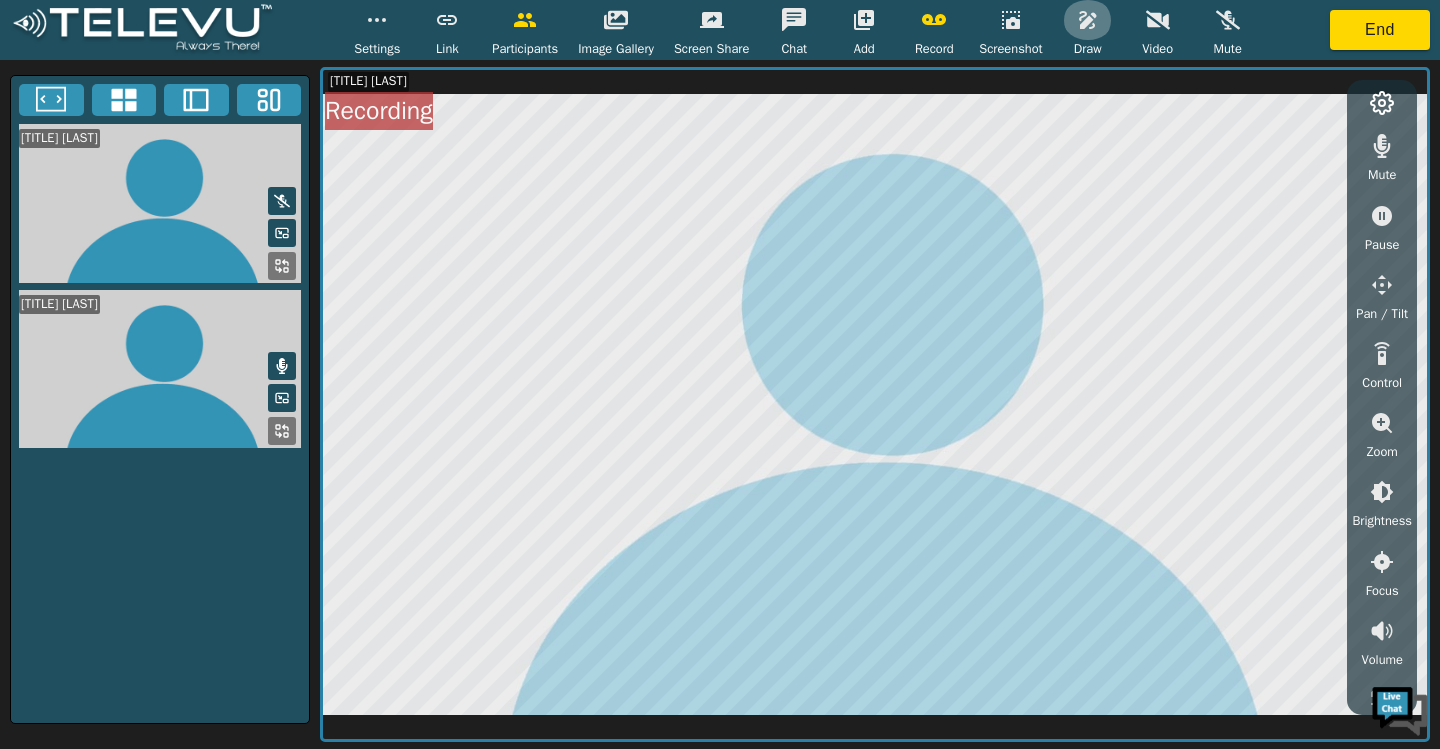 click 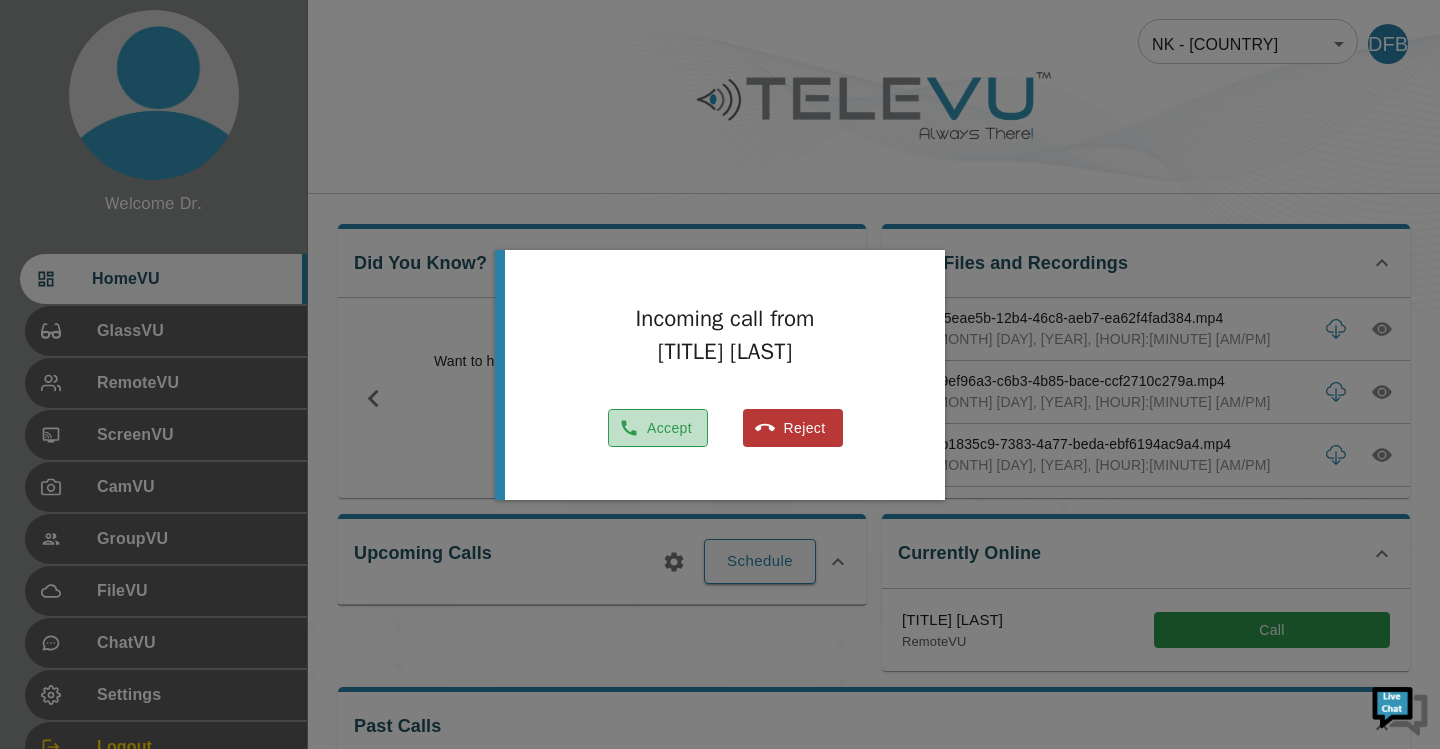 click on "Accept" at bounding box center (658, 428) 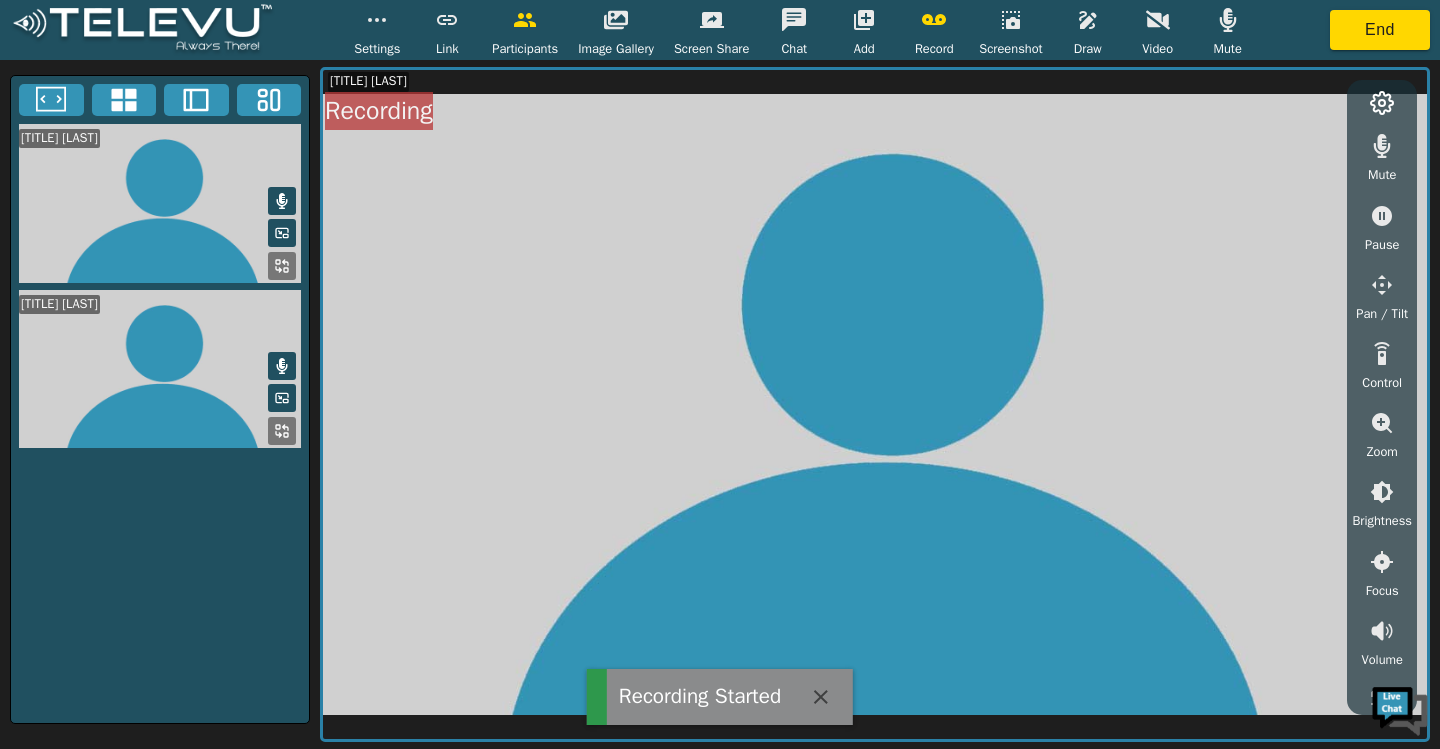 click 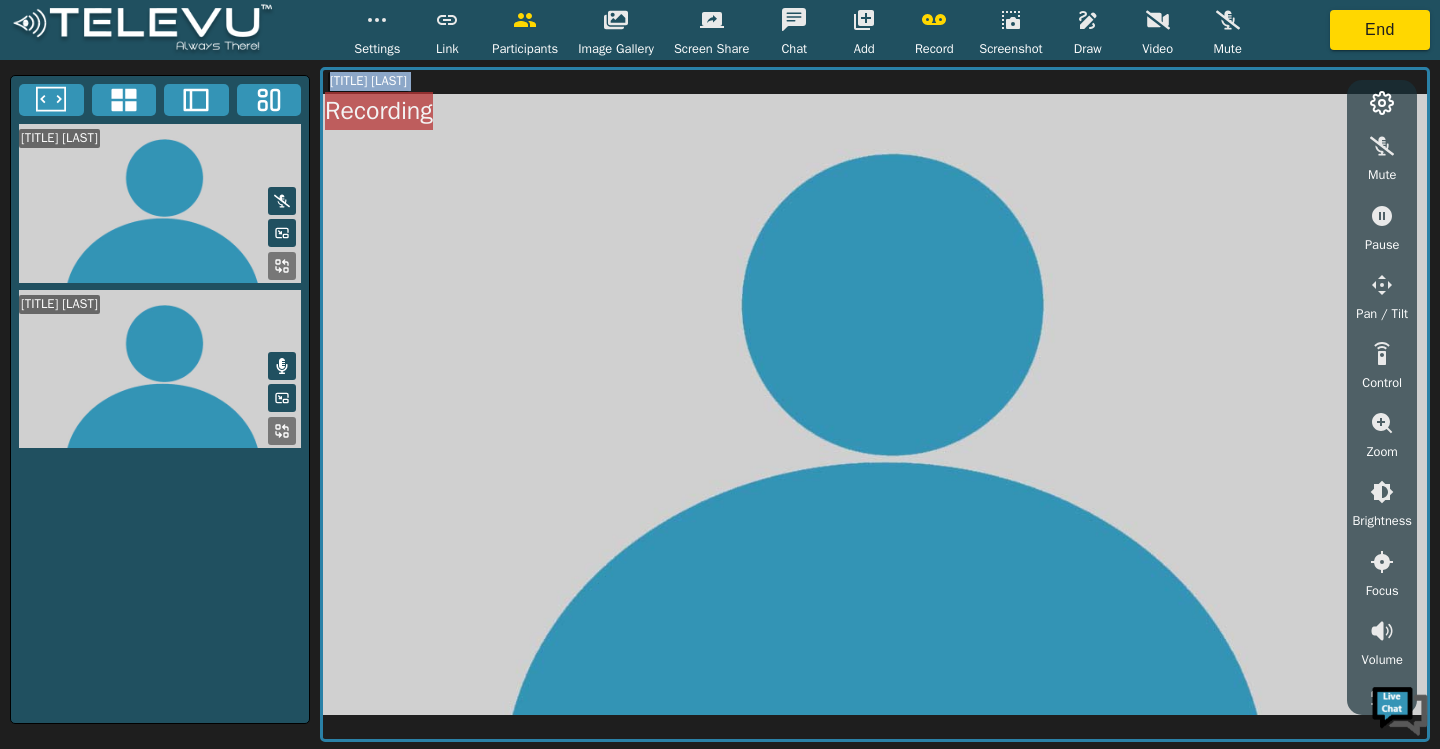 drag, startPoint x: 192, startPoint y: 535, endPoint x: 467, endPoint y: 446, distance: 289.04324 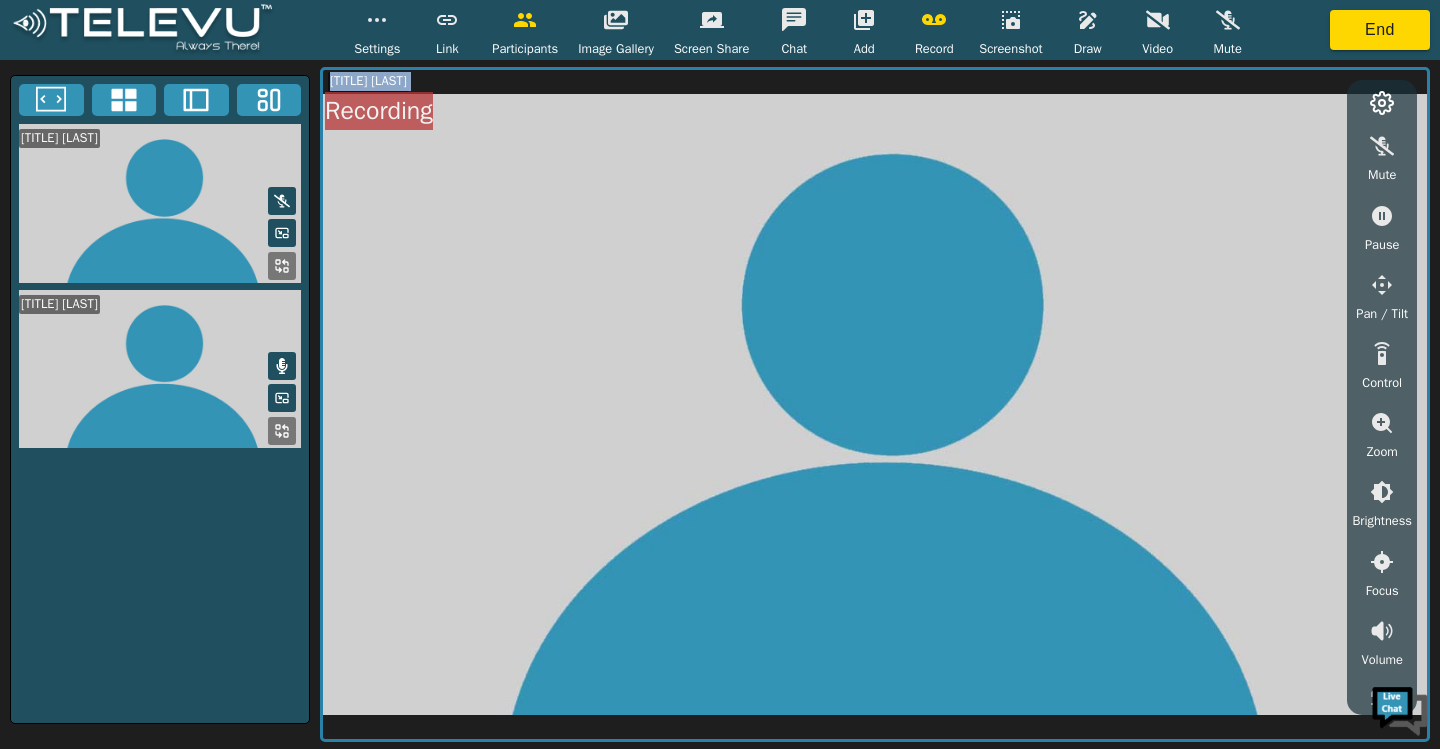 click at bounding box center [160, 369] 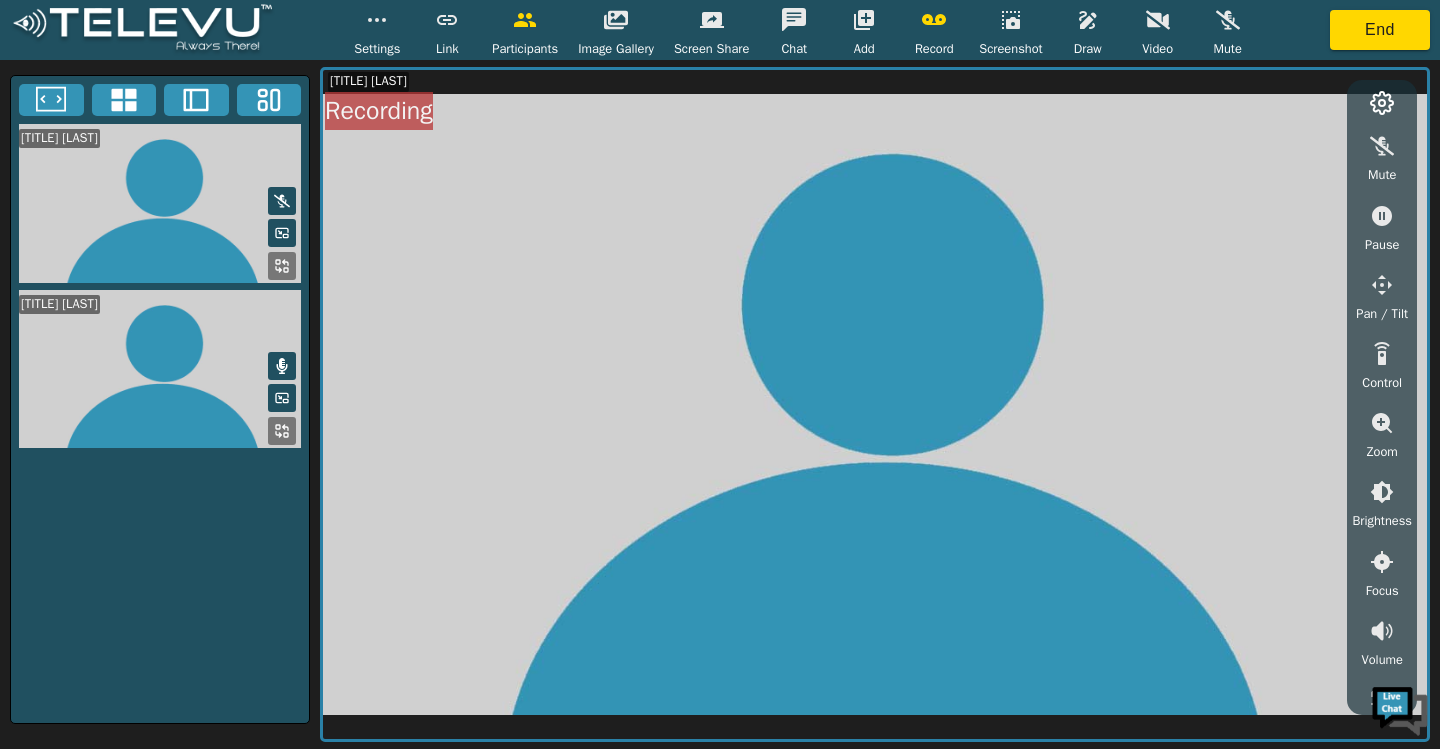 click 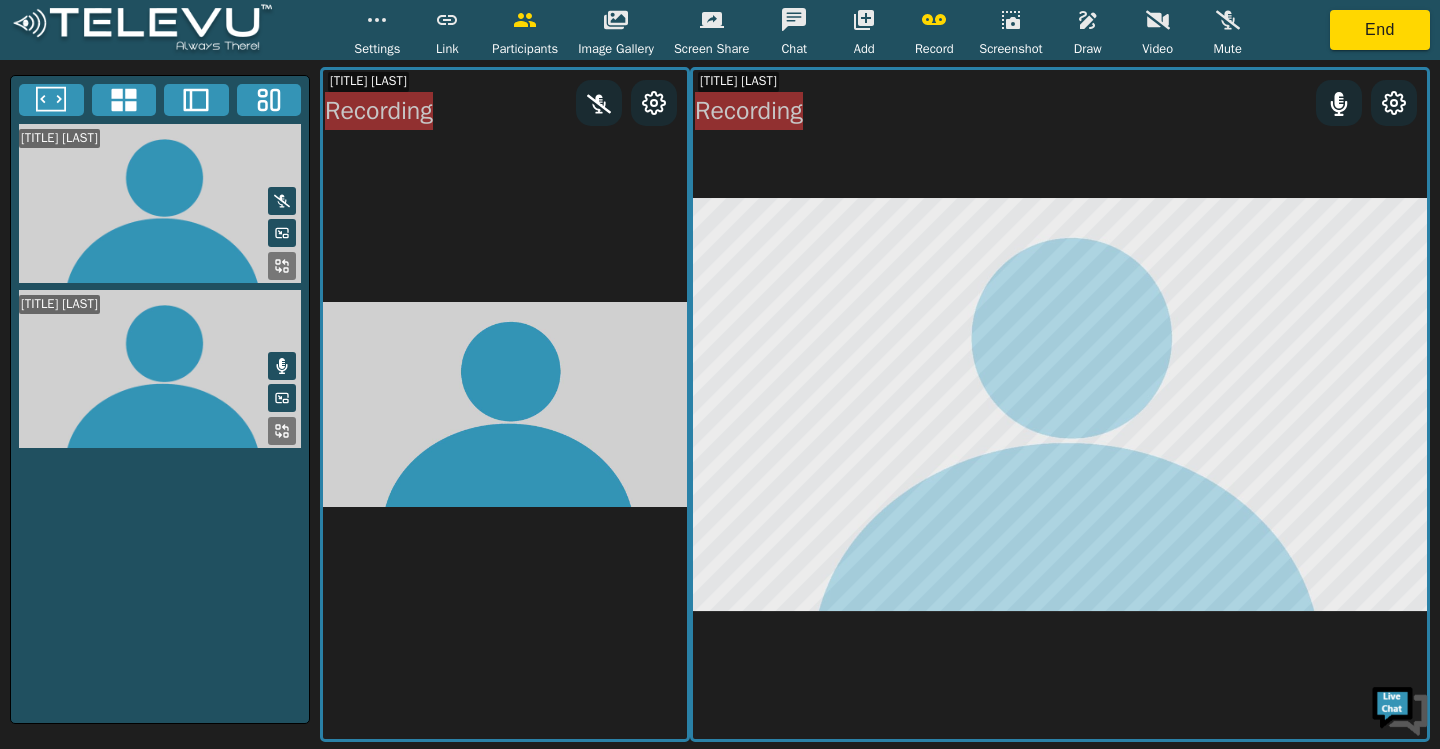 click 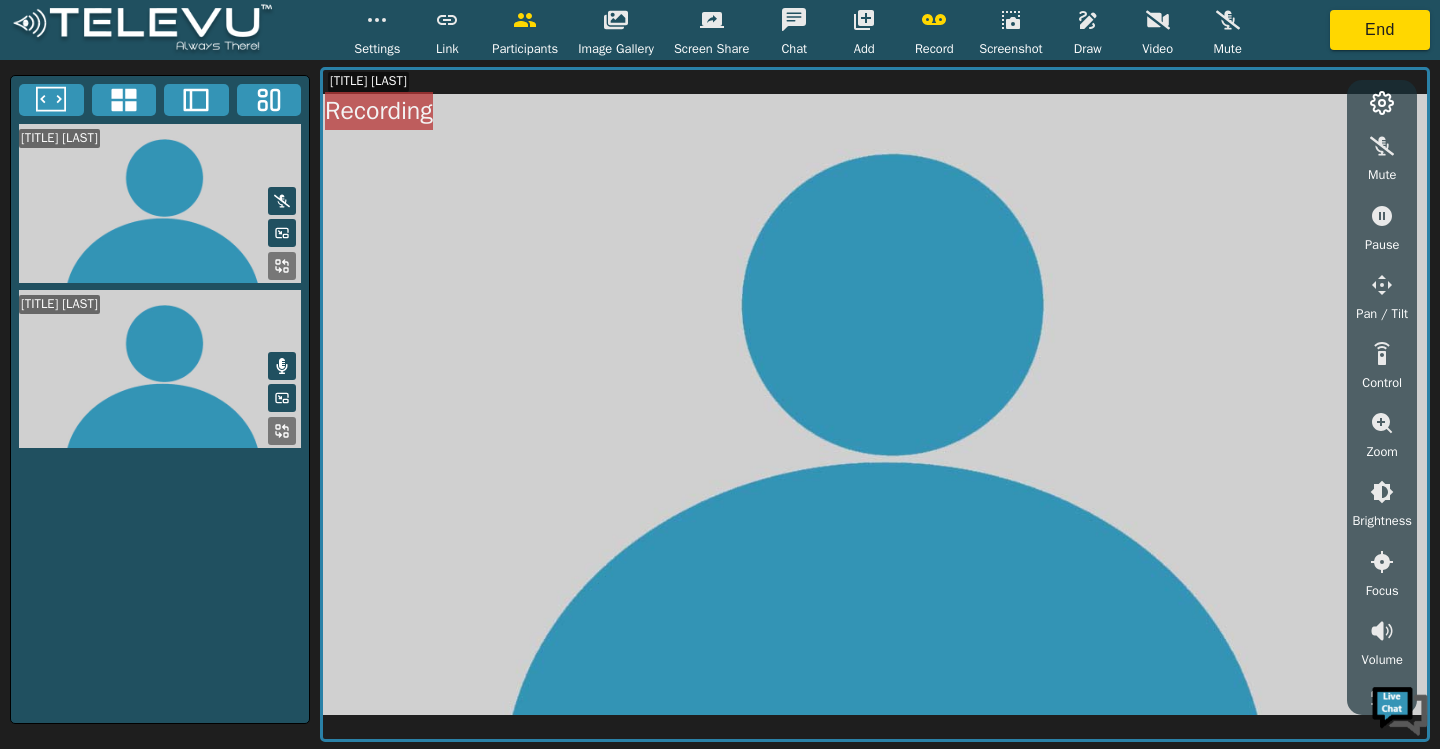 click 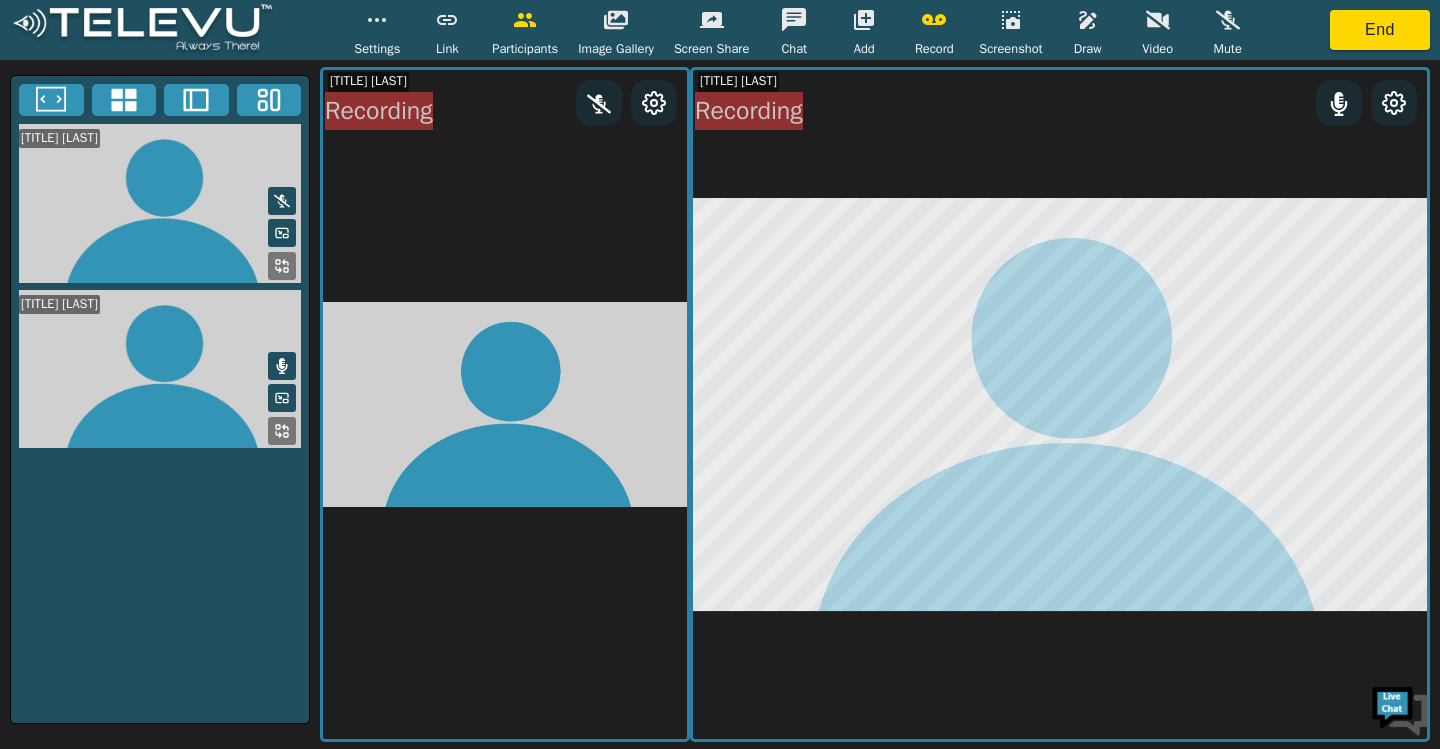 scroll, scrollTop: 0, scrollLeft: 0, axis: both 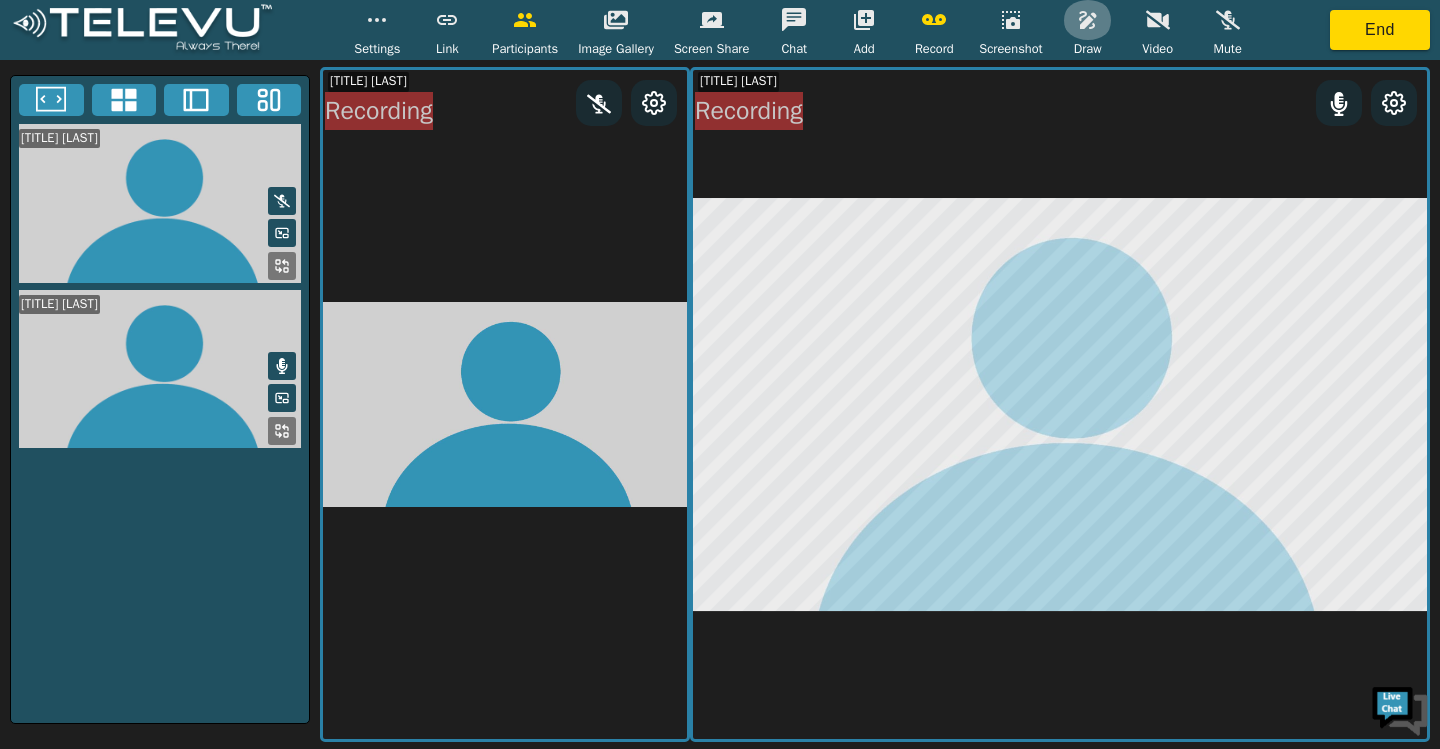 click 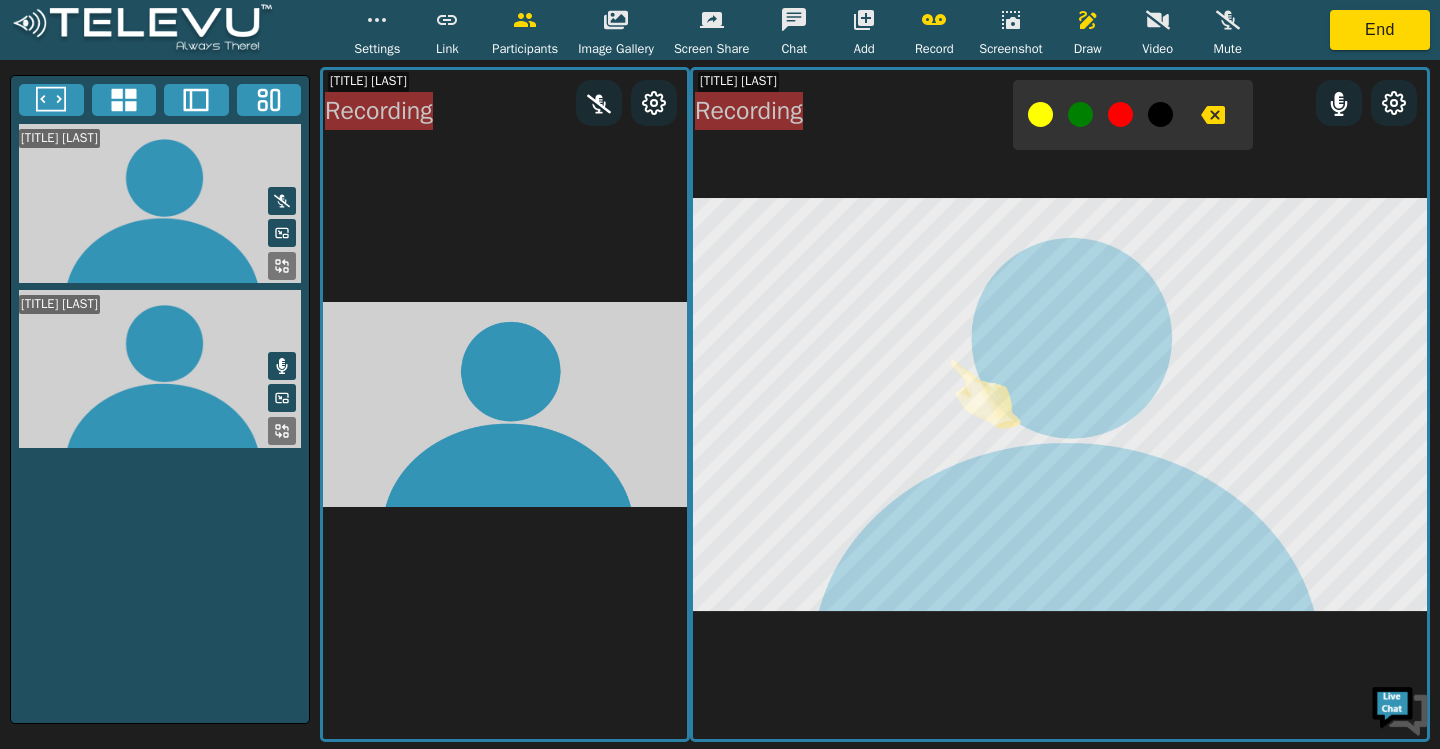 scroll, scrollTop: 0, scrollLeft: 0, axis: both 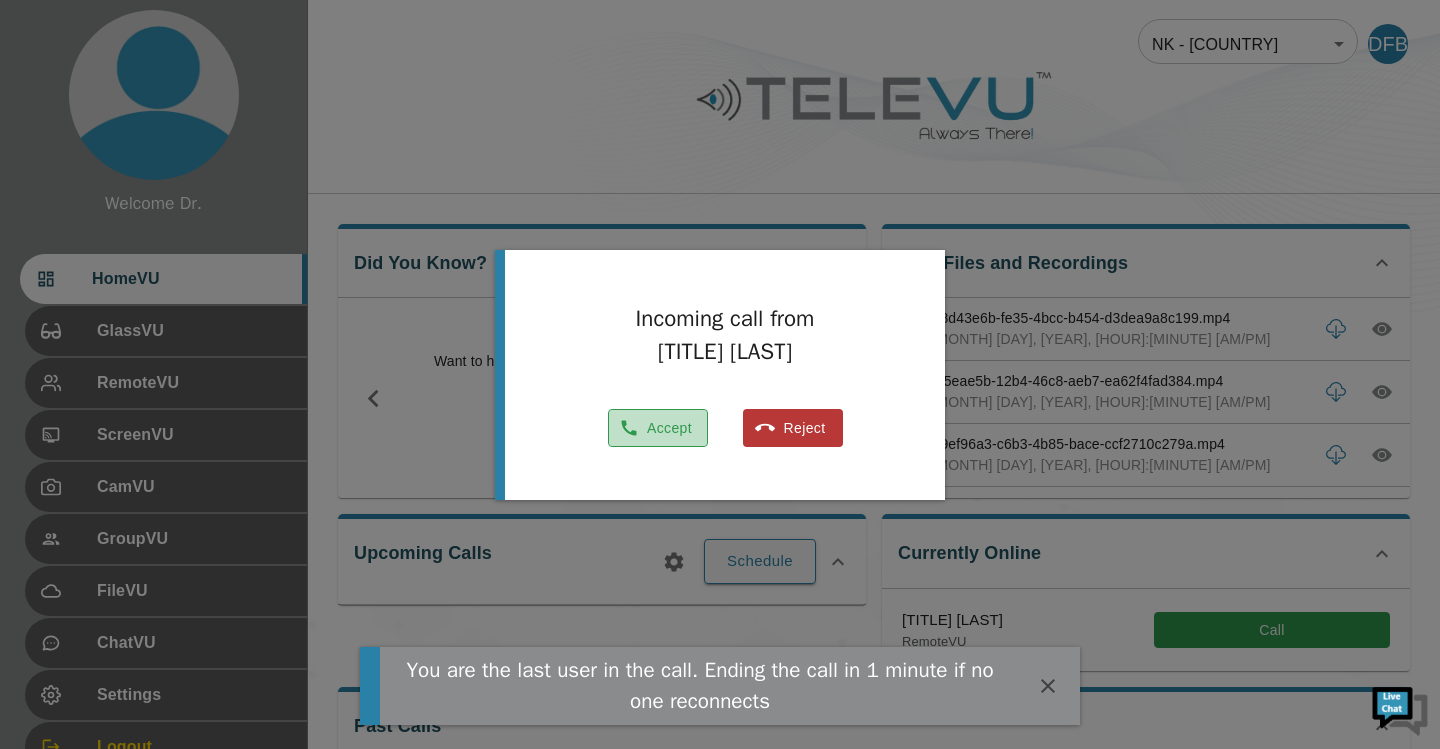 click on "Accept" at bounding box center (658, 428) 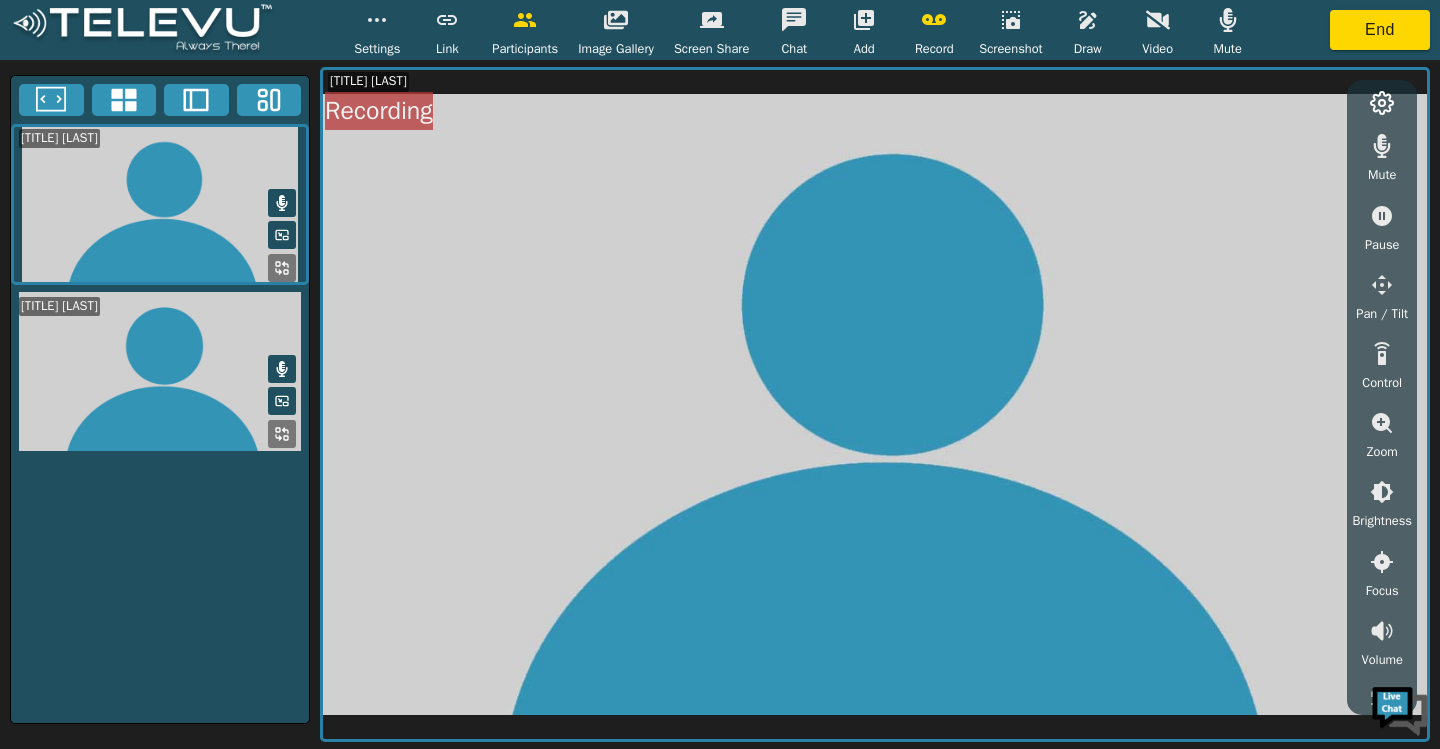 click 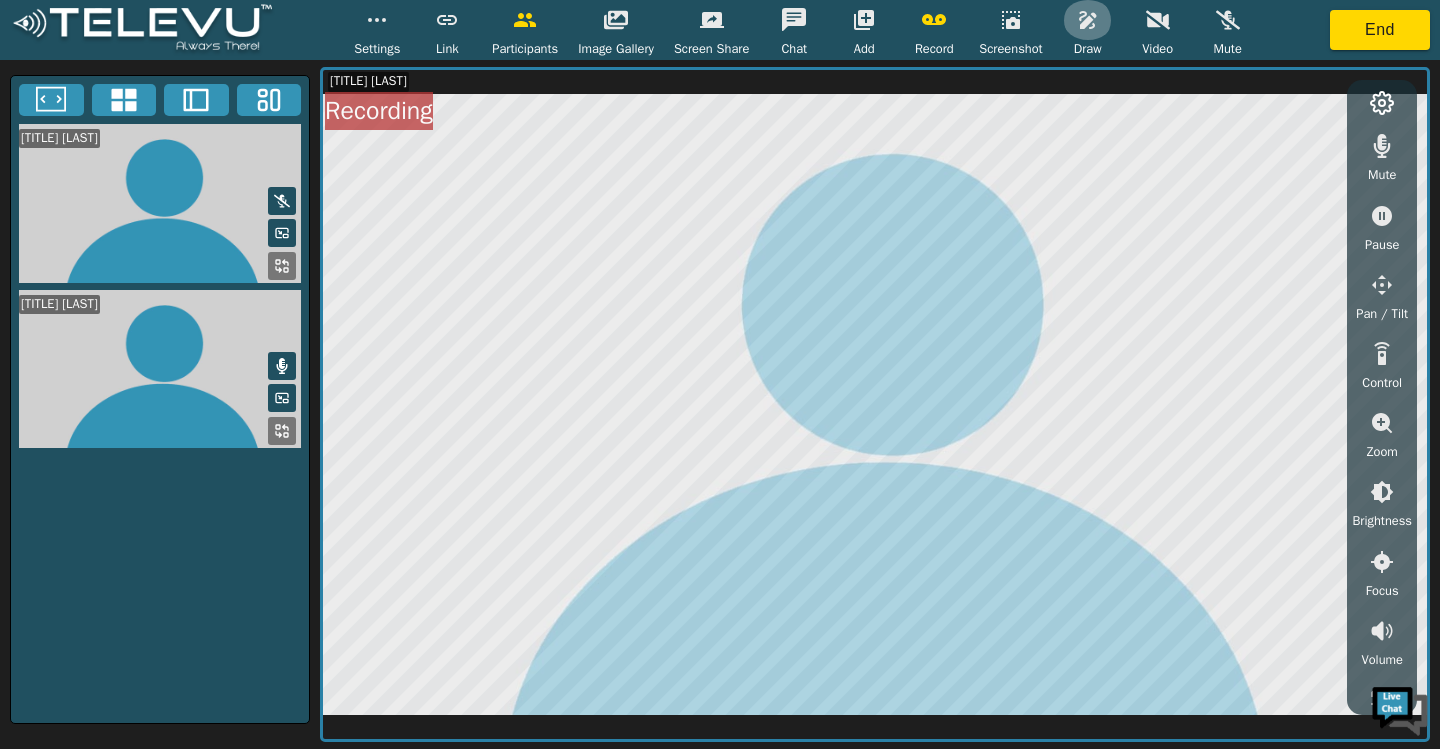 click 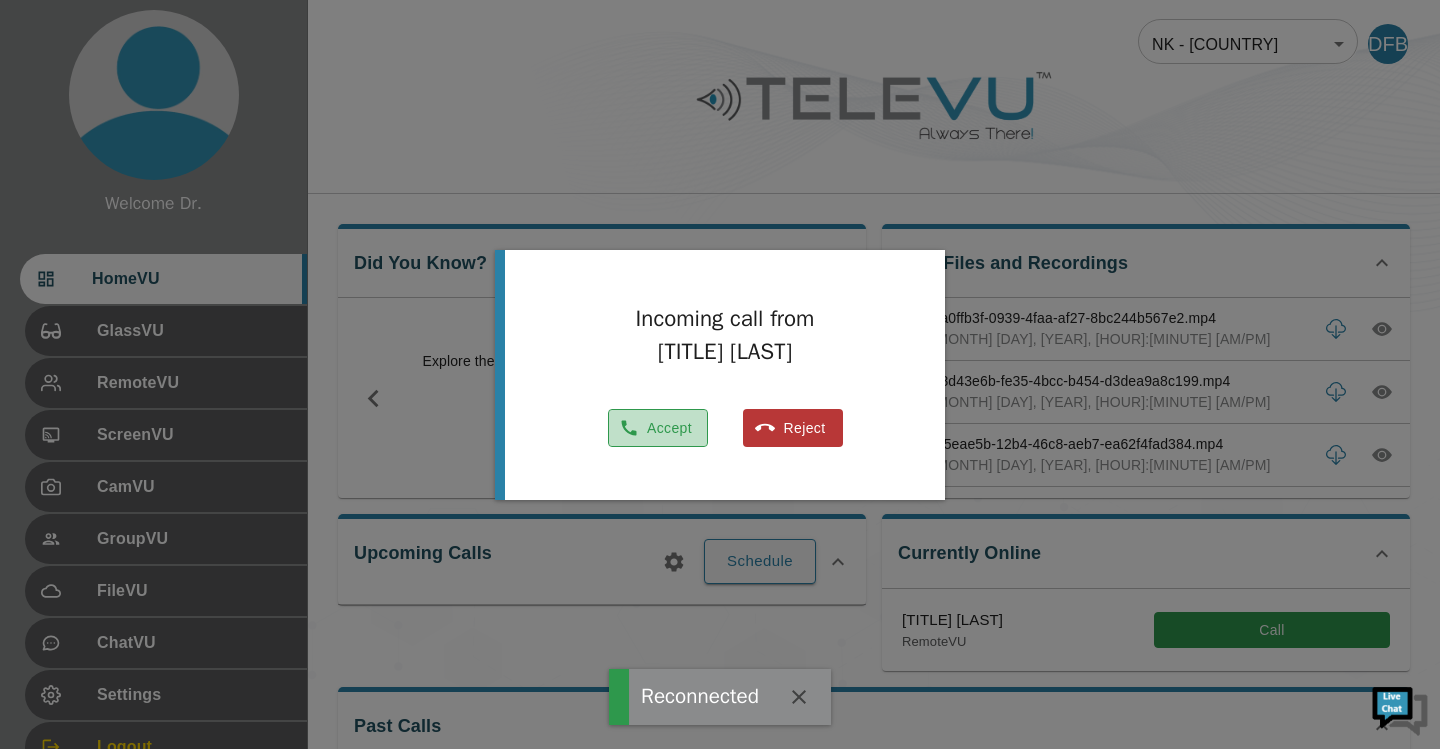 click on "Accept" at bounding box center [658, 428] 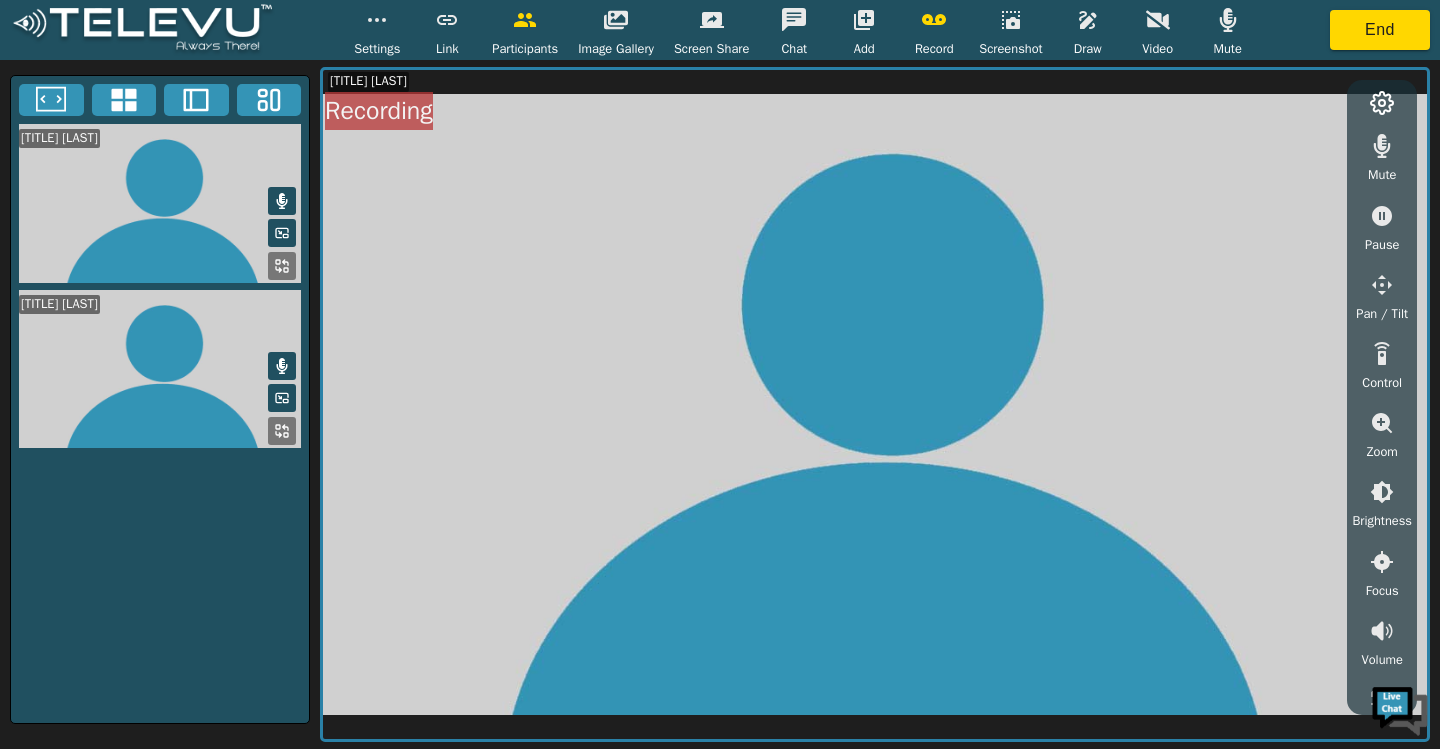 click 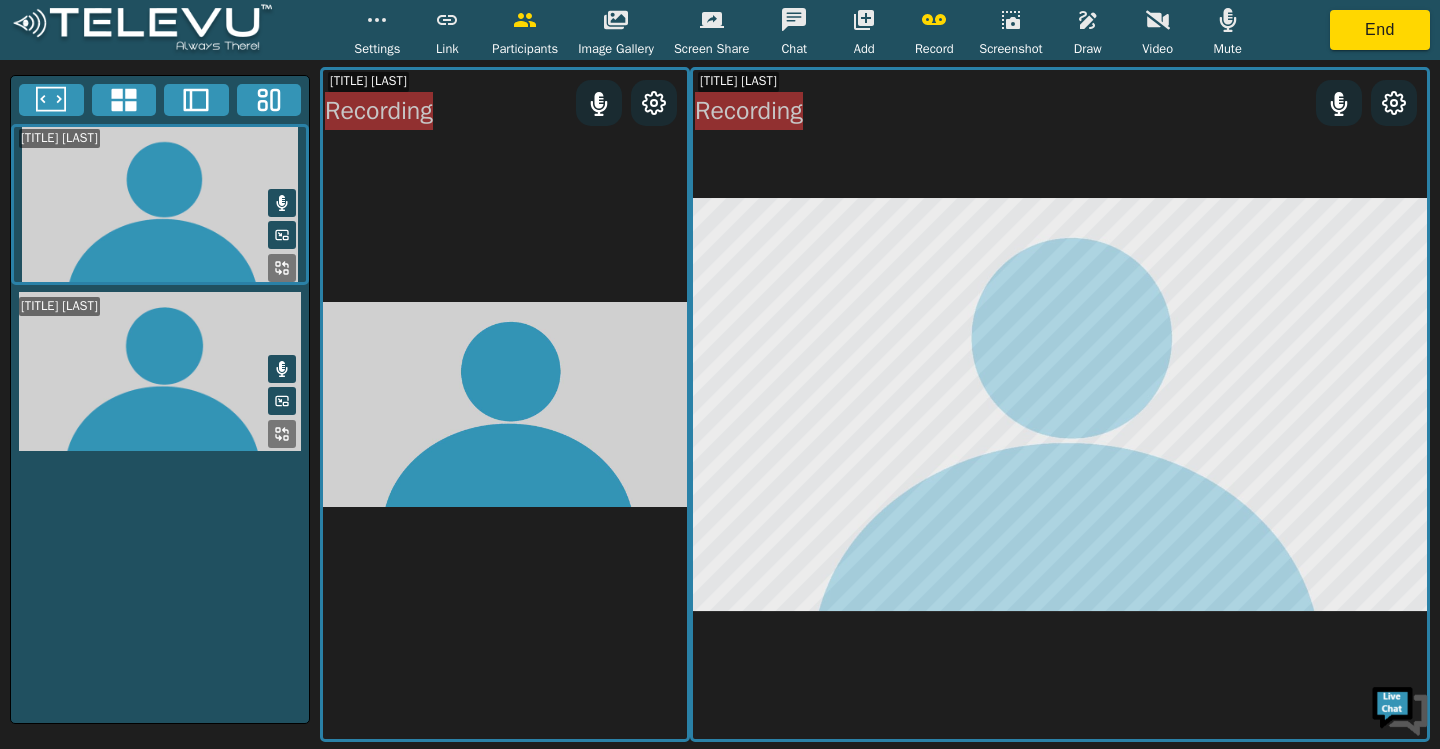 scroll, scrollTop: 0, scrollLeft: 0, axis: both 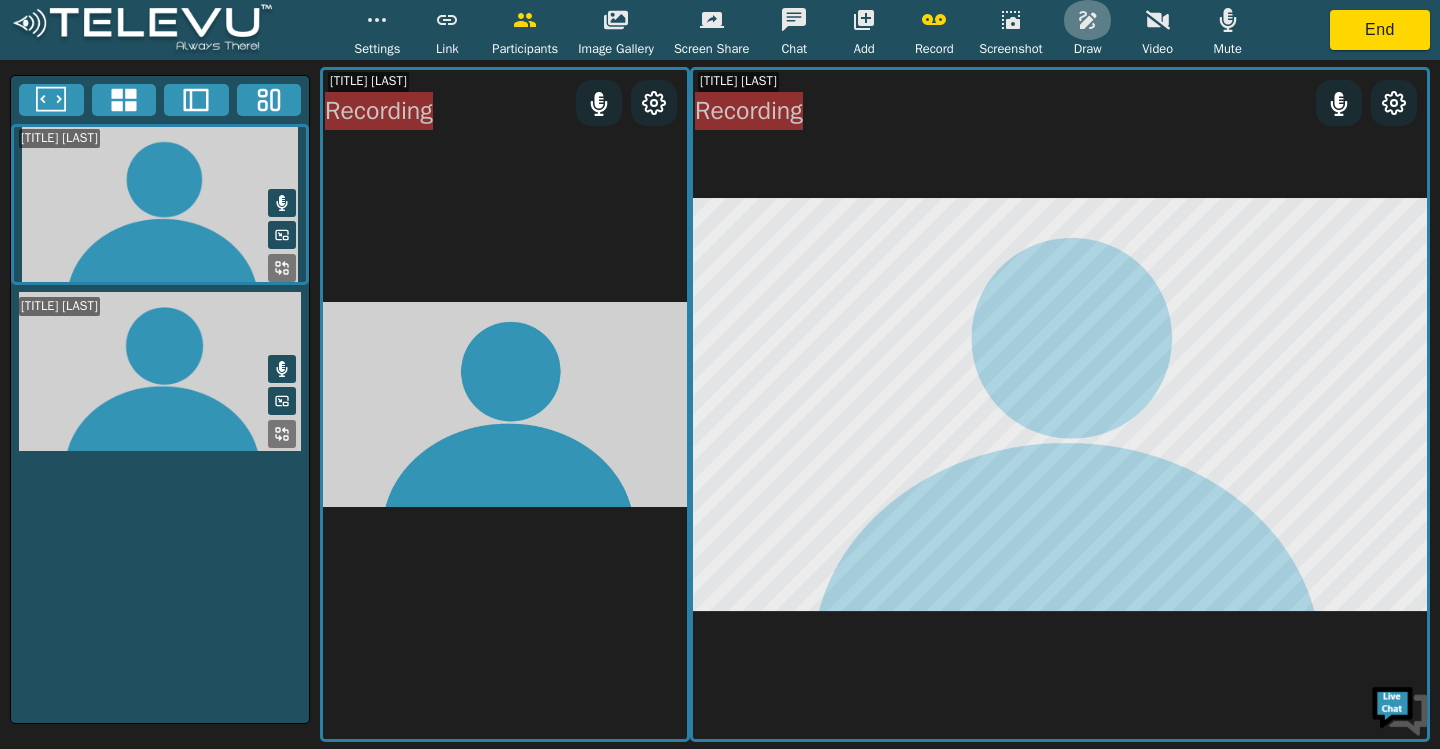 click 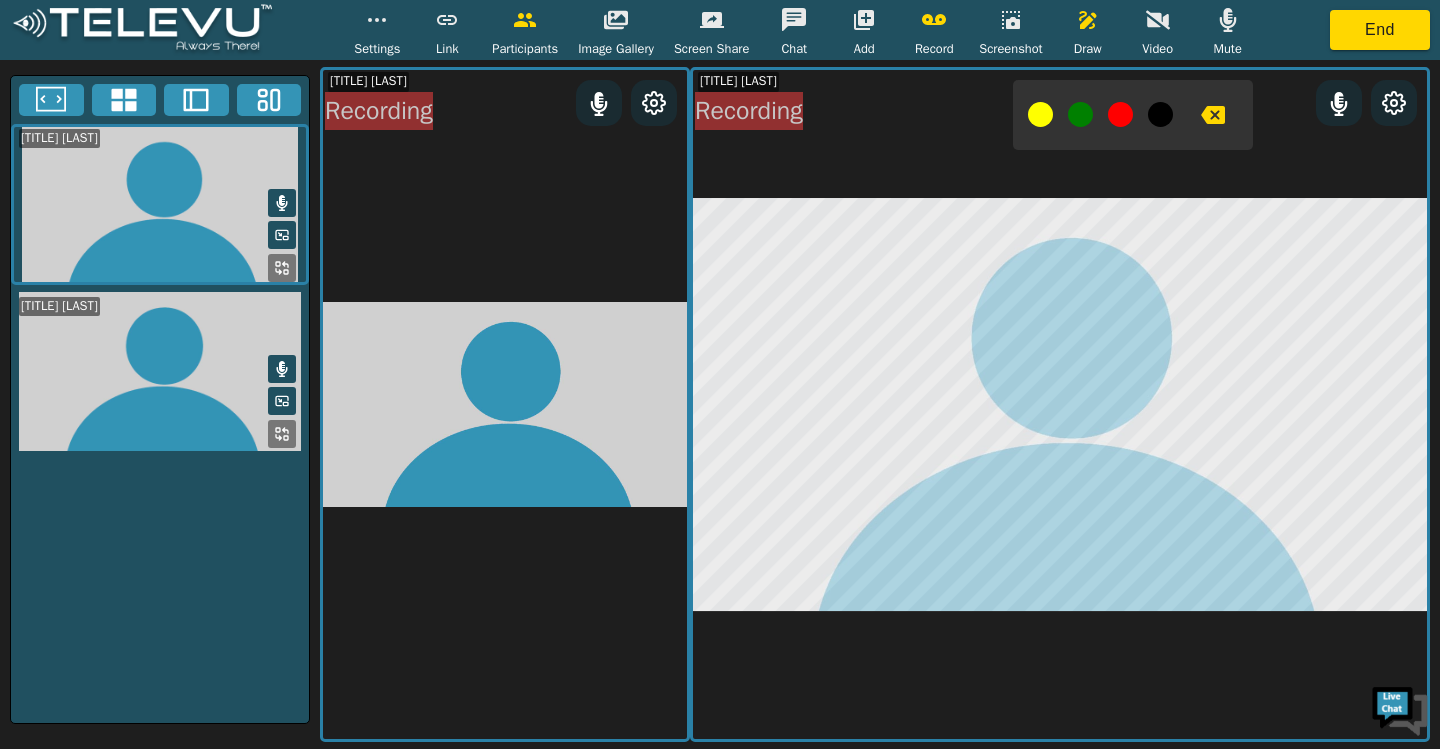 click 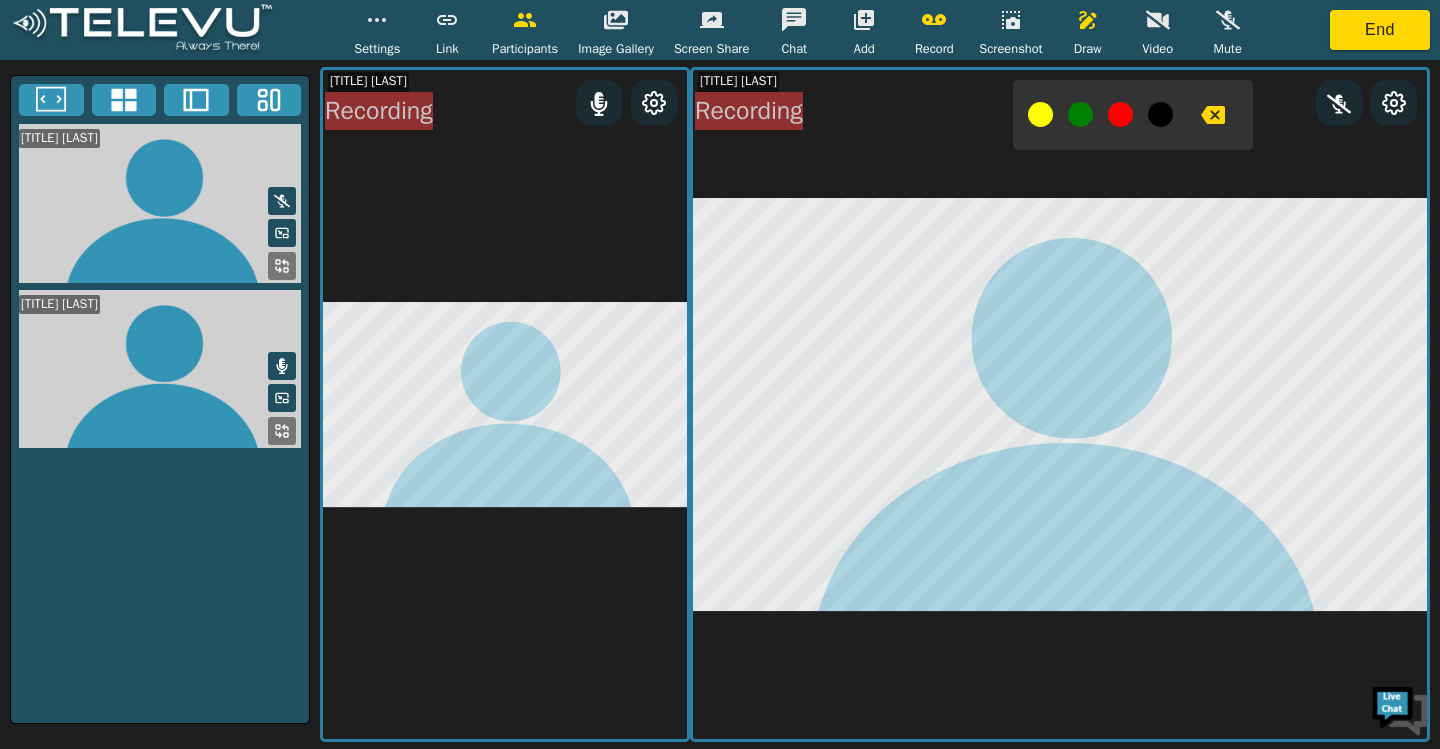 click 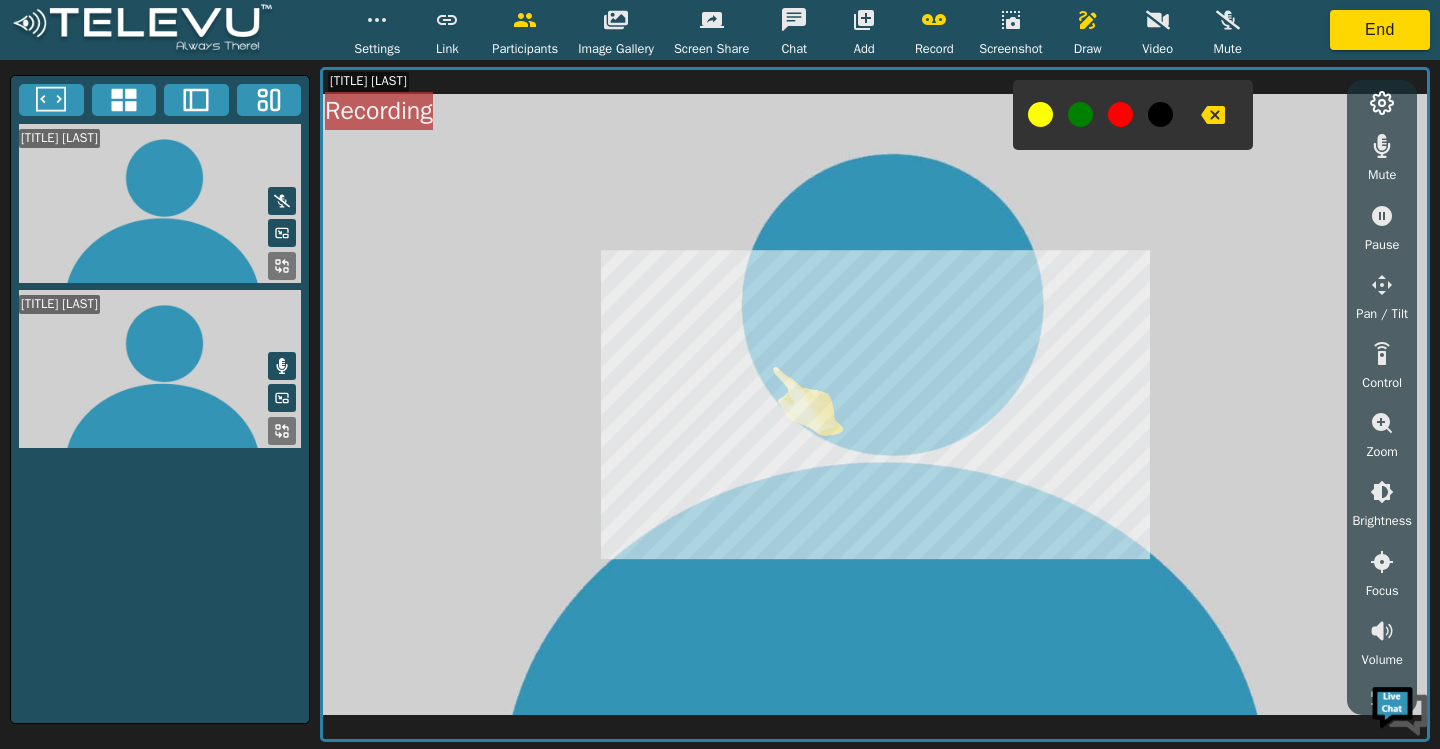 scroll, scrollTop: 0, scrollLeft: 0, axis: both 